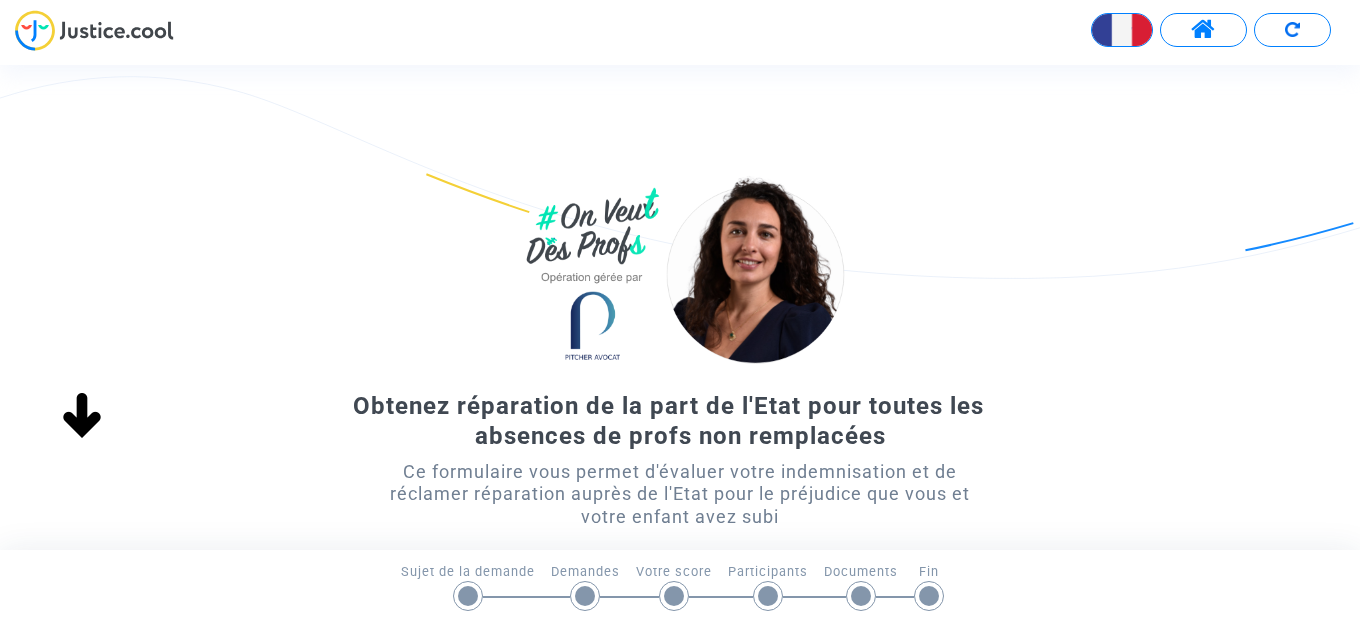 scroll, scrollTop: 0, scrollLeft: 0, axis: both 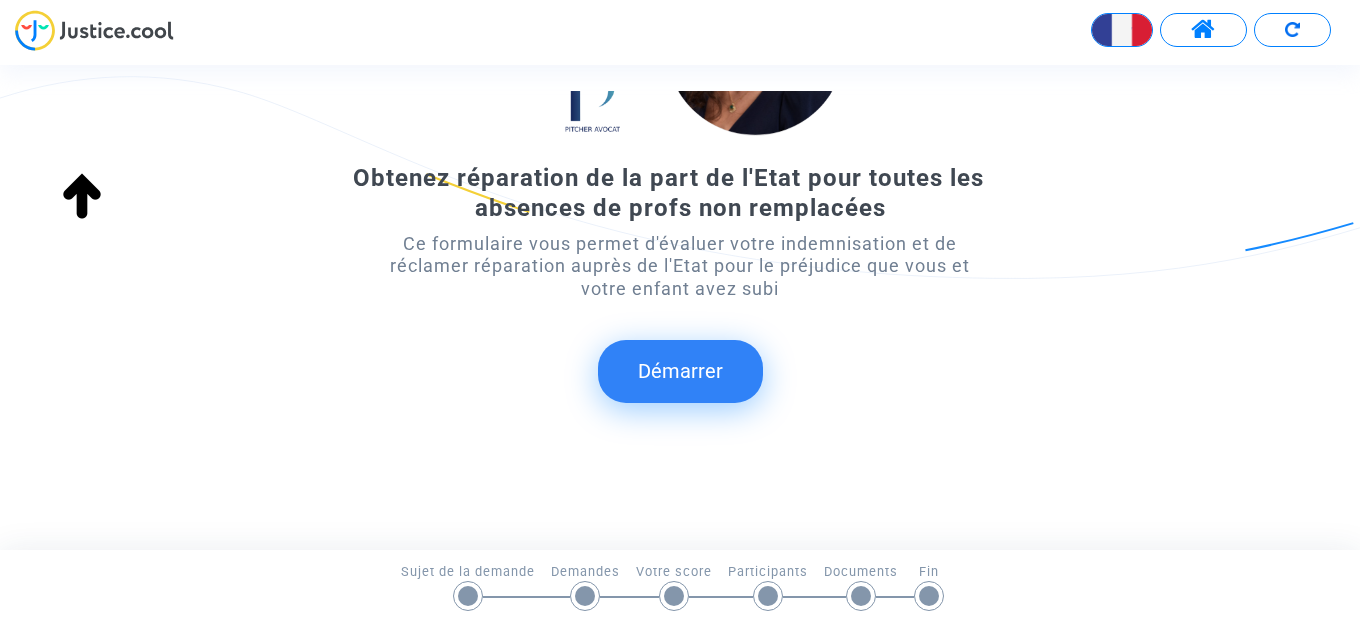 click on "Démarrer" 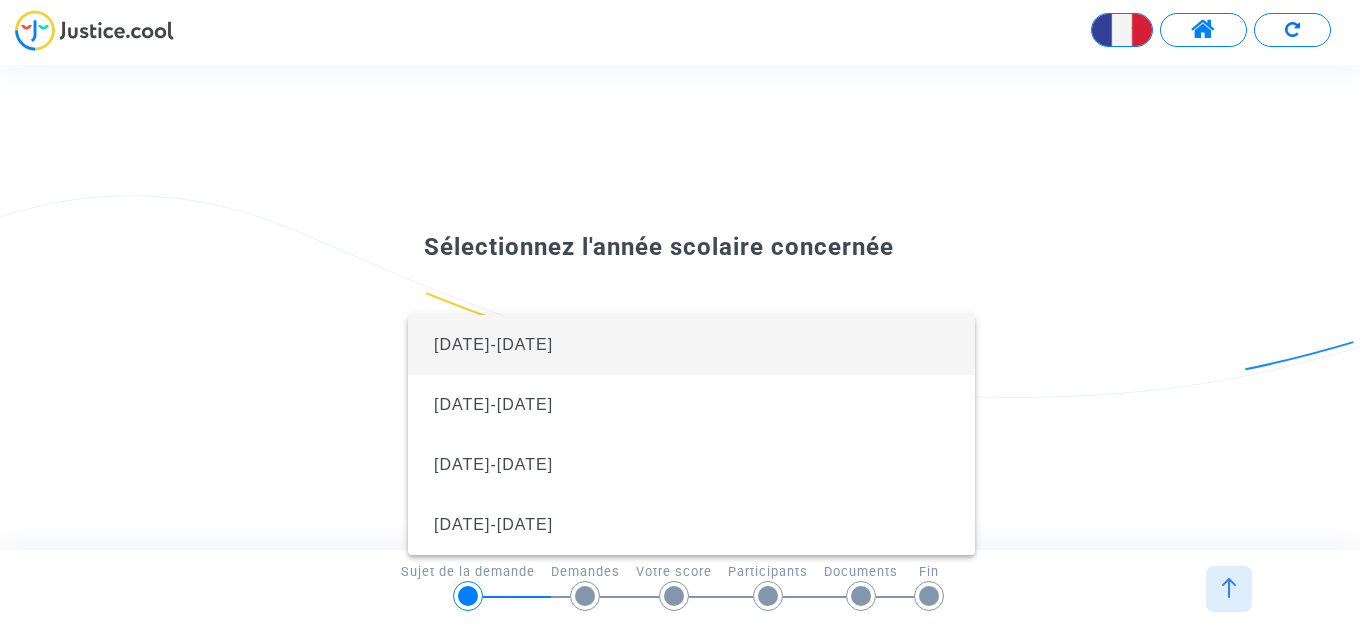click on "2024-2025" at bounding box center [691, 345] 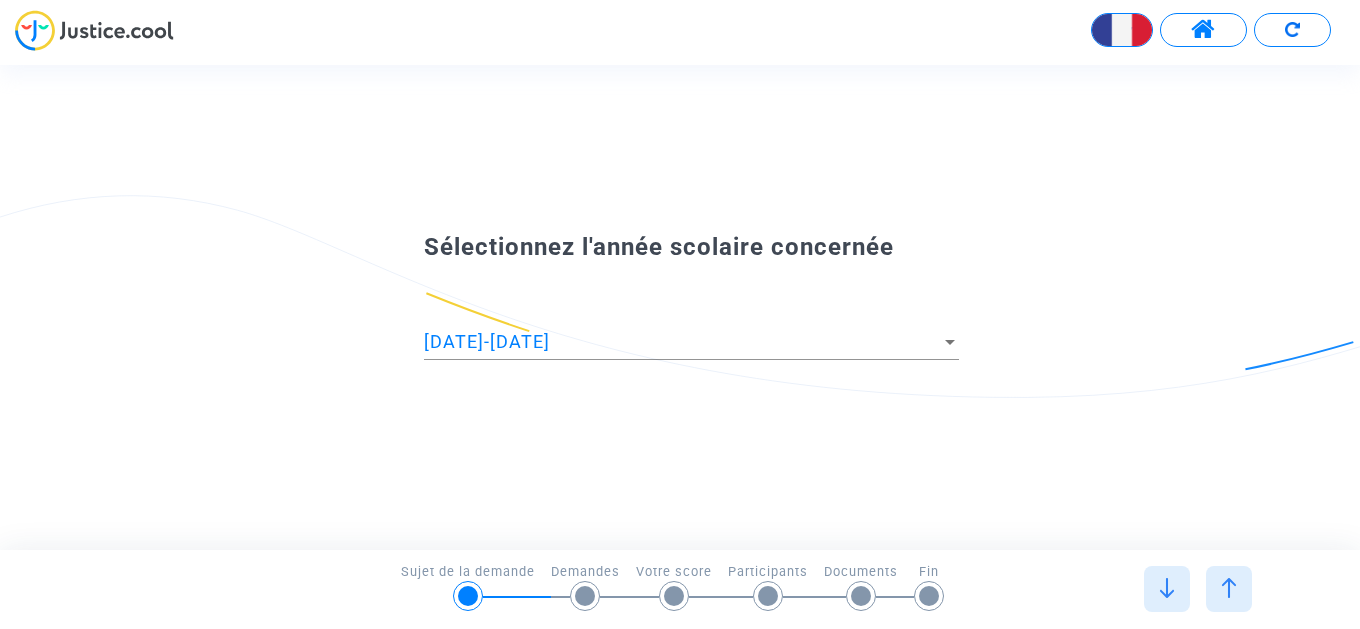 scroll, scrollTop: 0, scrollLeft: 0, axis: both 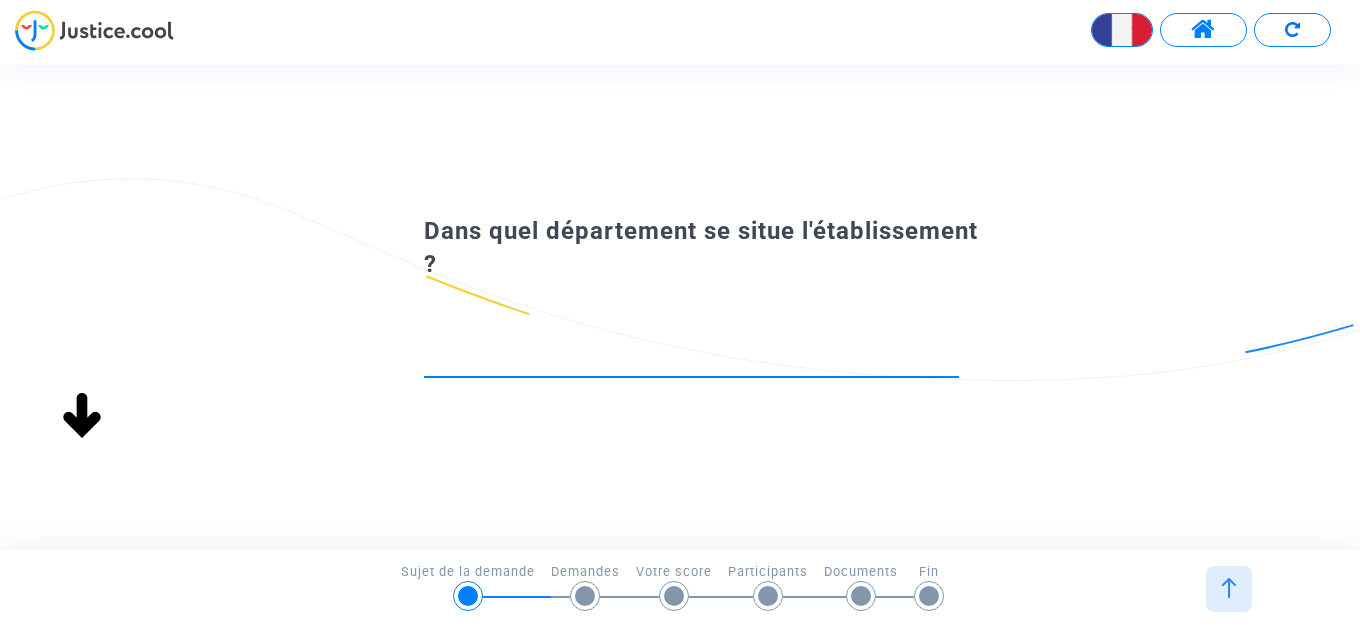 click 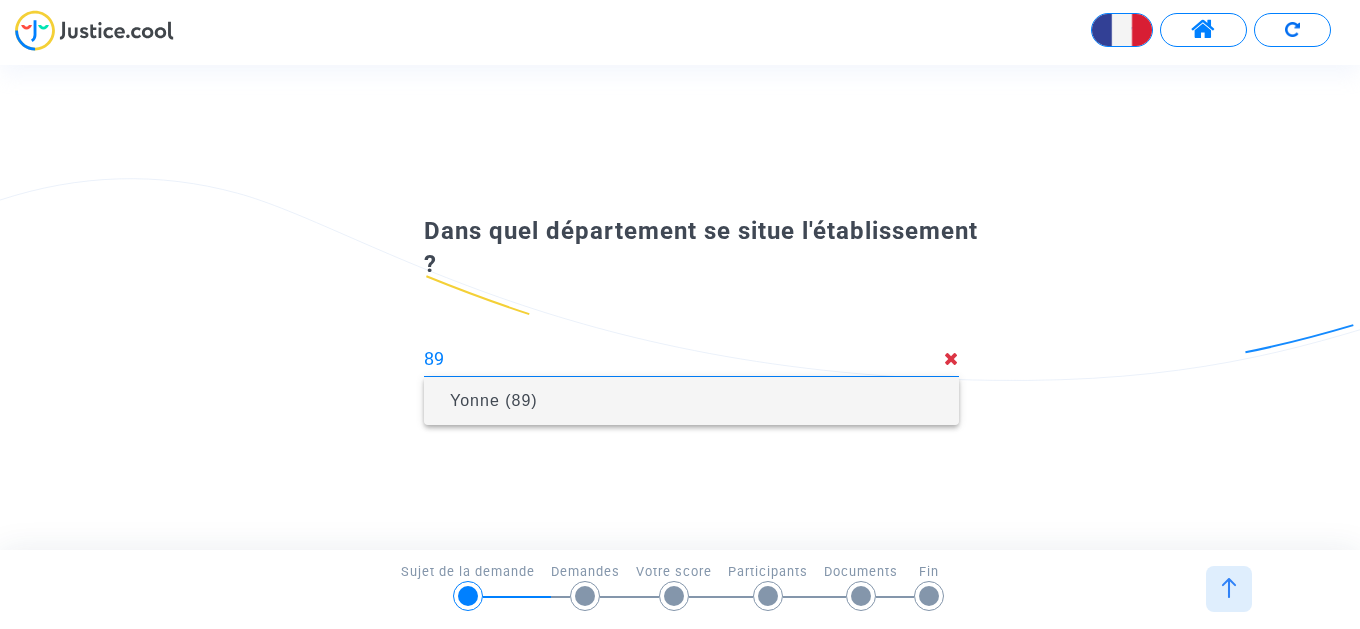 click on "Yonne (89)" at bounding box center [494, 400] 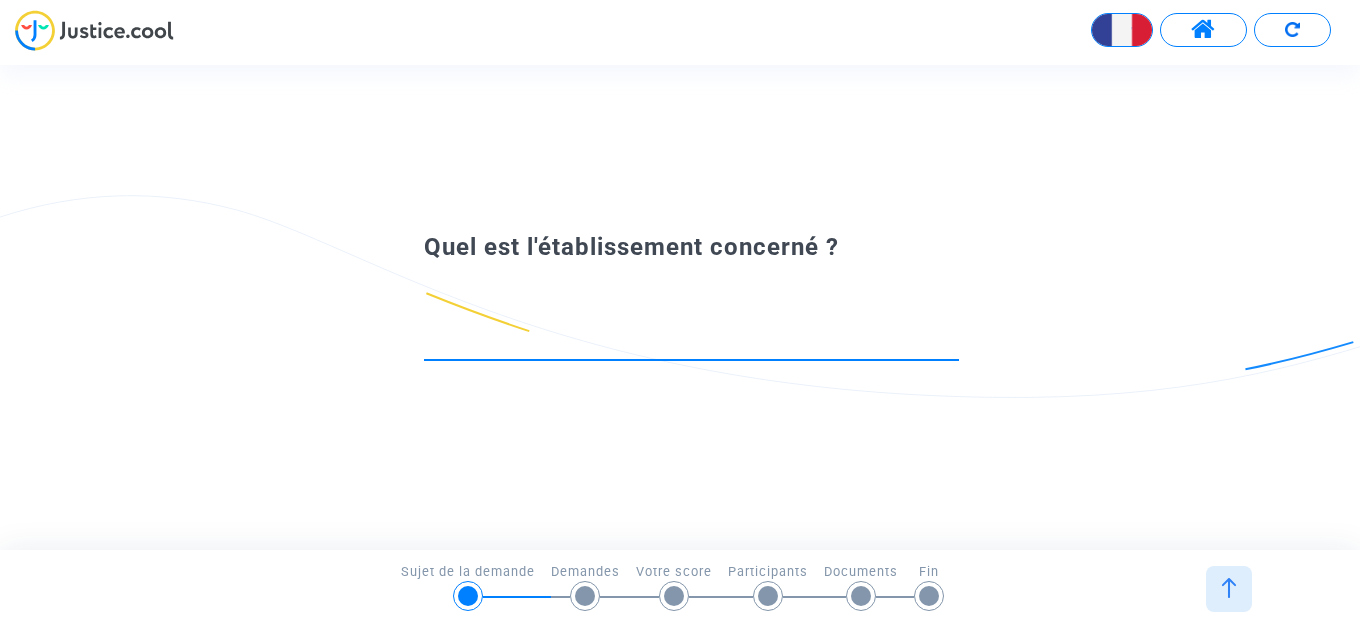 click at bounding box center (691, 342) 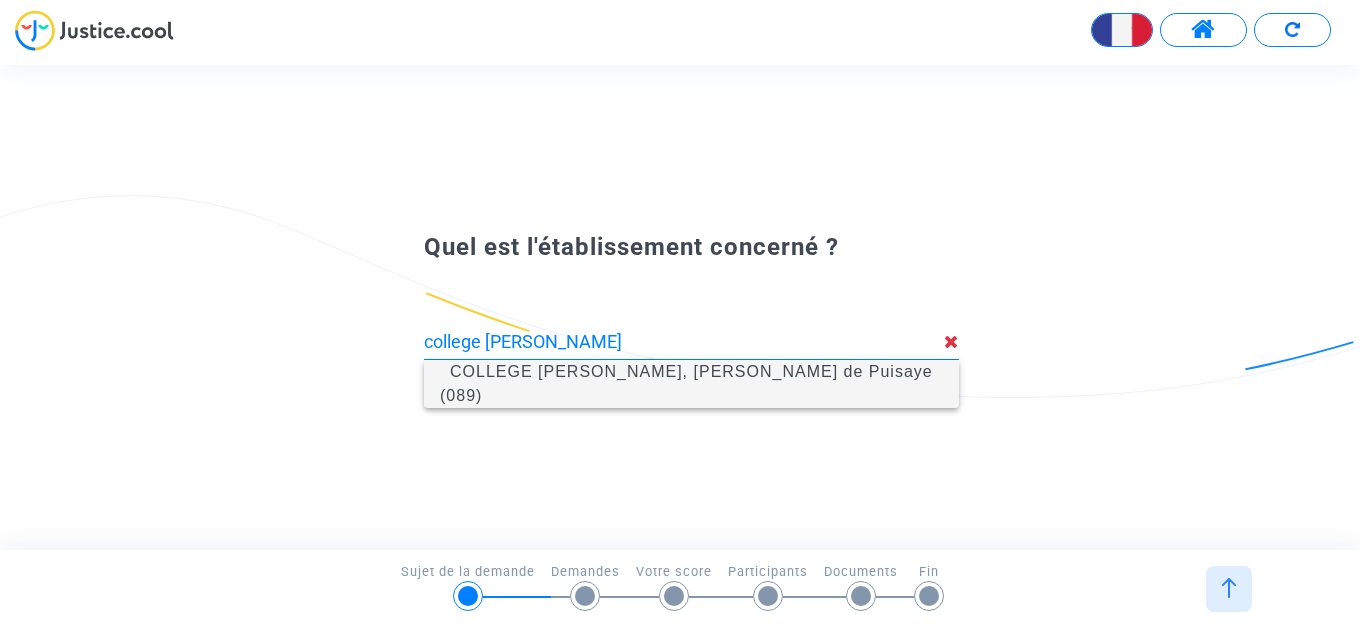 click on "COLLEGE MICHEL GONDRY, Charny Orée de Puisaye (089)" at bounding box center (686, 383) 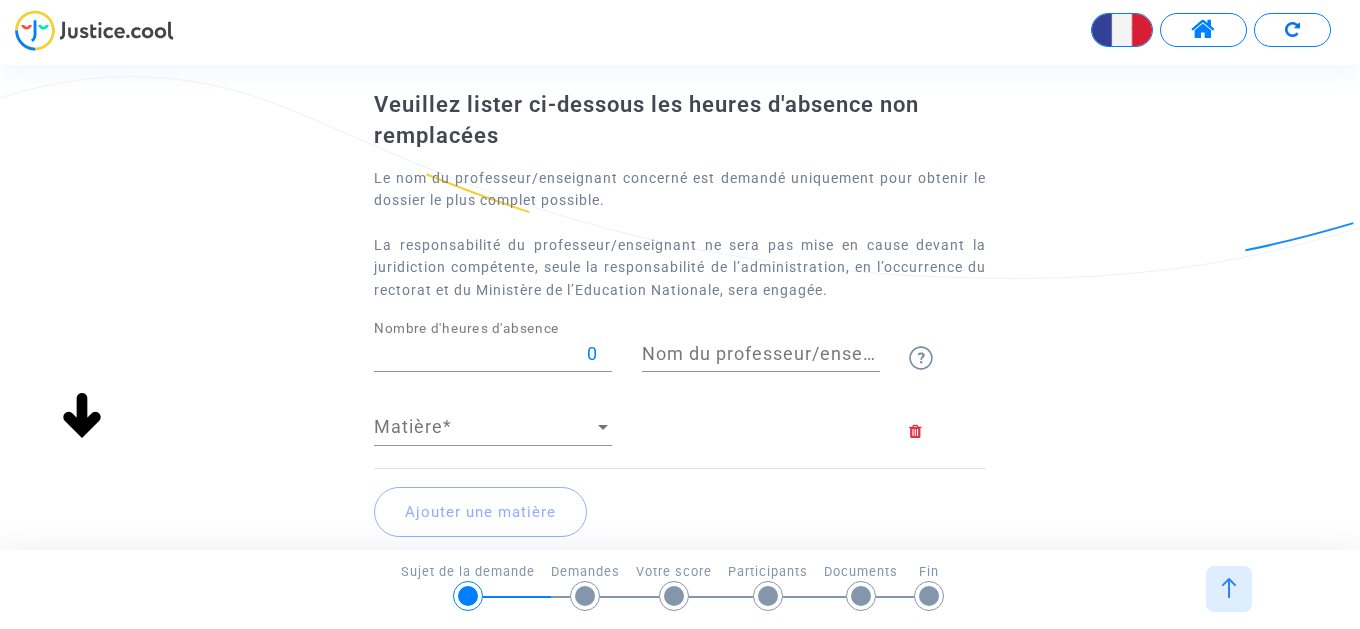 scroll, scrollTop: 114, scrollLeft: 0, axis: vertical 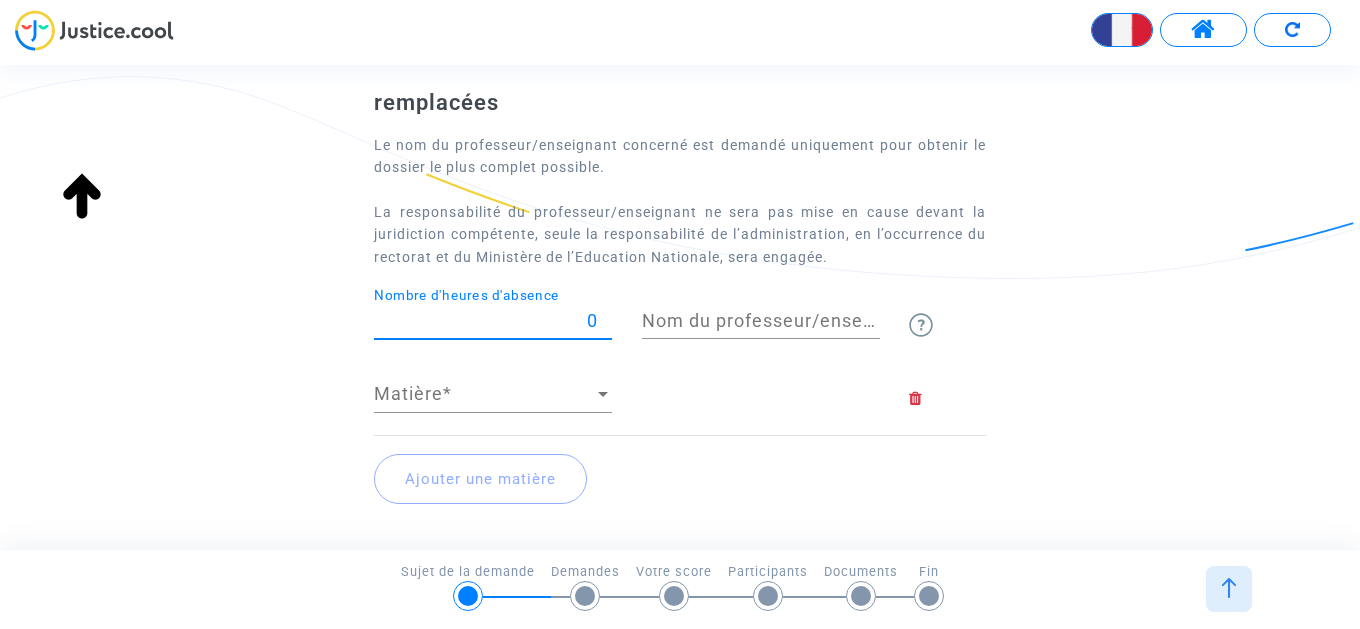 click on "0" at bounding box center (493, 321) 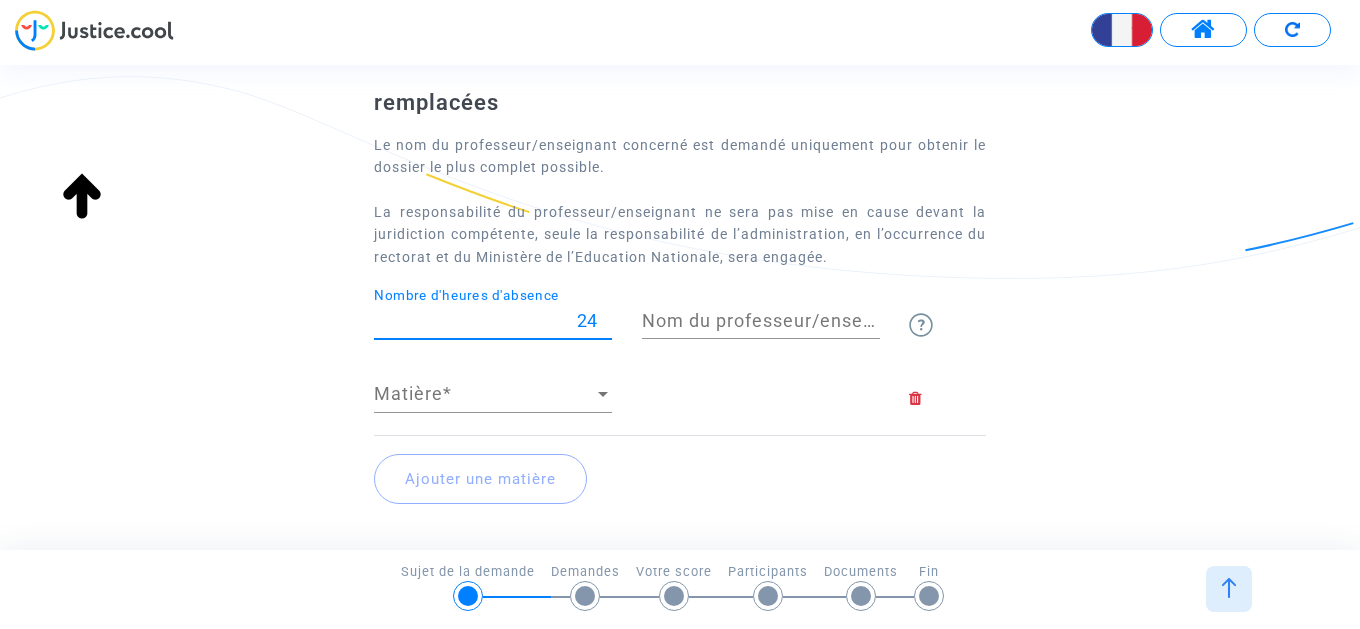 type on "24" 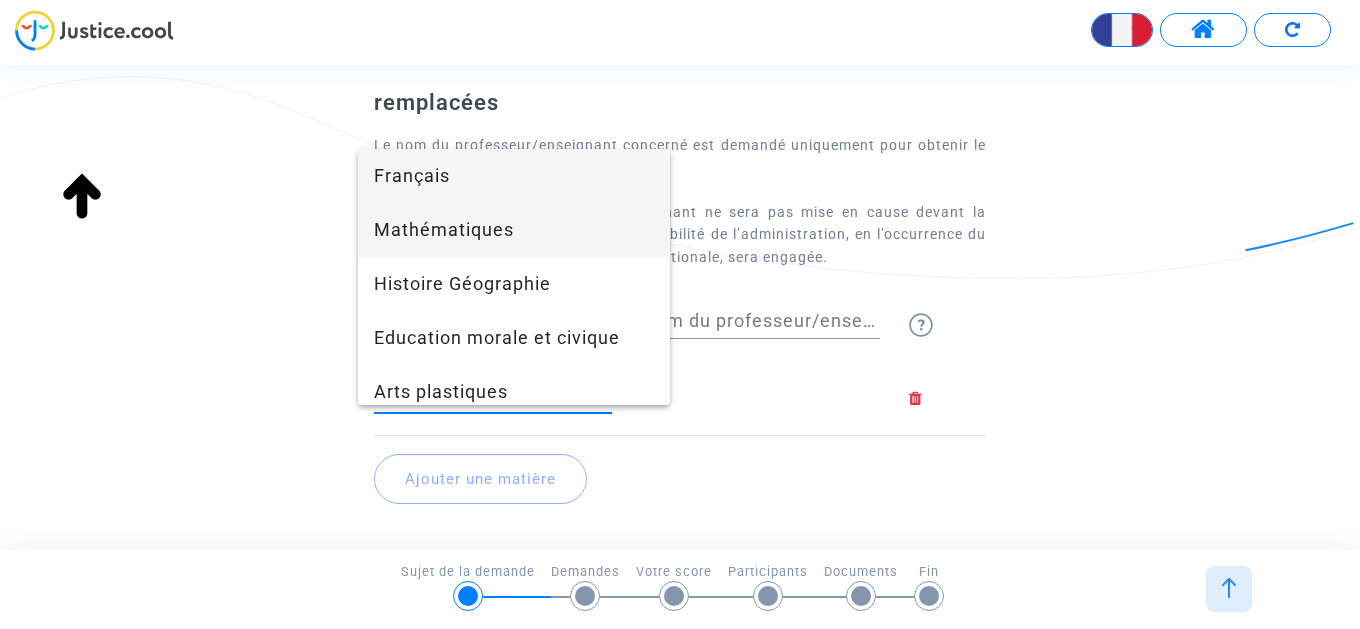 click on "Mathématiques" at bounding box center [514, 230] 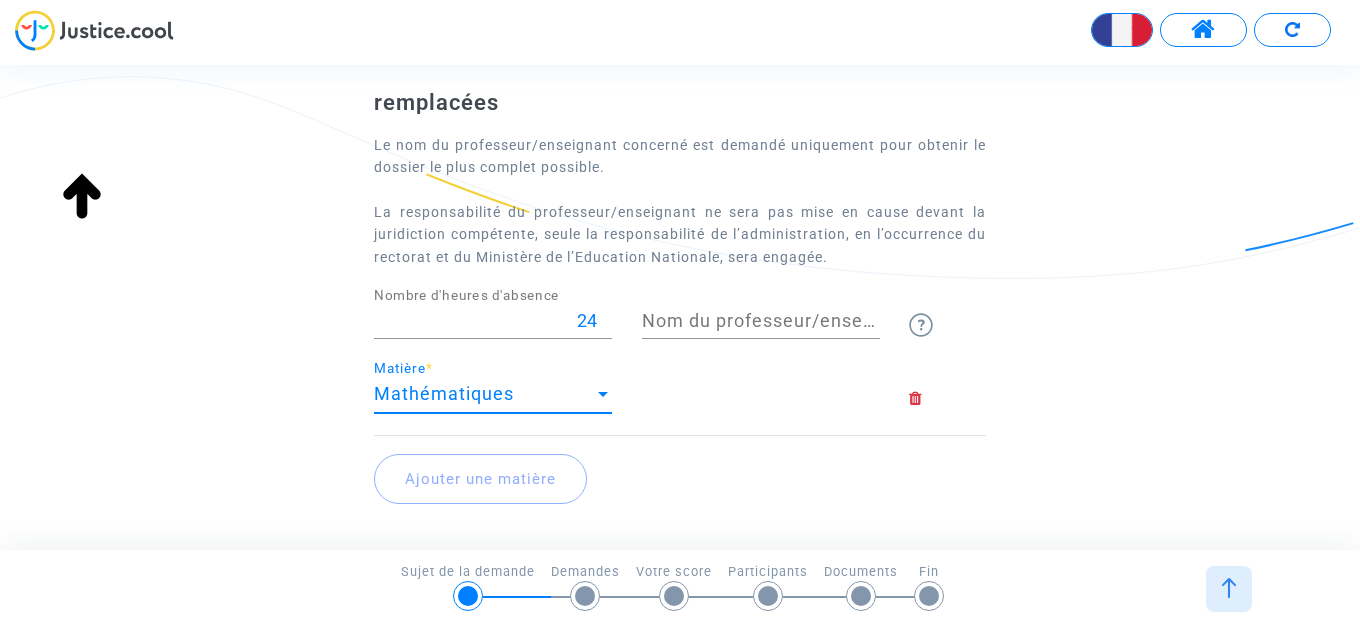 click on "Nom du professeur/enseignant titulaire" at bounding box center (761, 321) 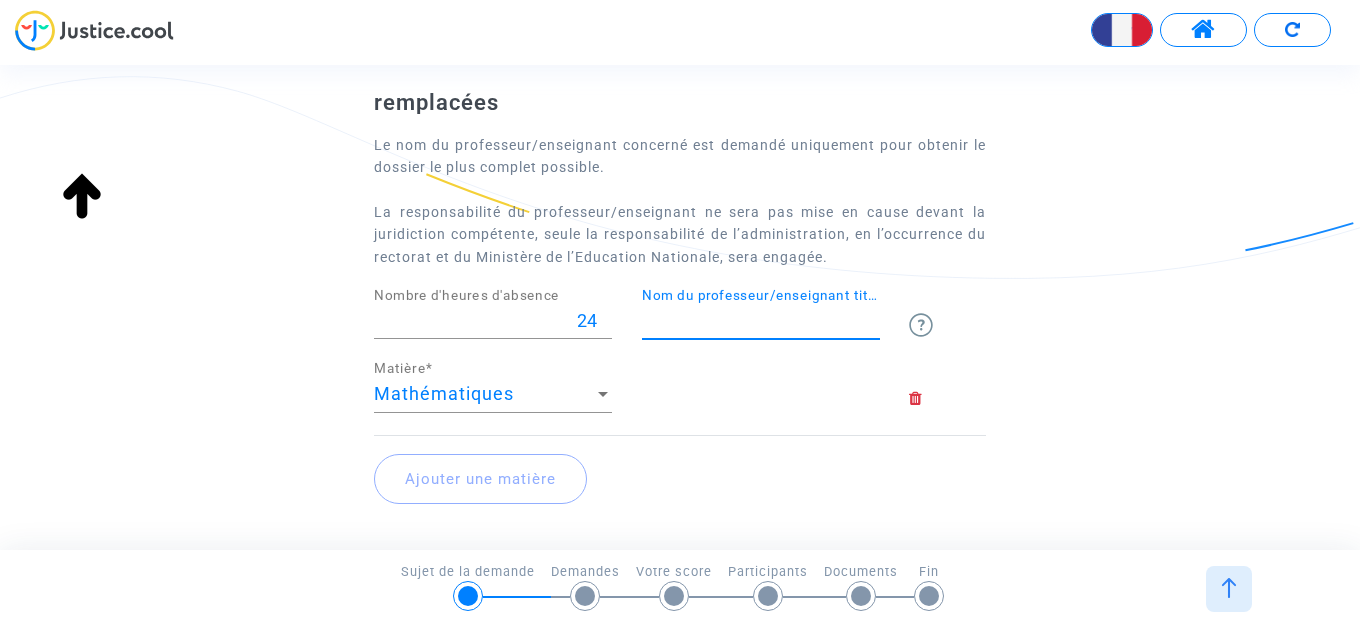 paste on "Mme PANTALEON" 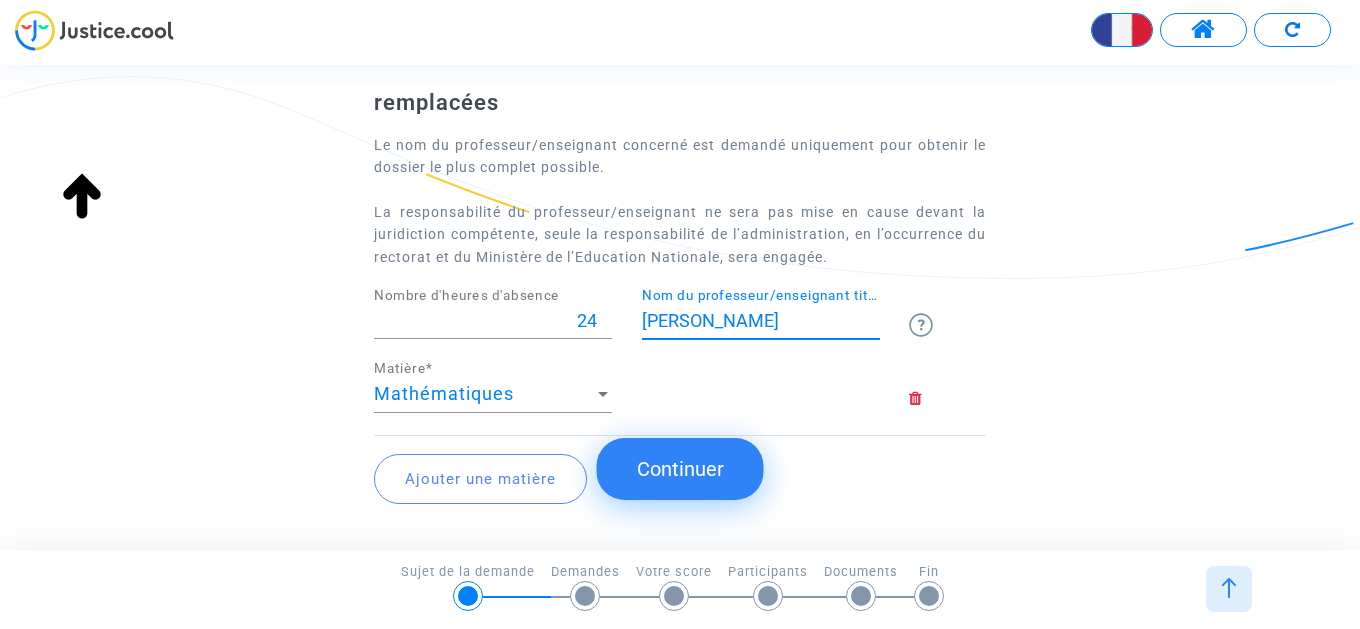 type on "Mme PANTALEON" 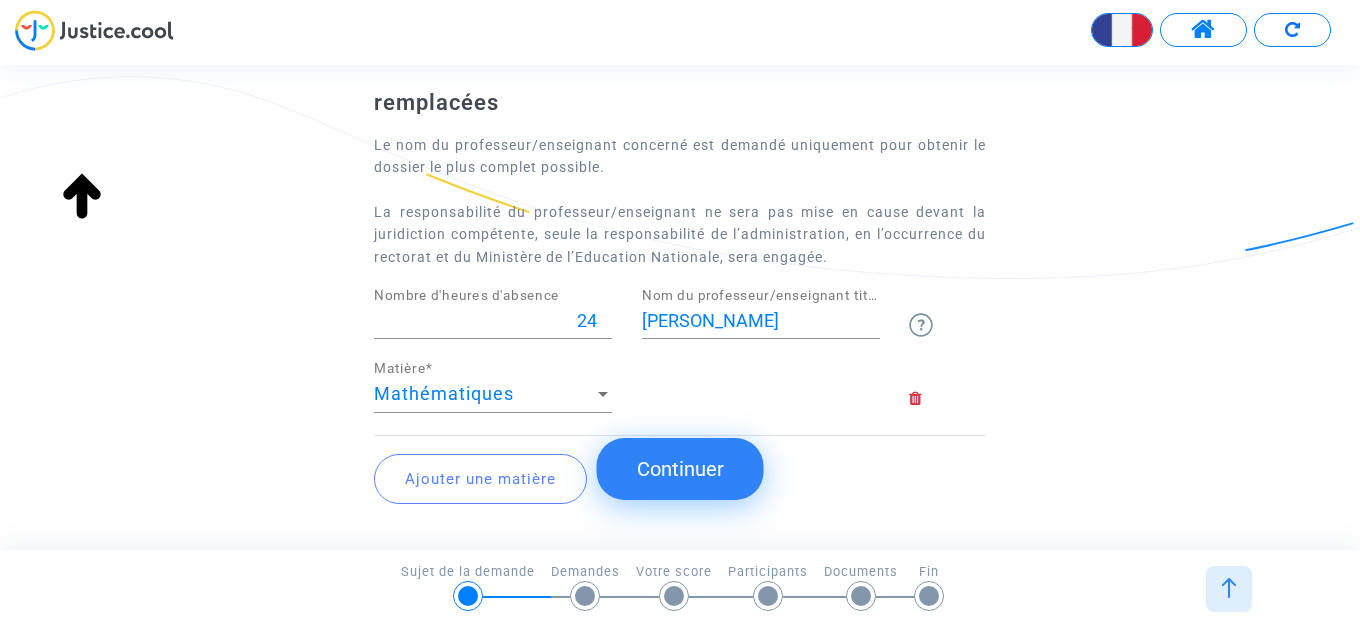 click on "Continuer" 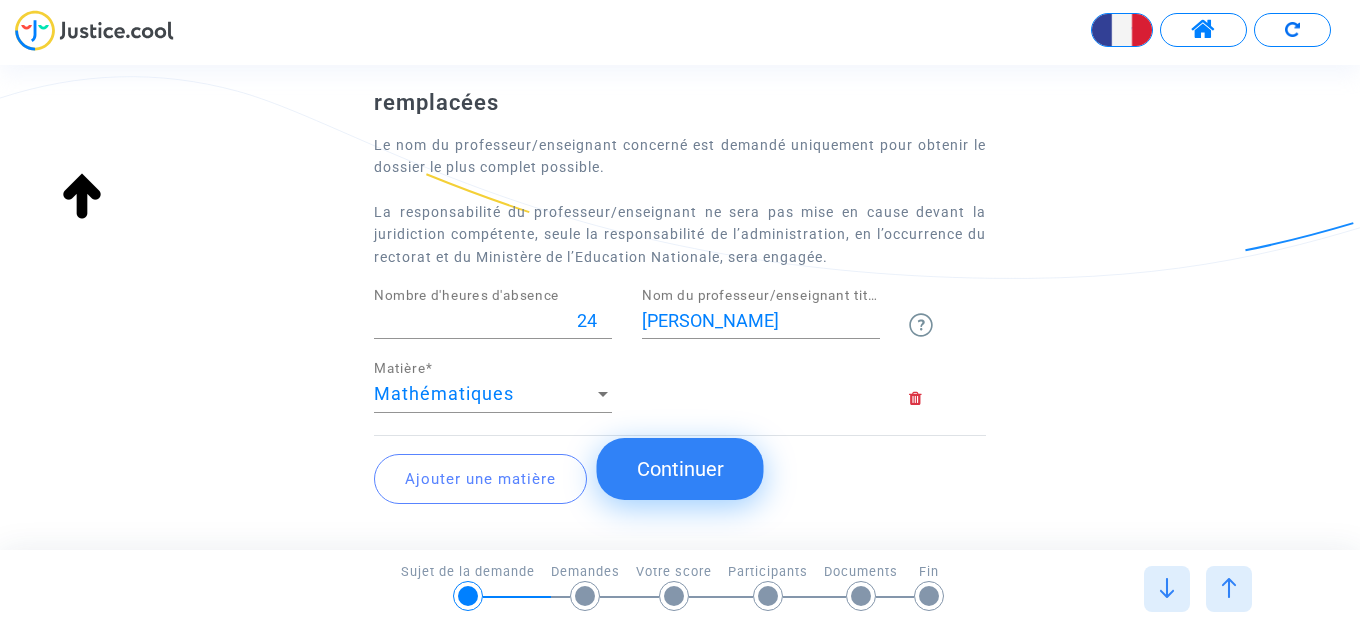 type on "COLLEGE MICHEL GONDRY, Charny Orée de Puisaye (089)" 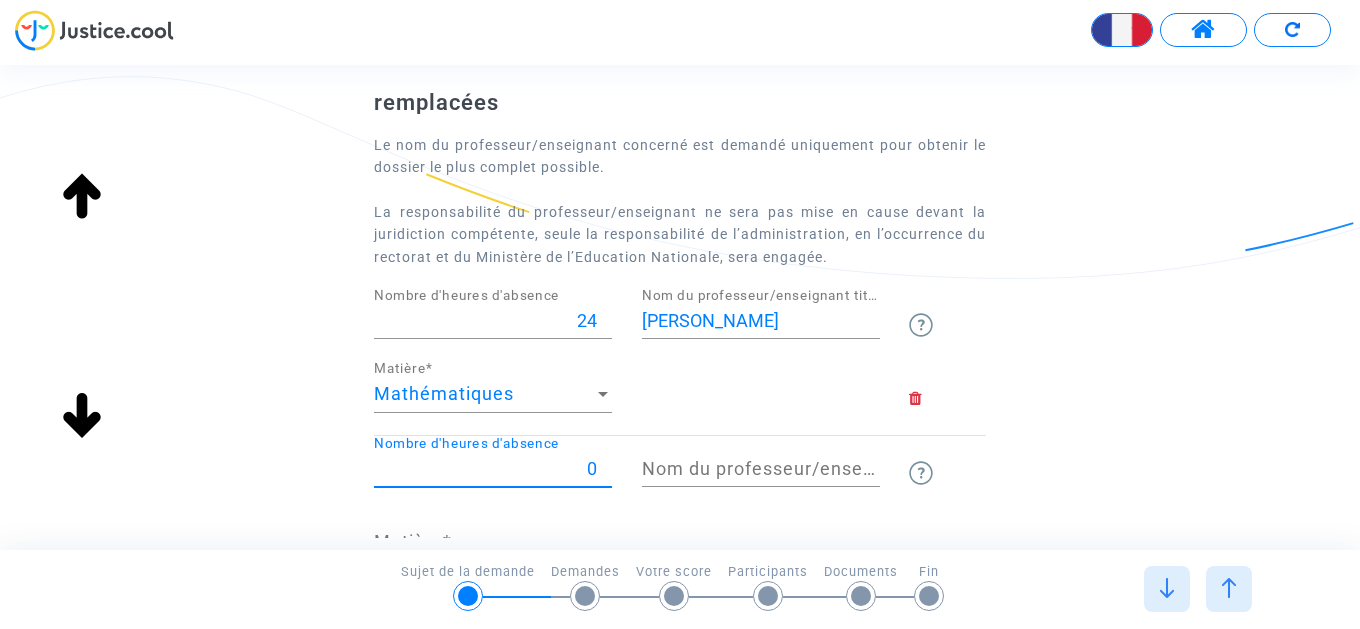 click on "0" at bounding box center (493, 469) 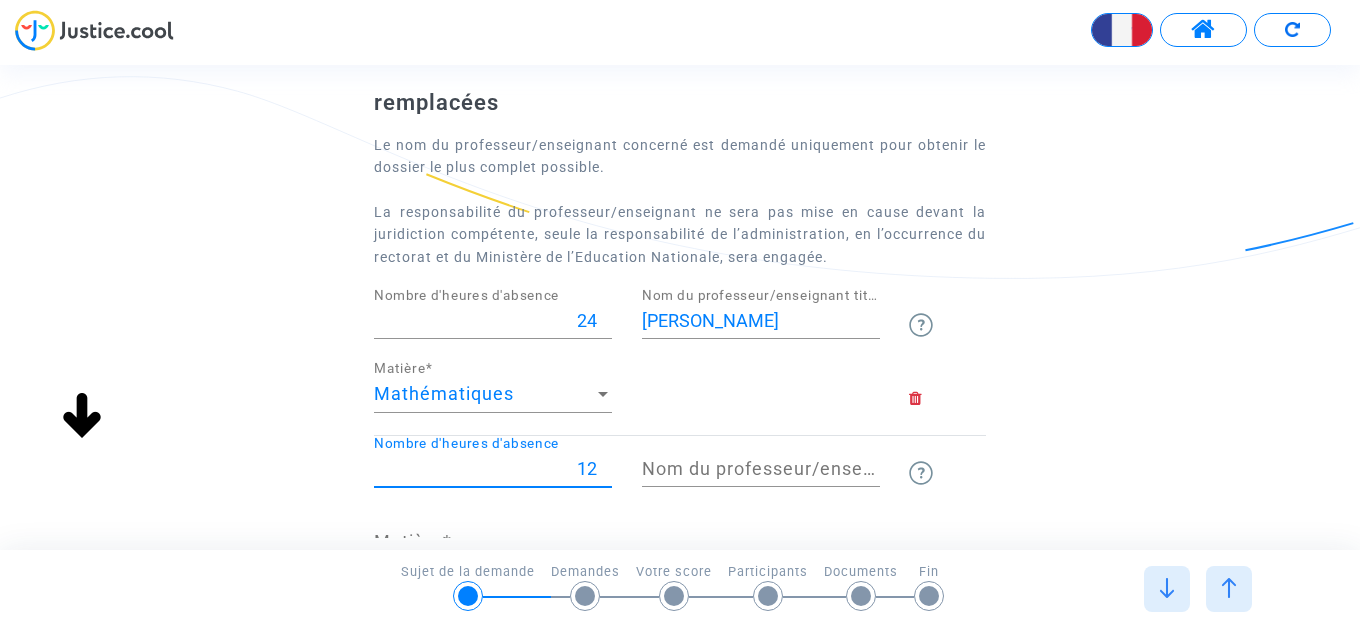 scroll, scrollTop: 228, scrollLeft: 0, axis: vertical 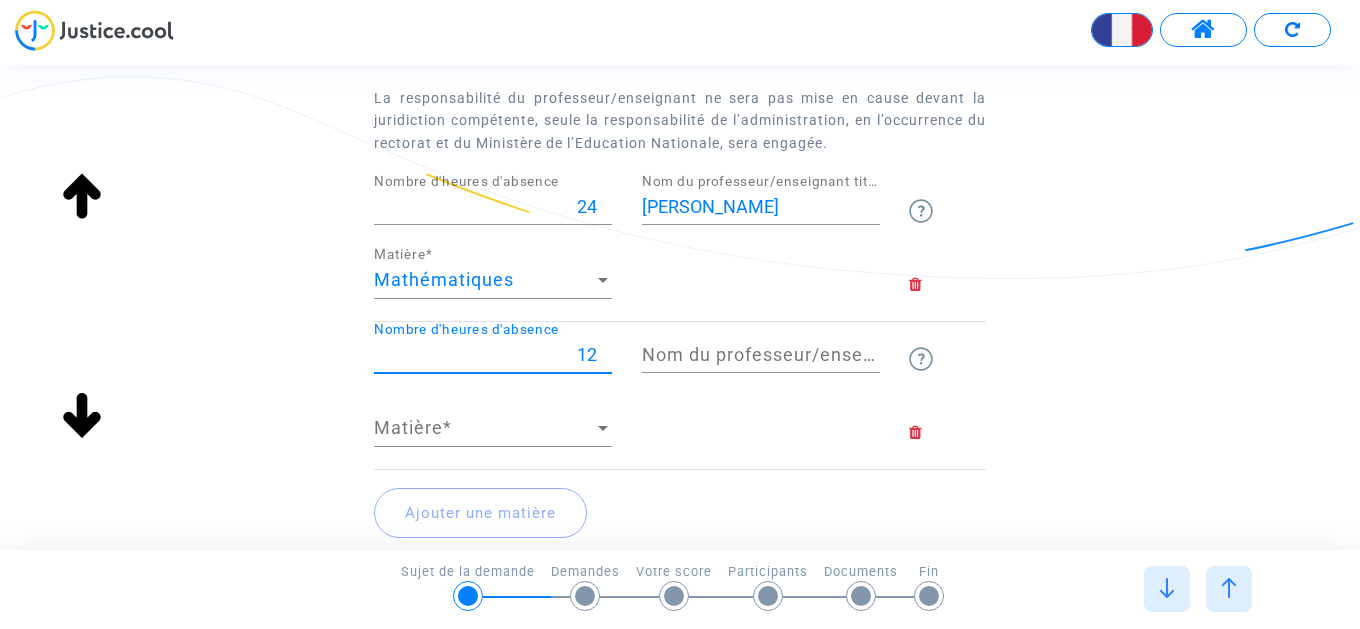 type on "12" 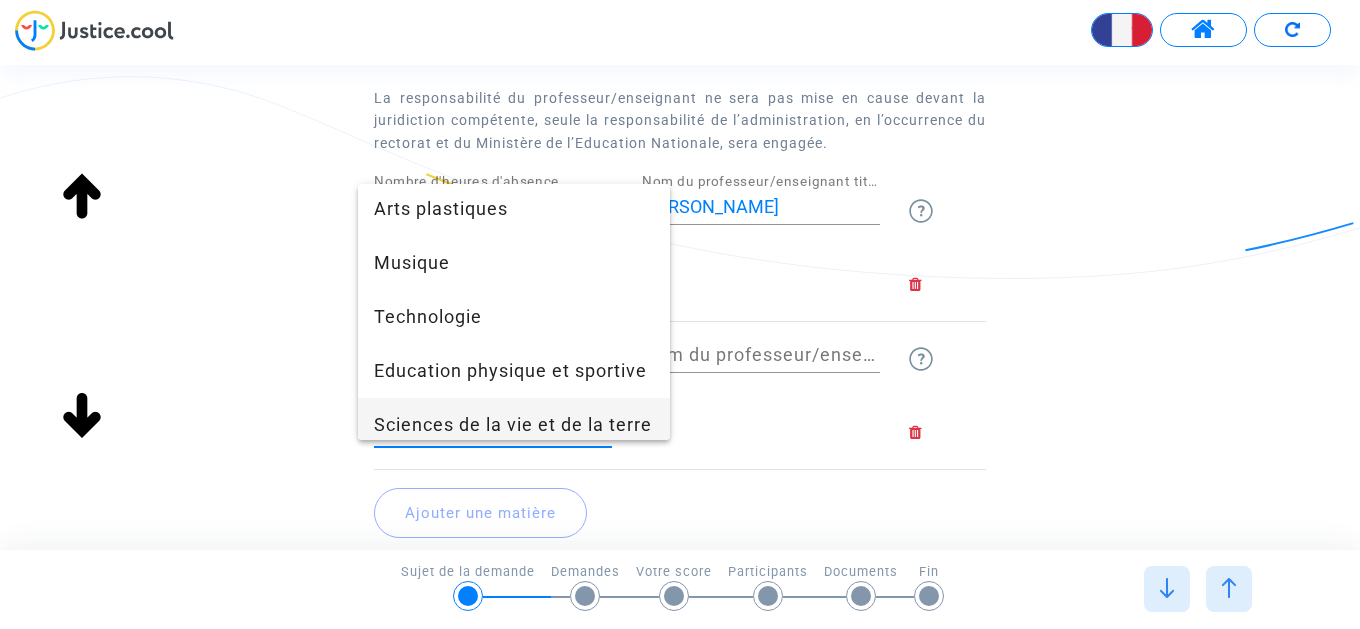 scroll, scrollTop: 264, scrollLeft: 0, axis: vertical 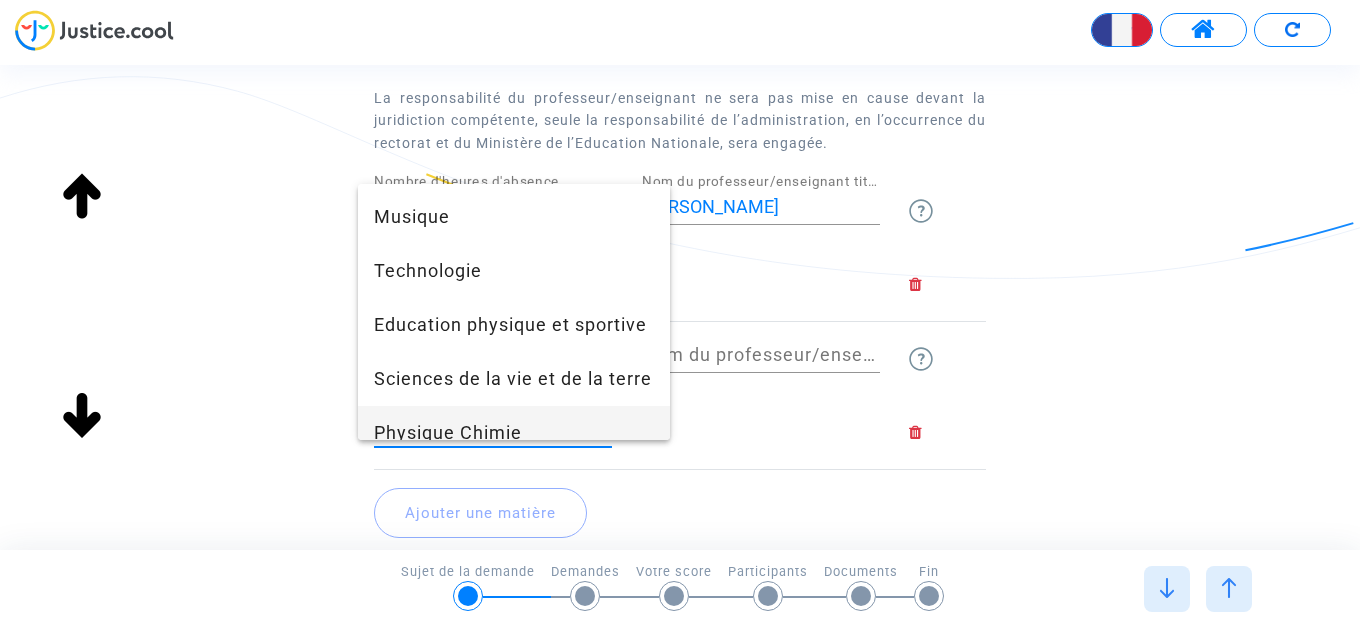 click on "Physique Chimie" at bounding box center (514, 433) 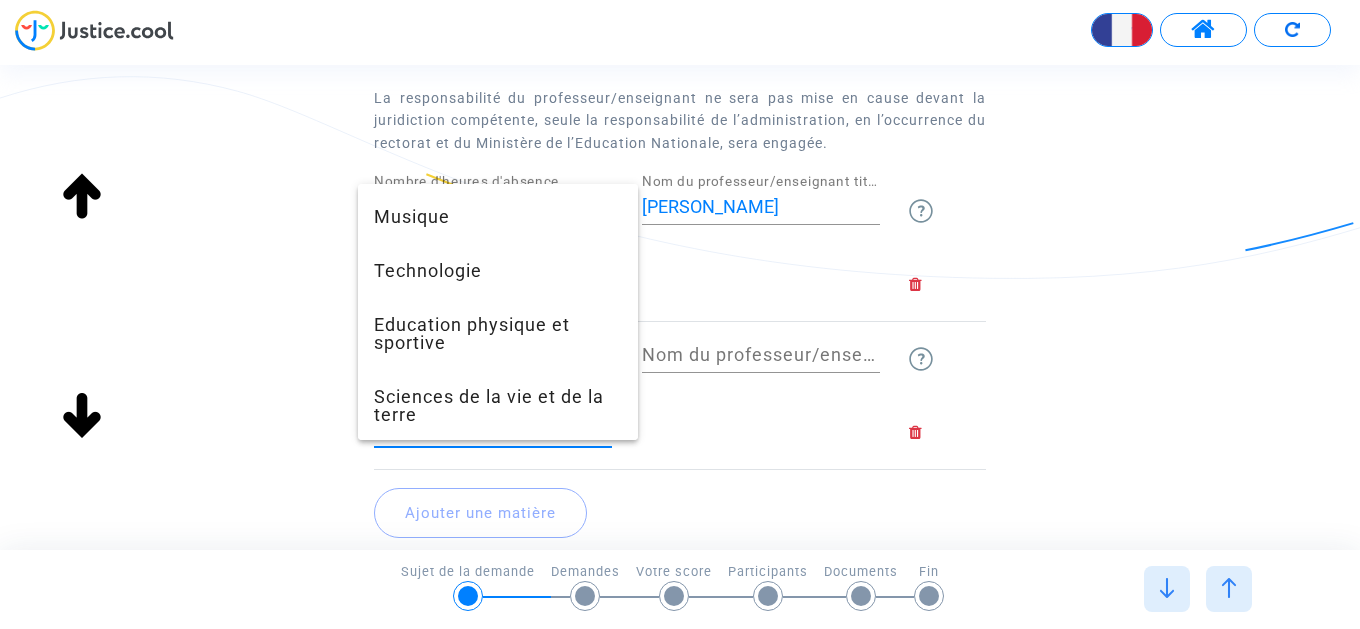 scroll, scrollTop: 284, scrollLeft: 0, axis: vertical 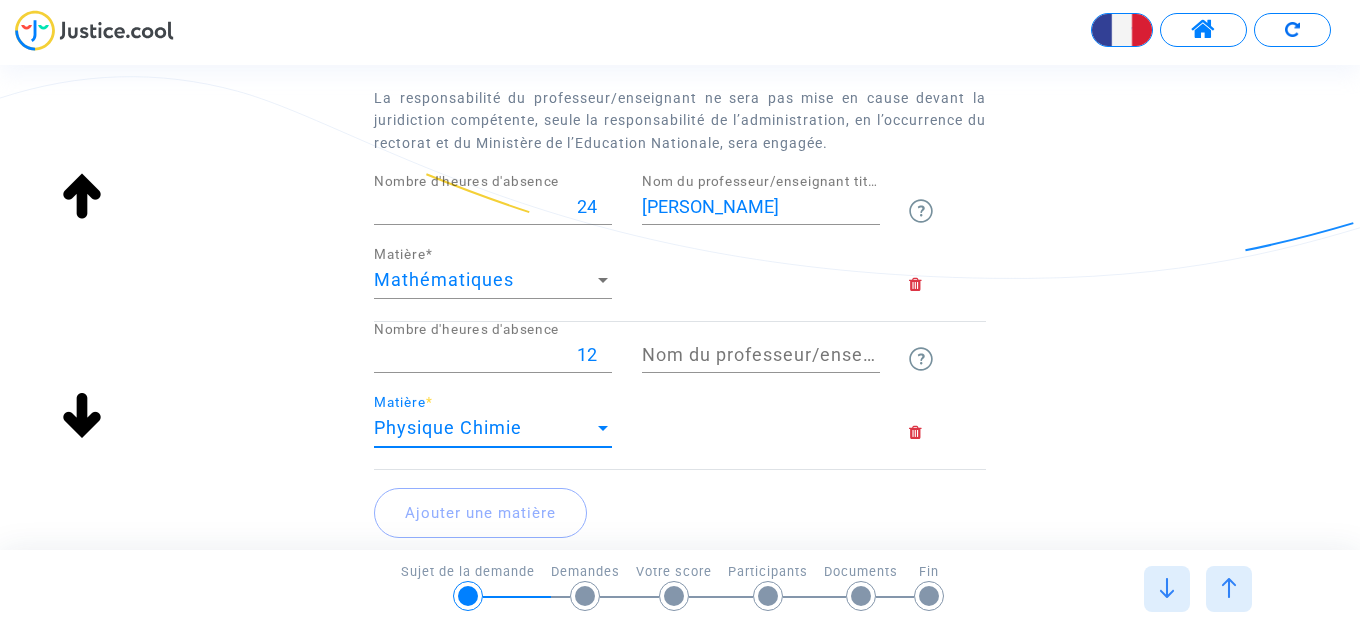 click on "Nom du professeur/enseignant titulaire" at bounding box center [761, 355] 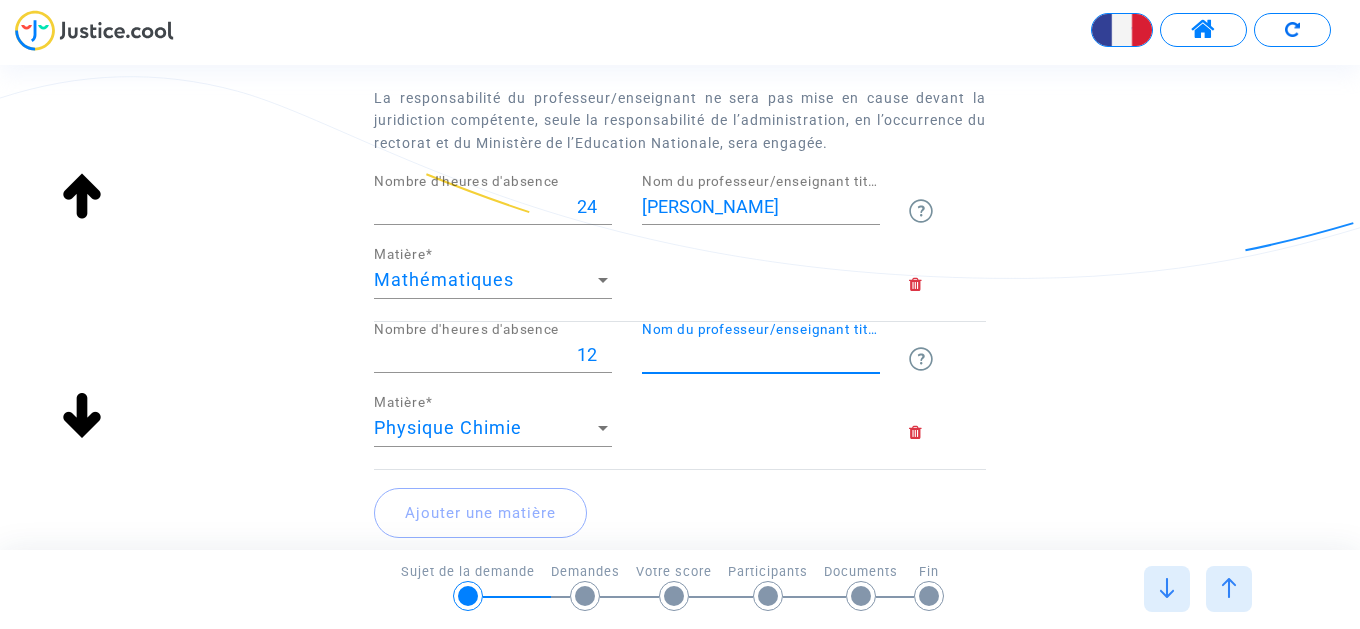paste on "M. MURA" 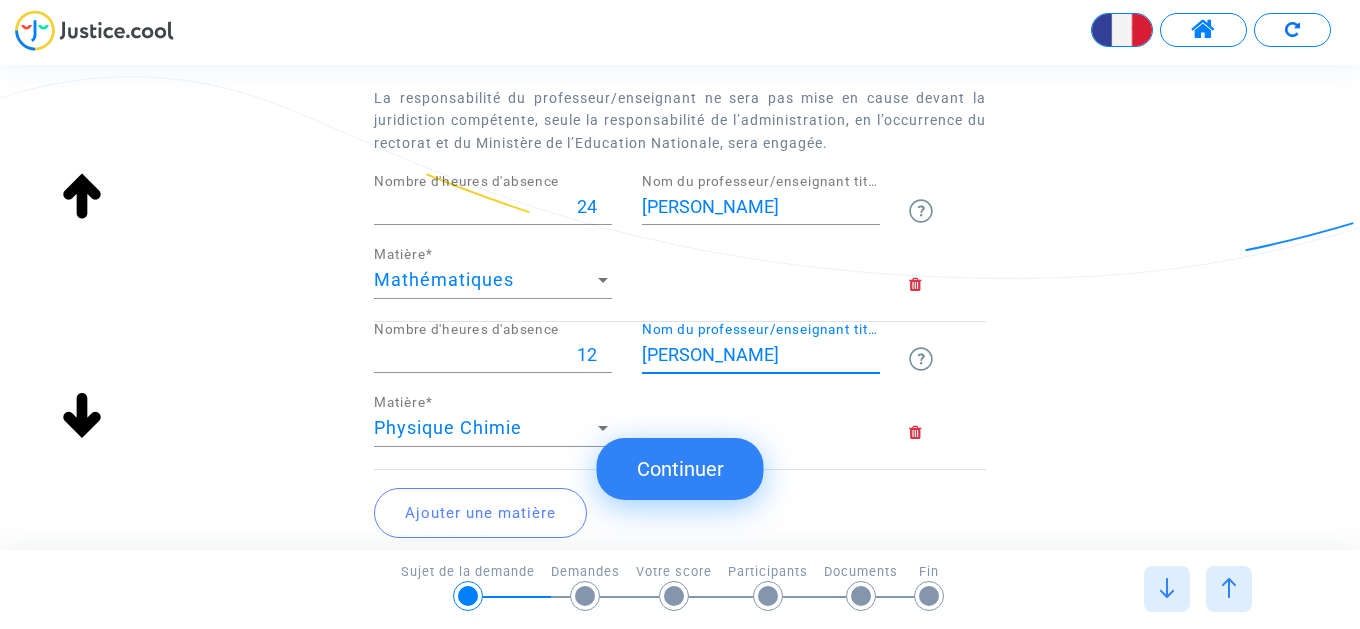type on "M. MURA" 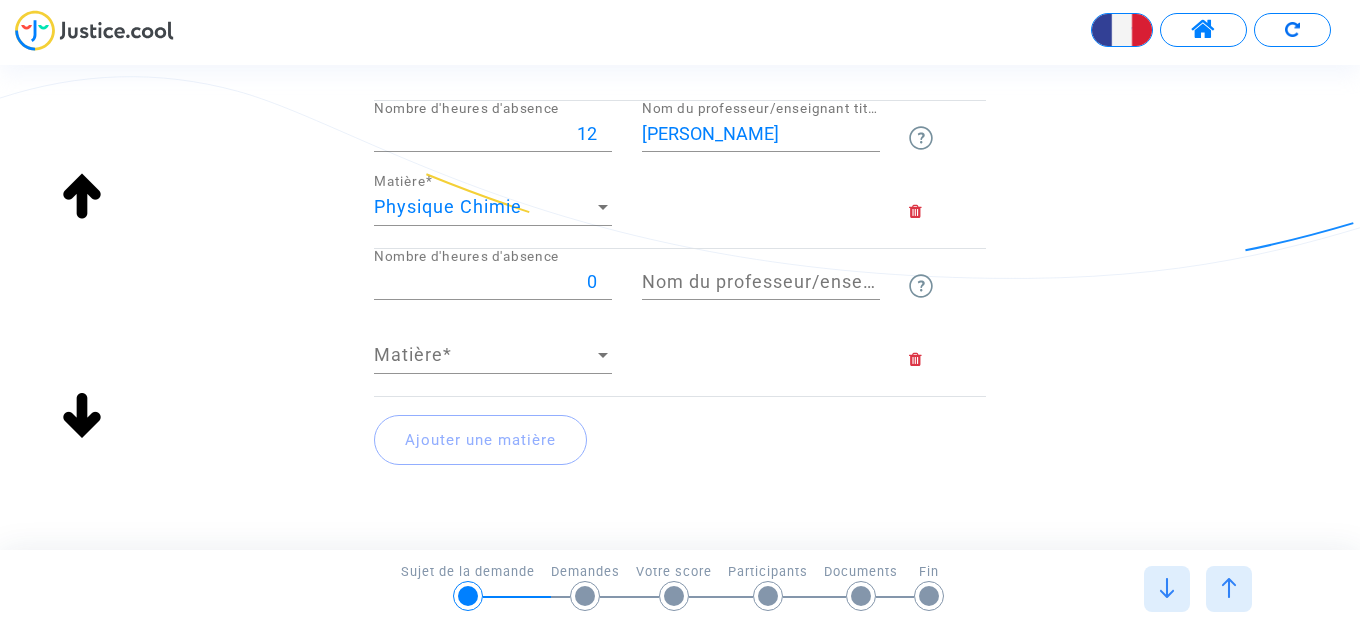 scroll, scrollTop: 456, scrollLeft: 0, axis: vertical 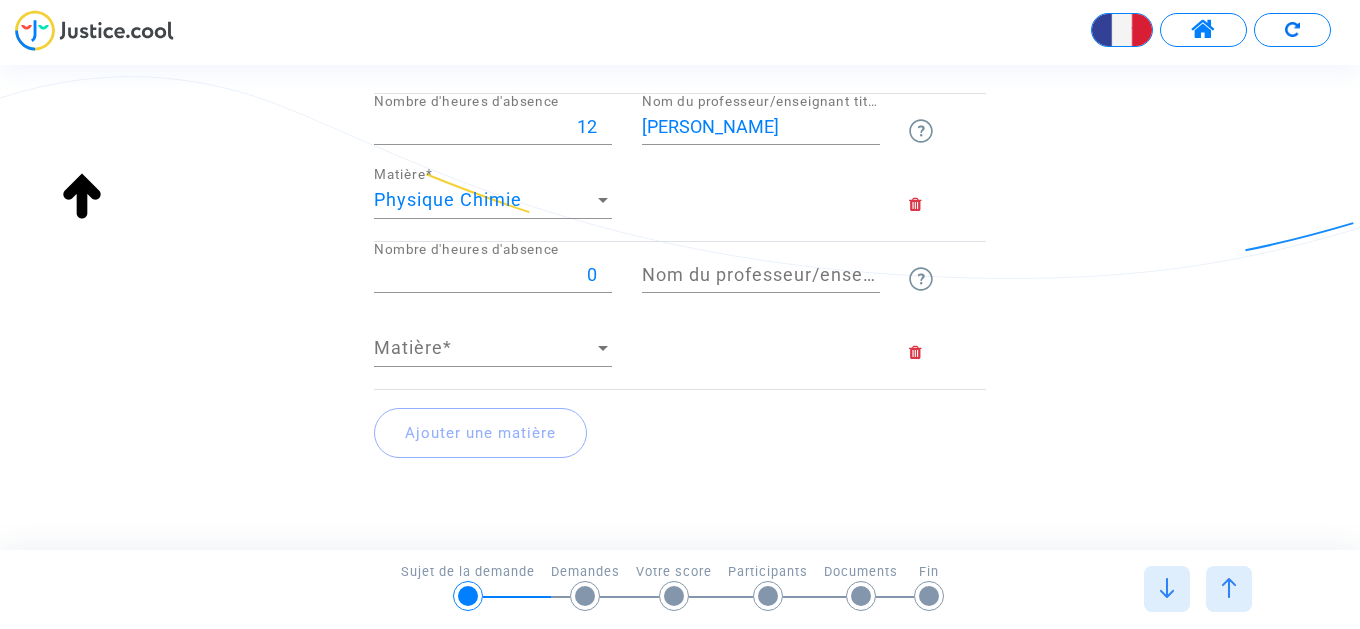 click on "0" at bounding box center [493, 275] 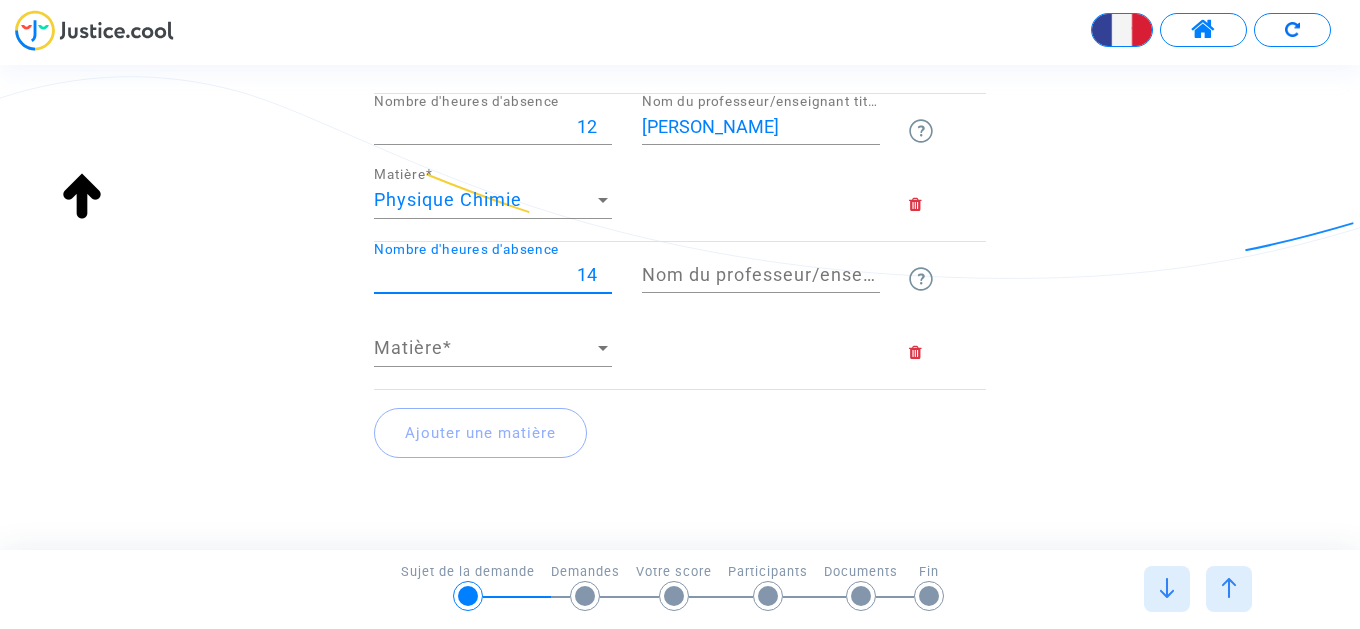 type on "14" 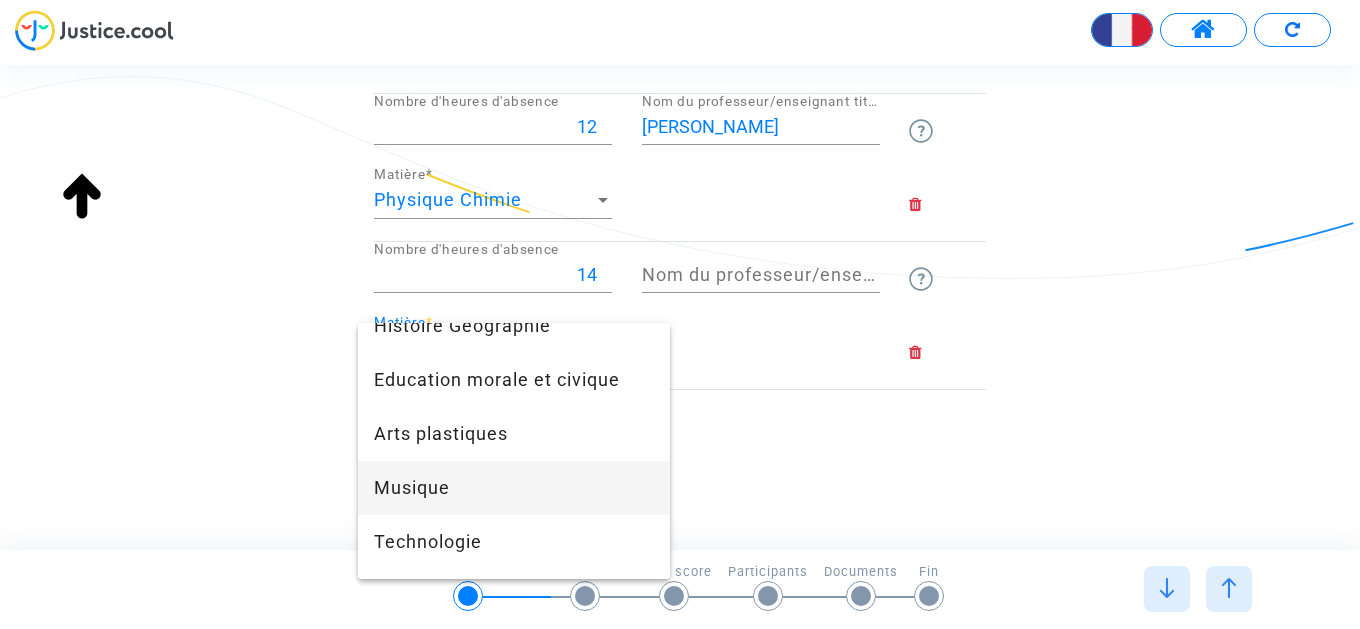 scroll, scrollTop: 264, scrollLeft: 0, axis: vertical 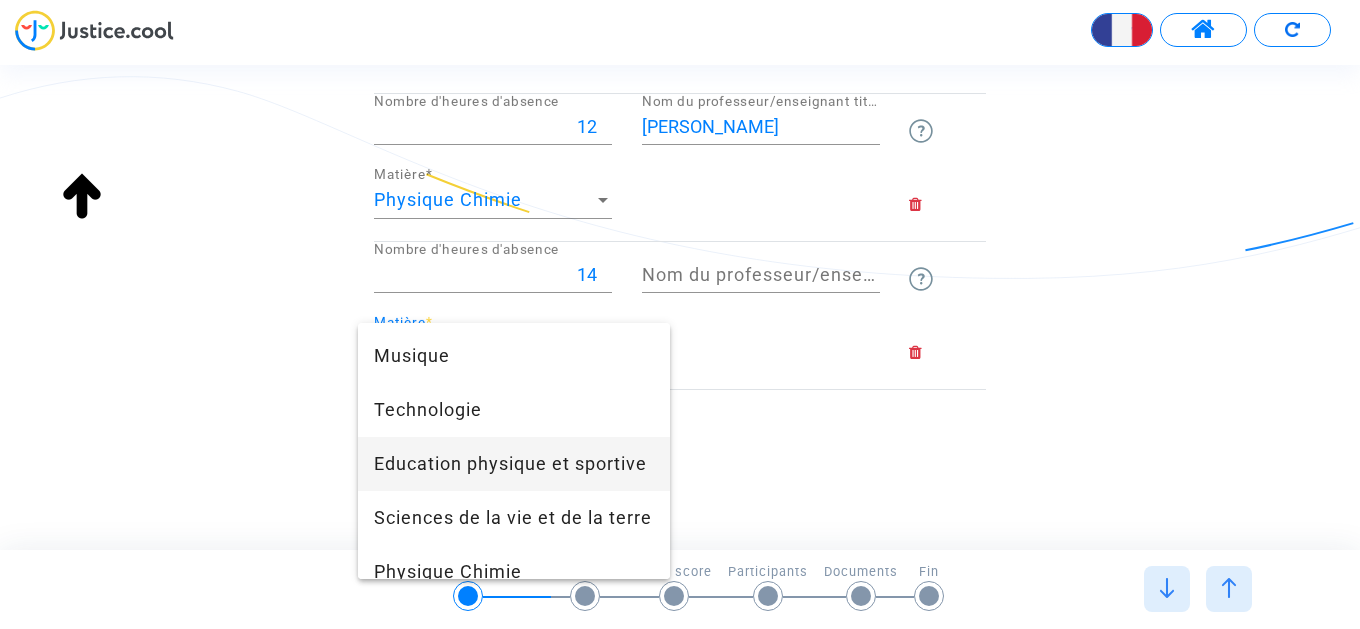 click on "Education physique et sportive" at bounding box center [514, 464] 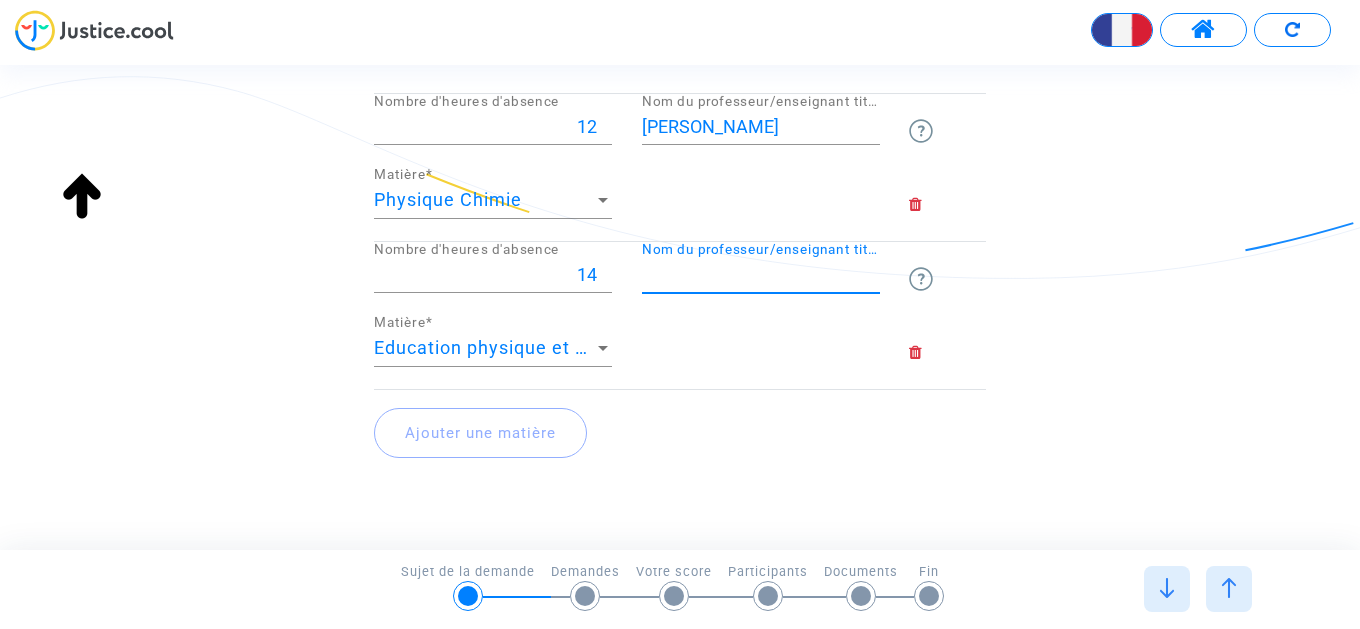 click on "Nom du professeur/enseignant titulaire" at bounding box center (761, 275) 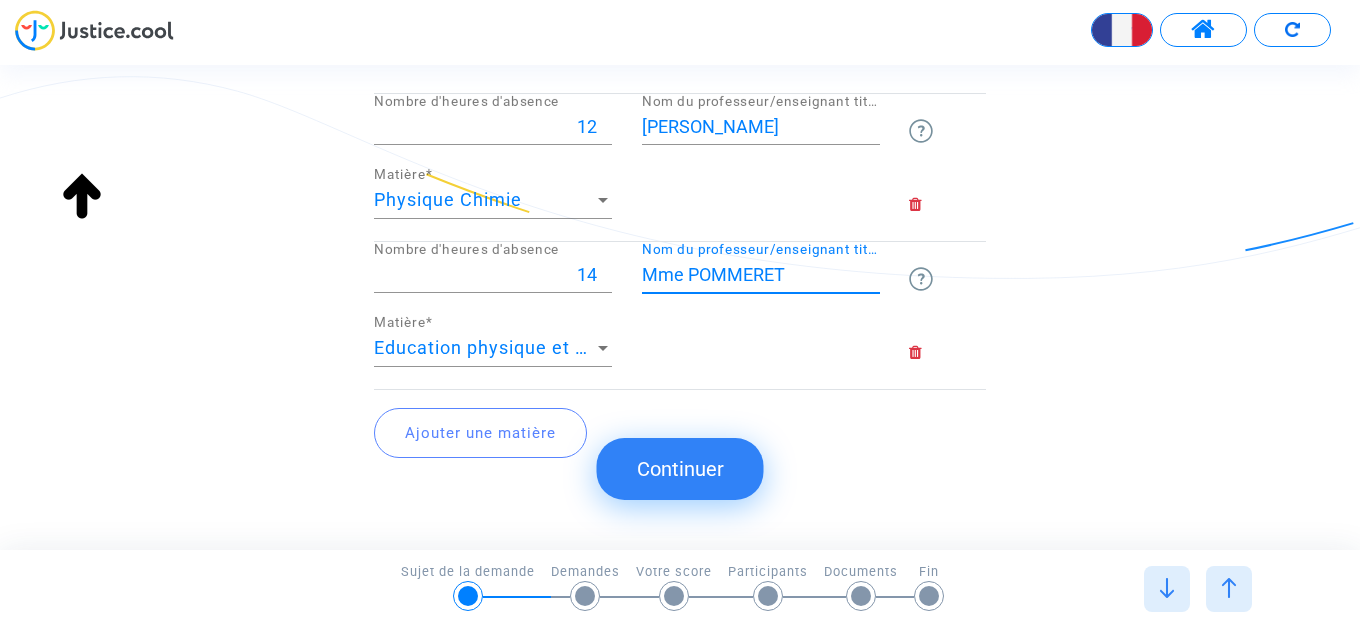 type on "Mme POMMERET" 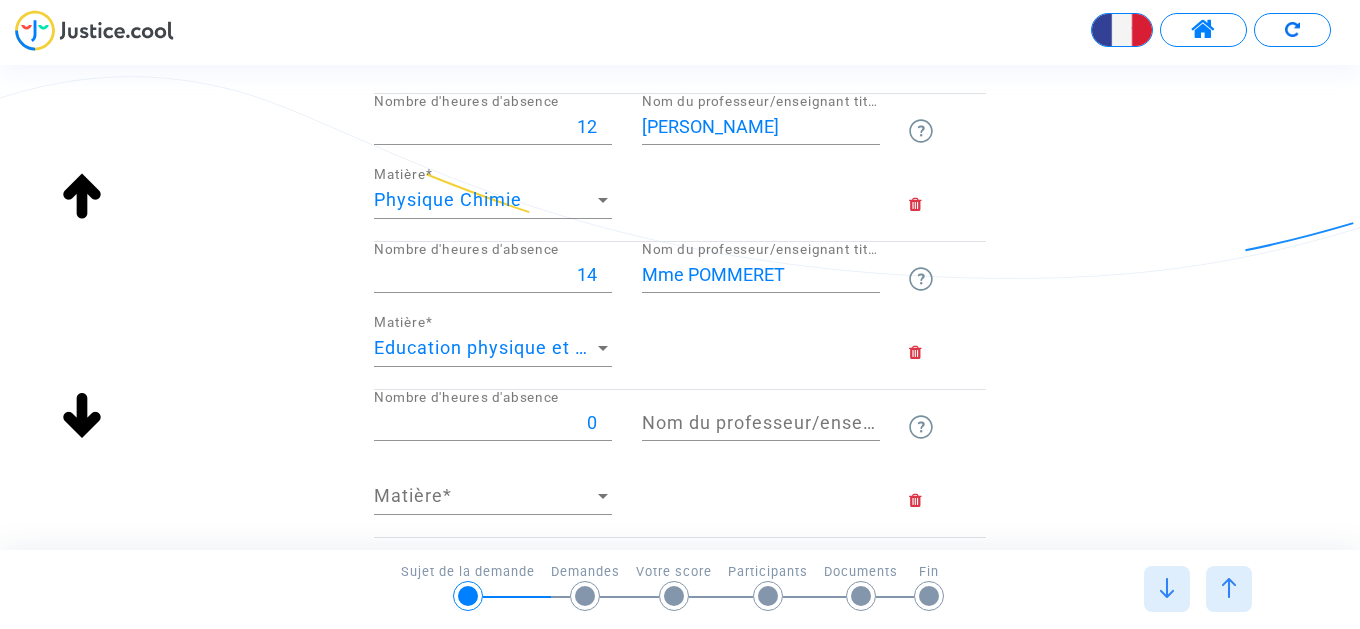 click on "0" at bounding box center [493, 423] 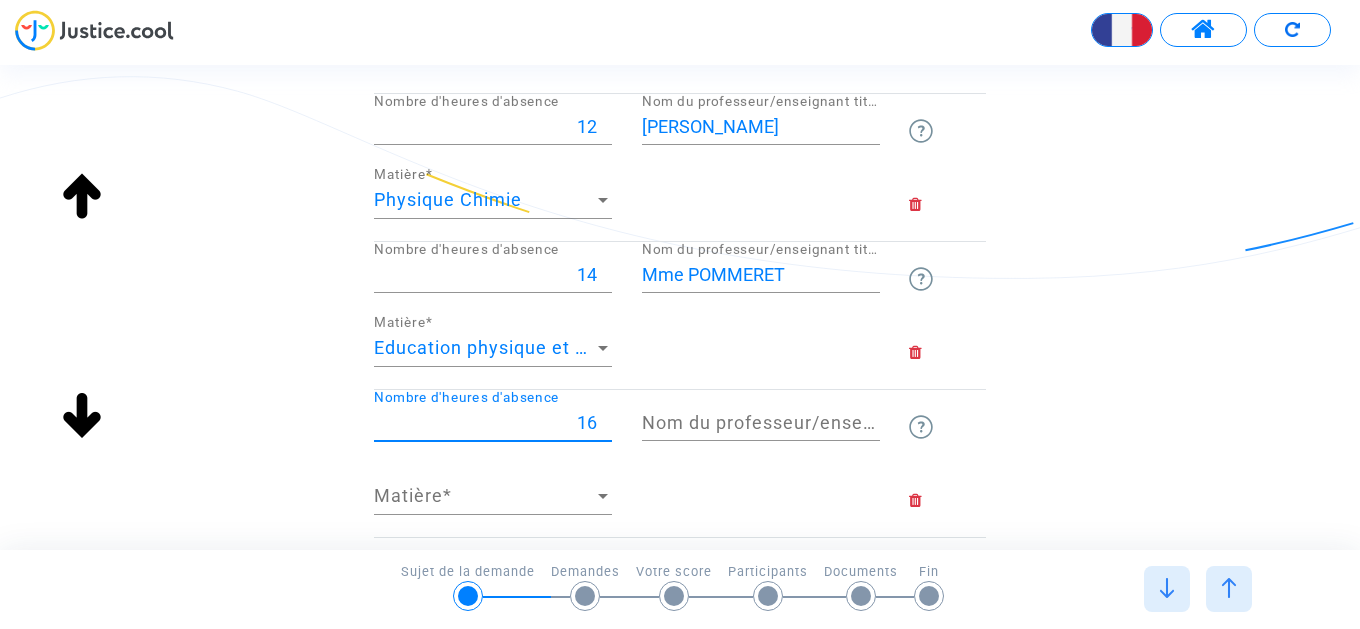 type on "16" 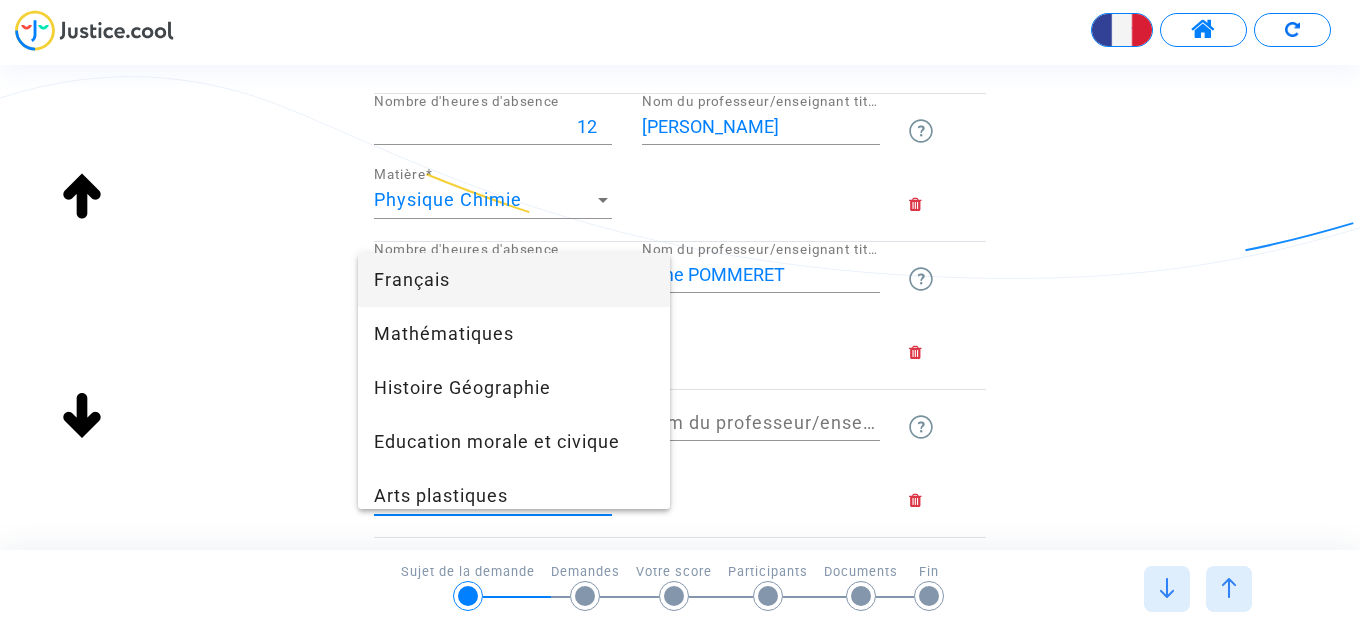 click on "Français" at bounding box center (514, 280) 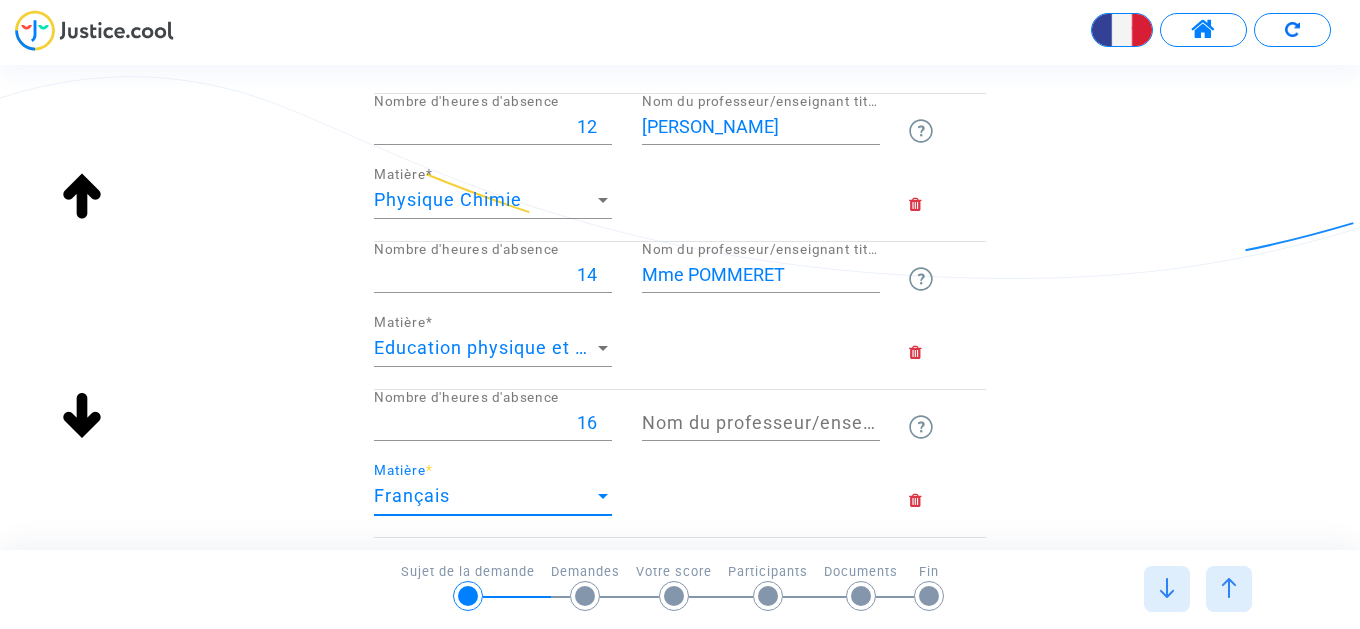 click on "Nom du professeur/enseignant titulaire" at bounding box center (761, 423) 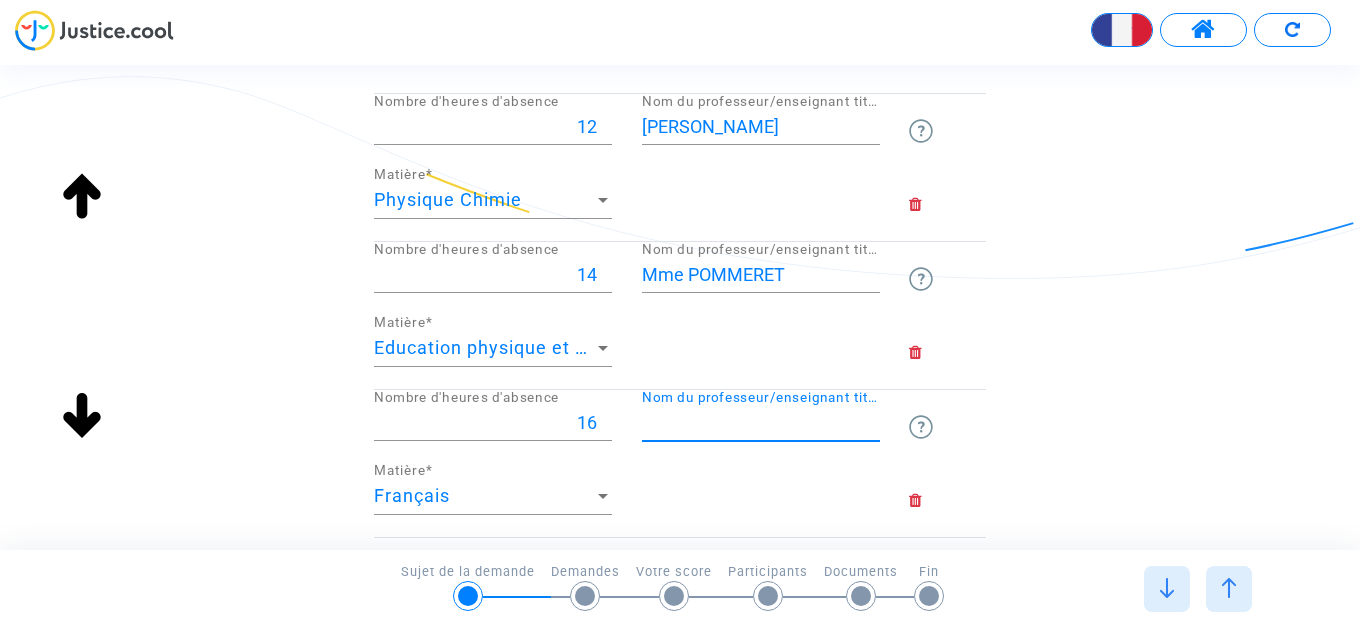 paste on "M. DELCHEVALRIE" 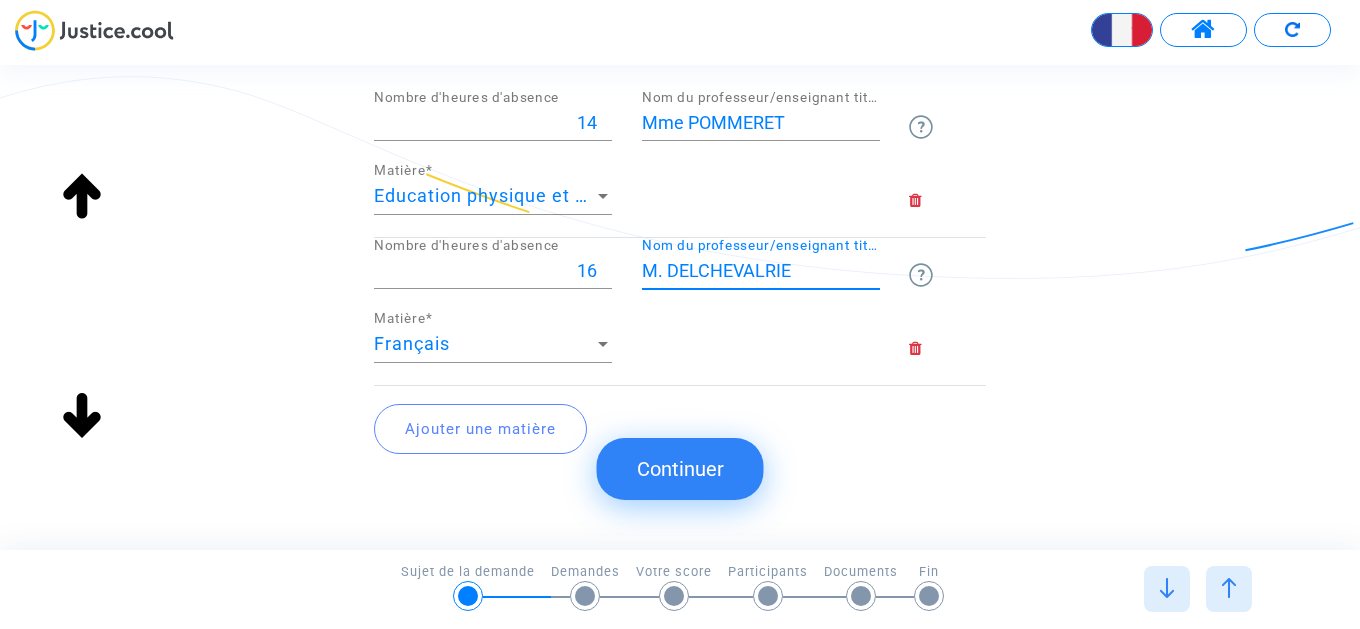 scroll, scrollTop: 665, scrollLeft: 0, axis: vertical 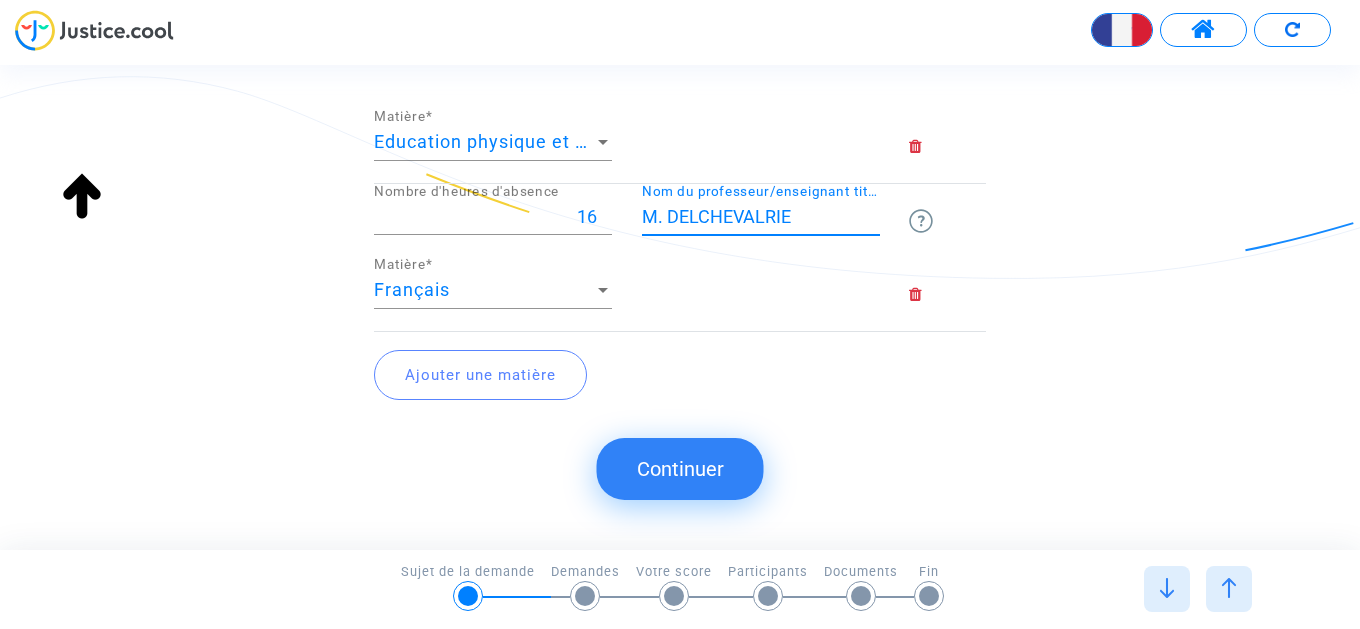 type on "M. DELCHEVALRIE" 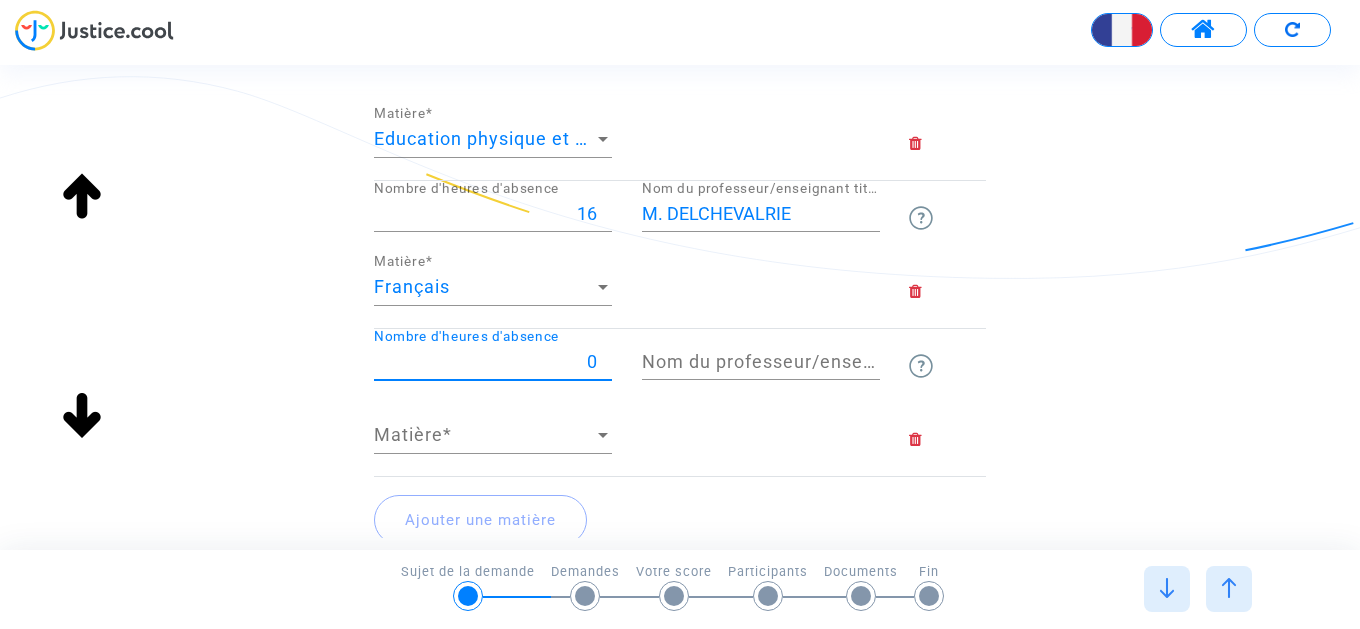 drag, startPoint x: 535, startPoint y: 361, endPoint x: 590, endPoint y: 362, distance: 55.00909 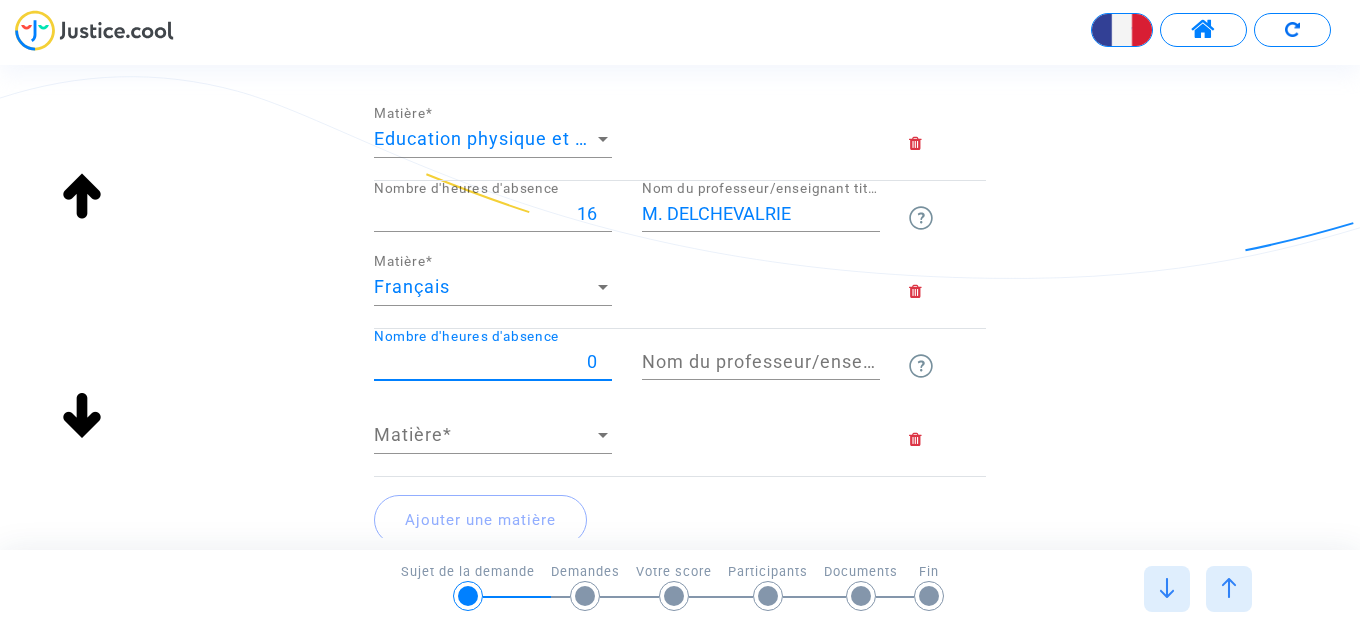 click on "0" at bounding box center [493, 362] 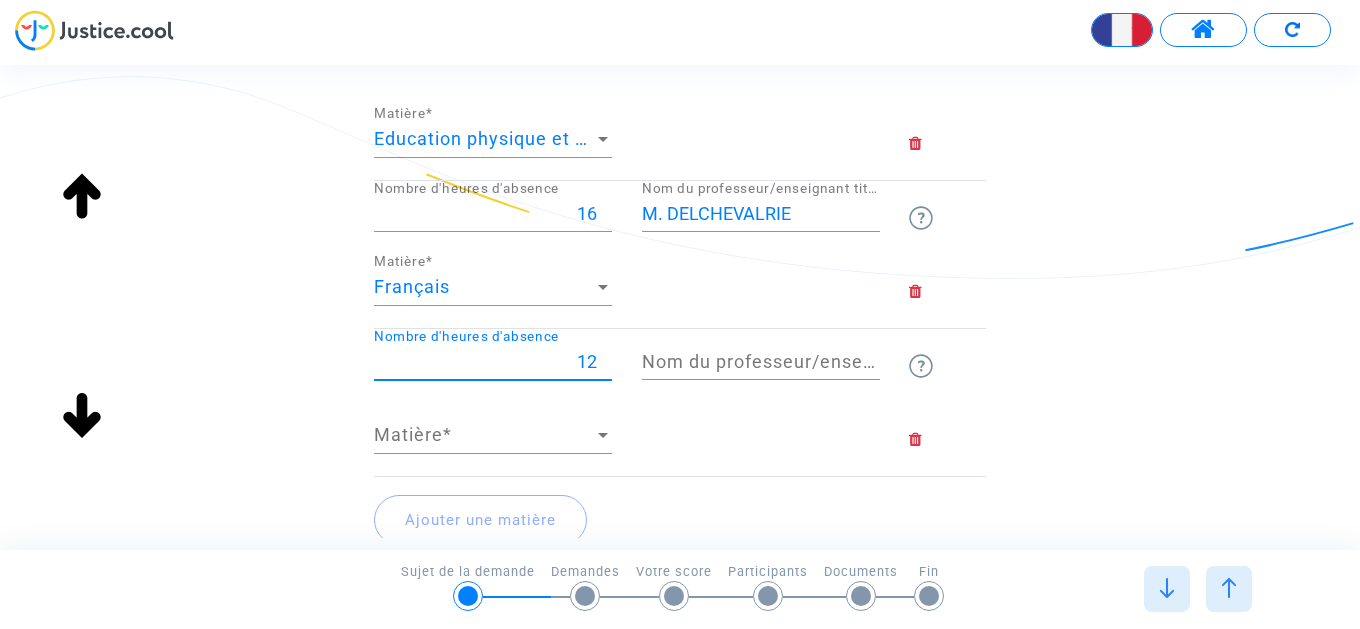 type on "12" 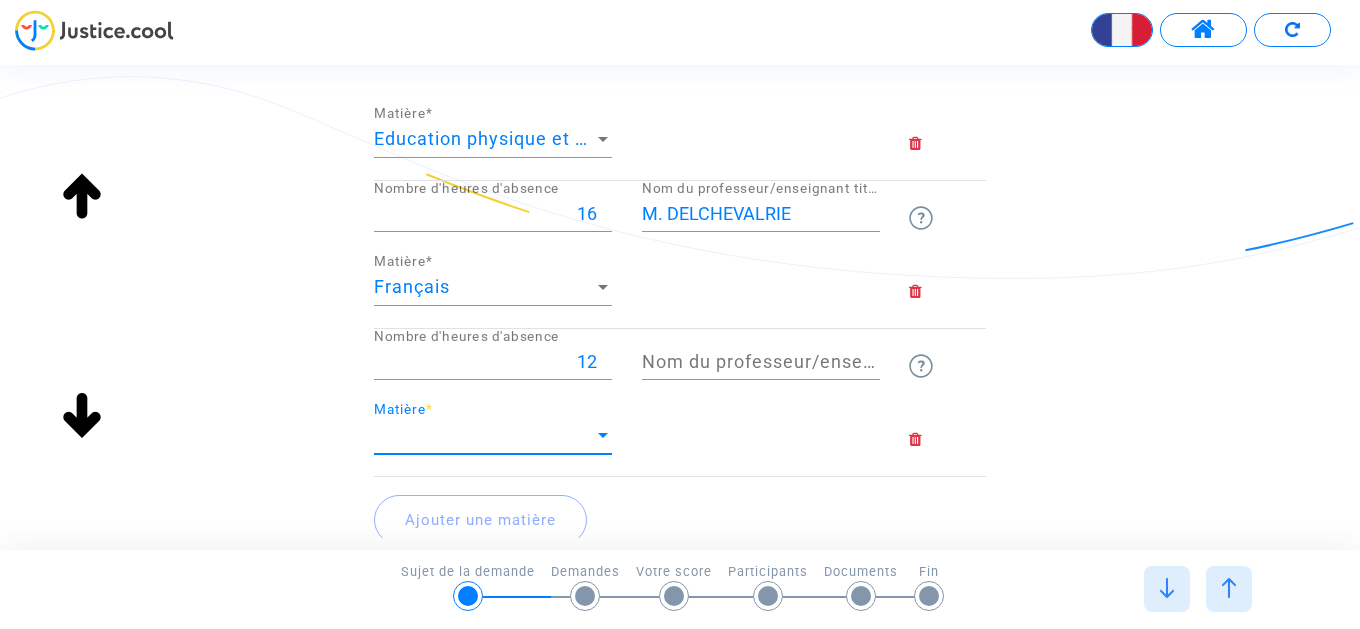 click on "Matière" at bounding box center (484, 435) 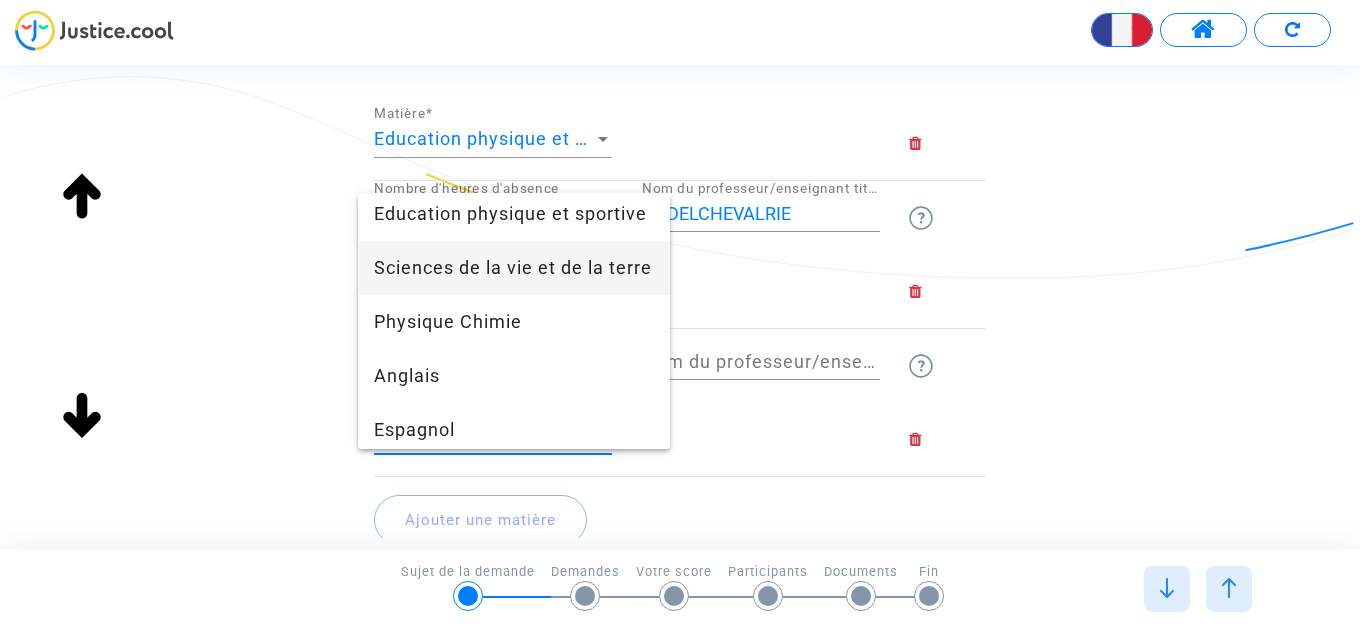 scroll, scrollTop: 528, scrollLeft: 0, axis: vertical 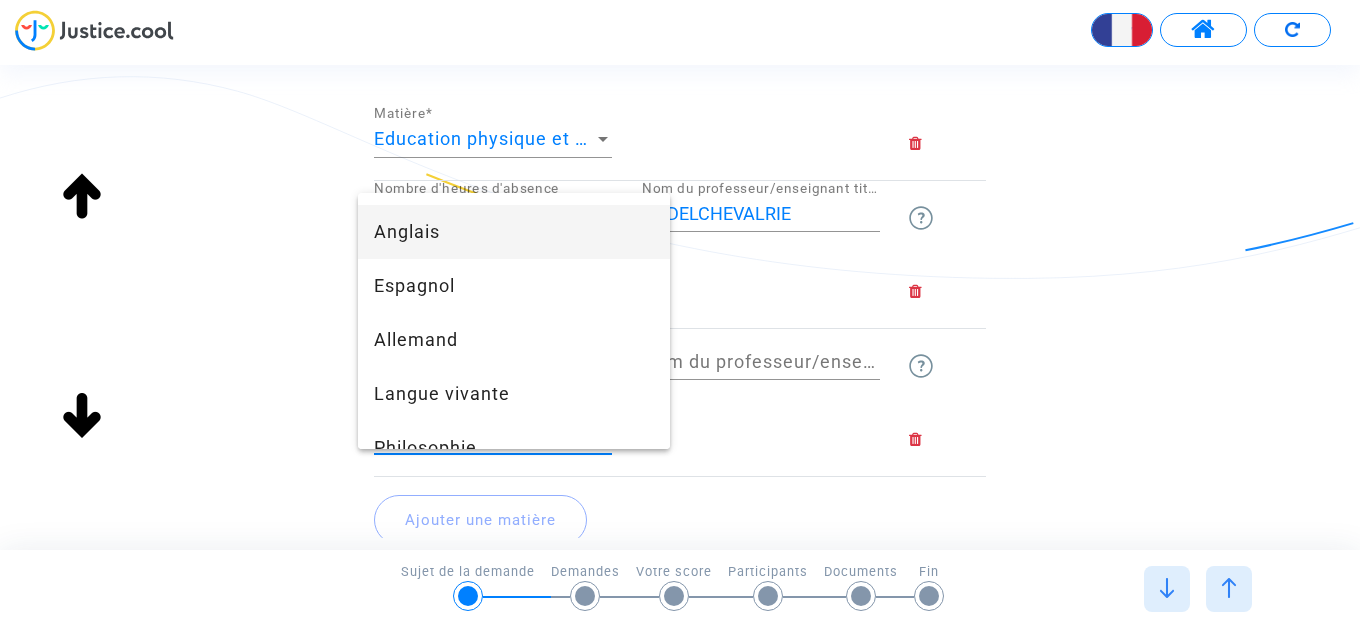 click on "Anglais" at bounding box center [514, 232] 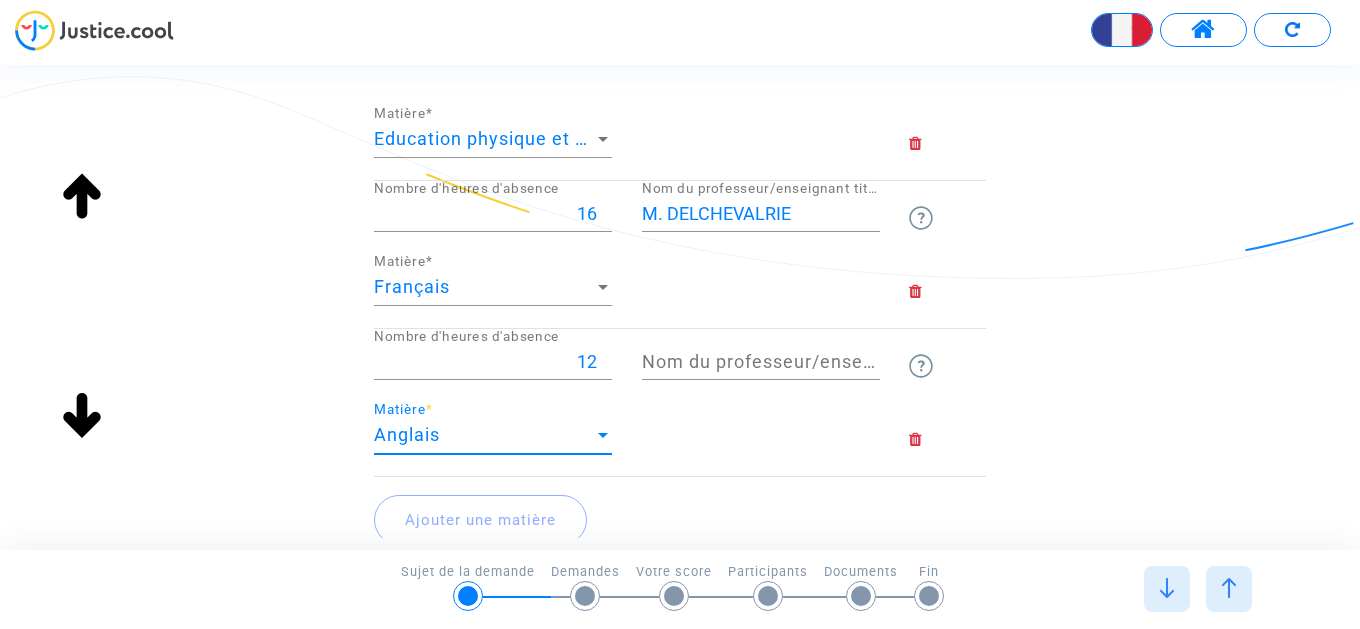 click on "Nom du professeur/enseignant titulaire" at bounding box center [761, 362] 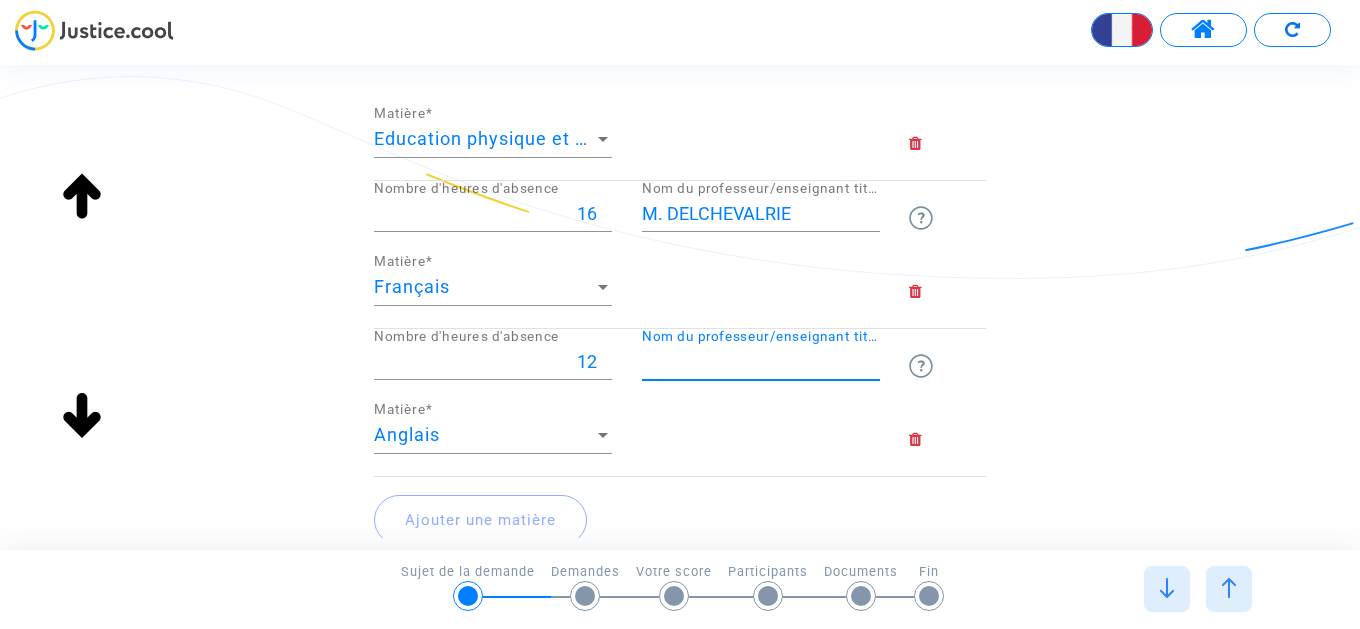 paste on "Mme PAUTET" 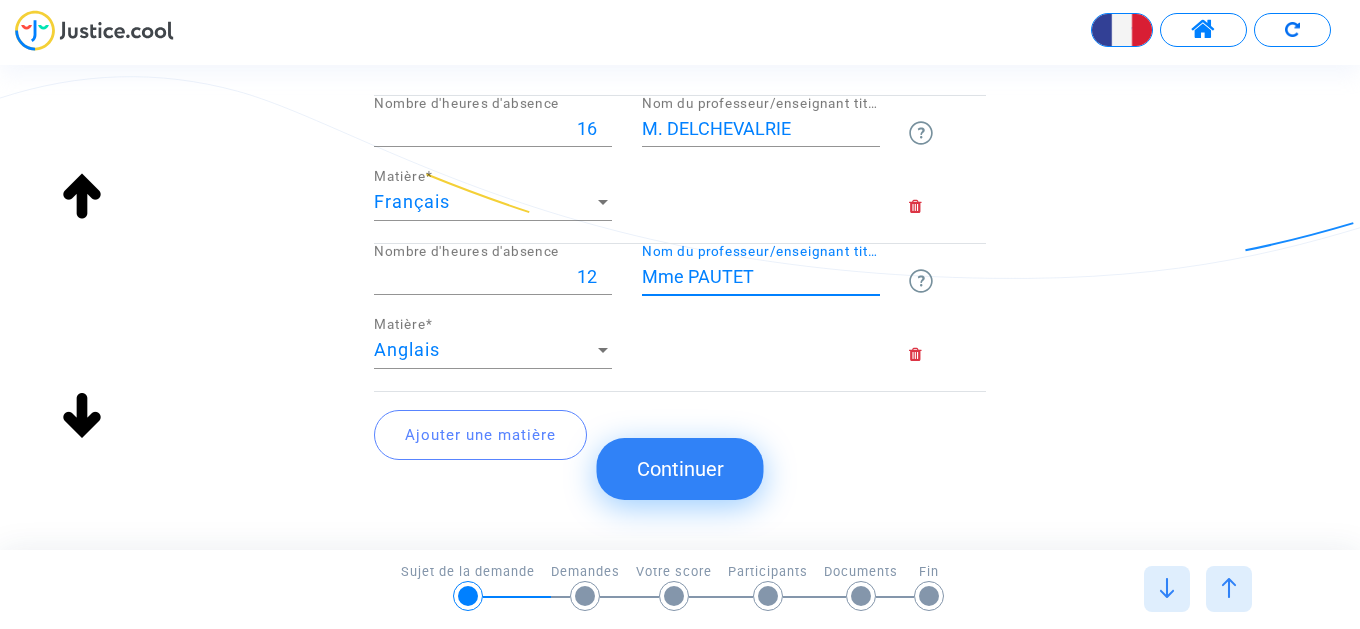 scroll, scrollTop: 813, scrollLeft: 0, axis: vertical 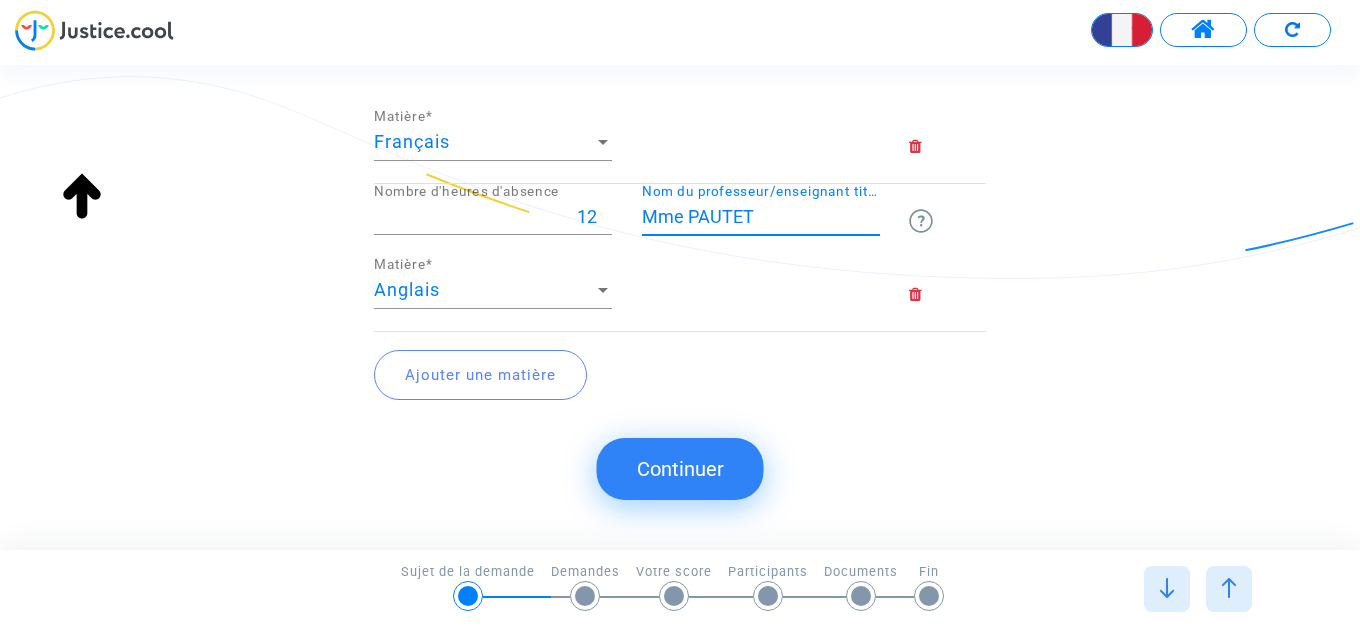 type on "Mme PAUTET" 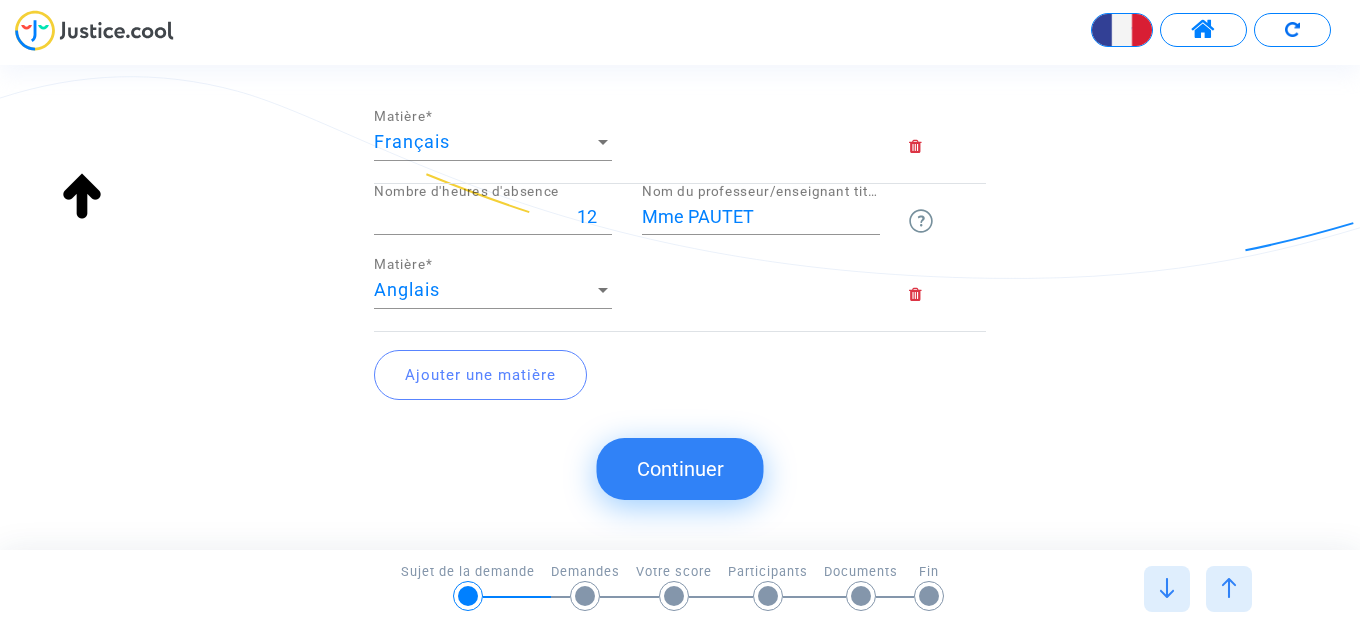 click on "Ajouter une matière" 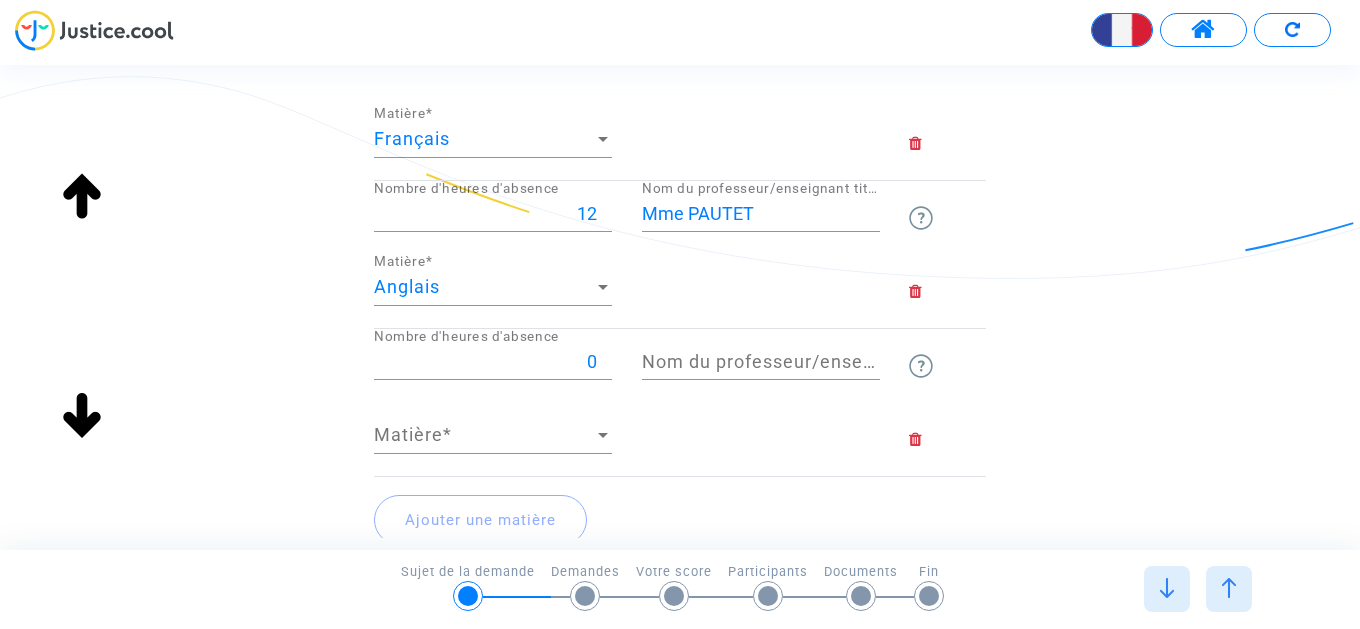 click on "Nom du professeur/enseignant titulaire" at bounding box center (761, 362) 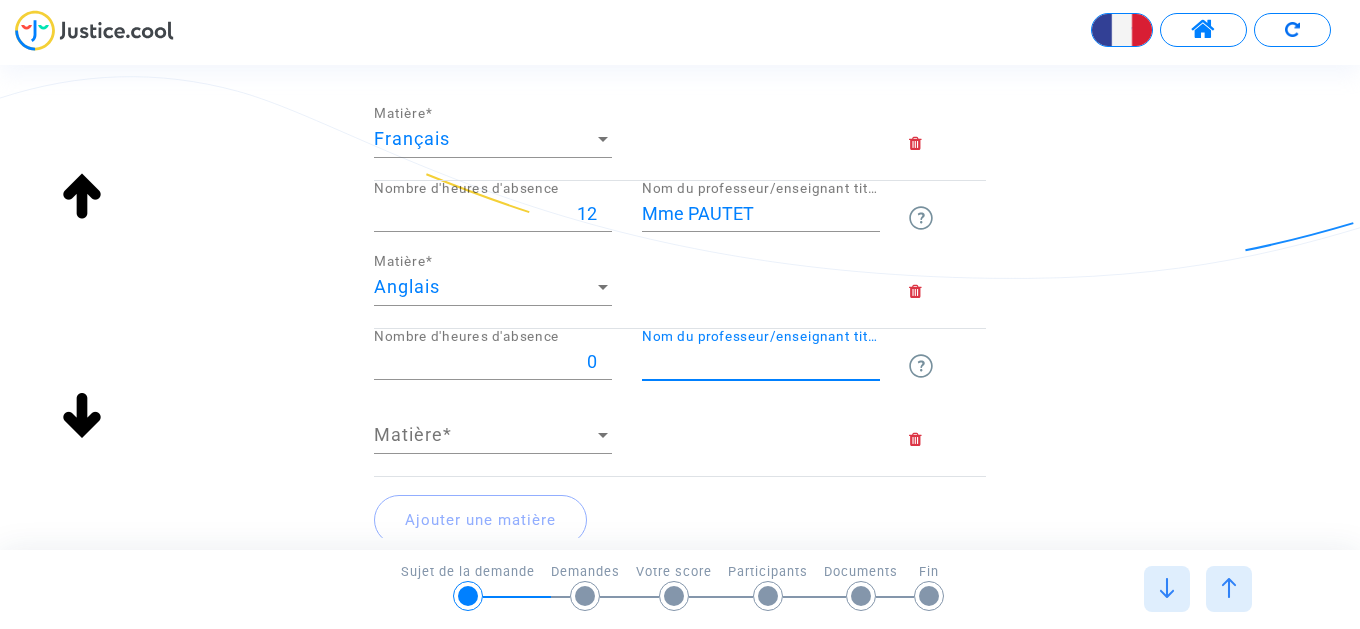 paste on "Mme BERT" 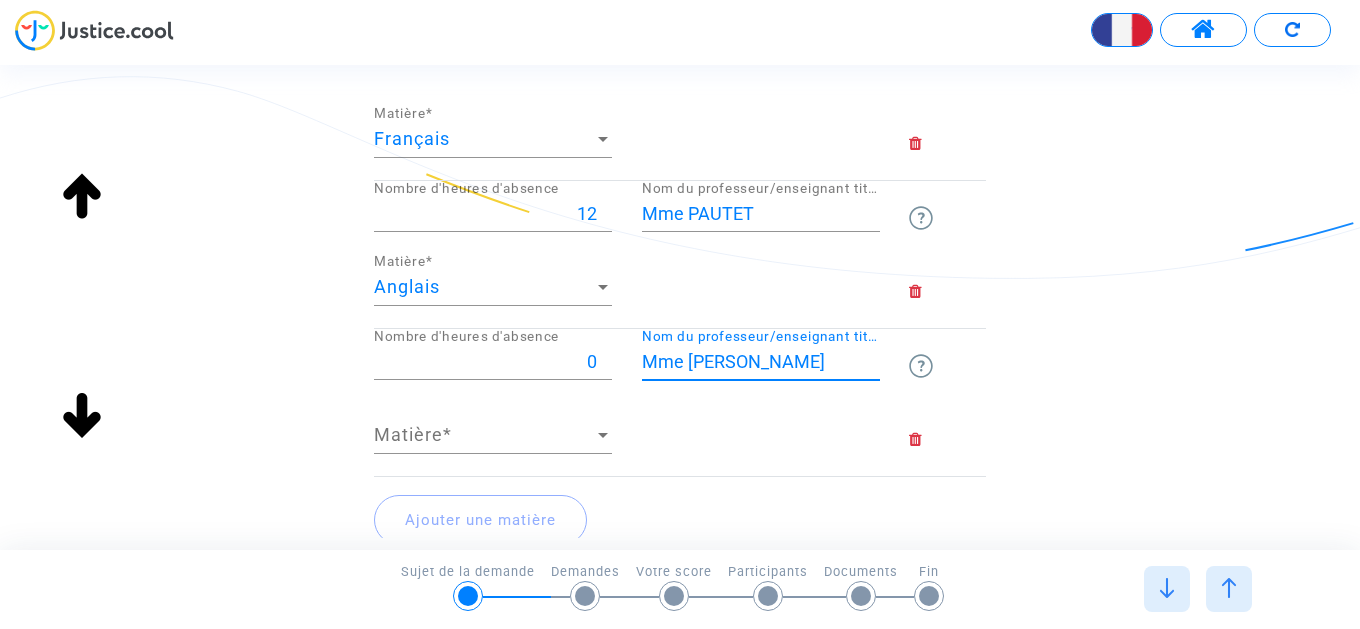type on "Mme BERT" 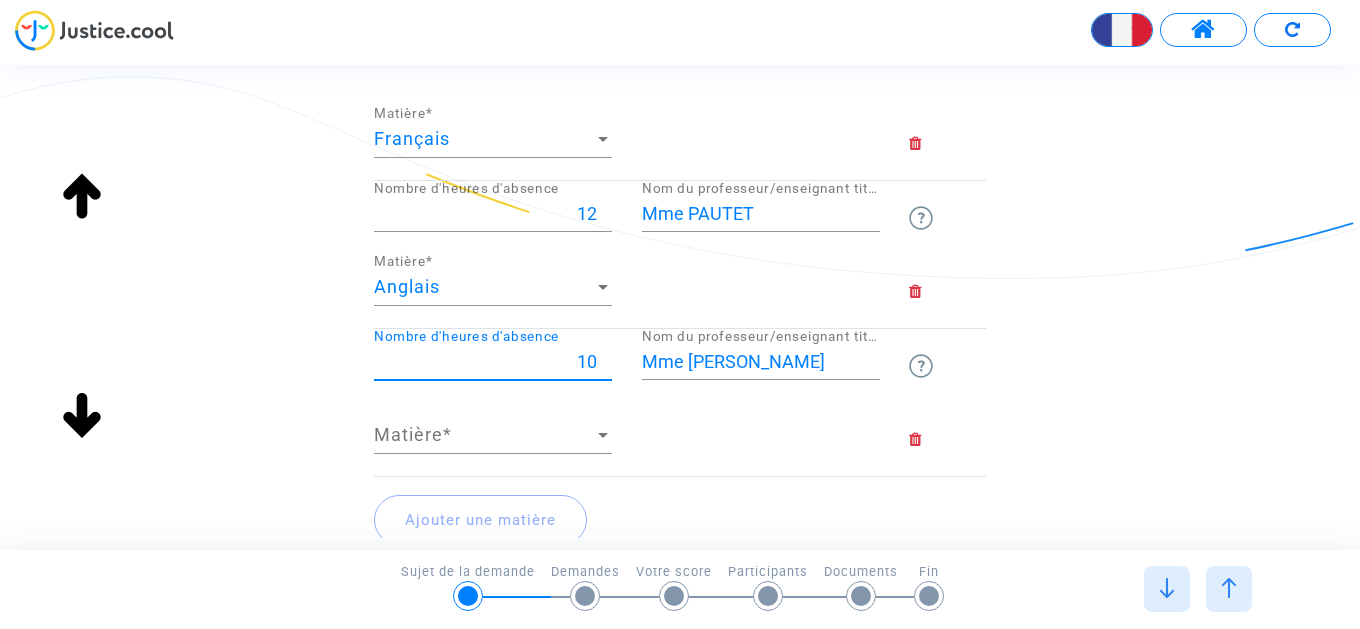 type on "10" 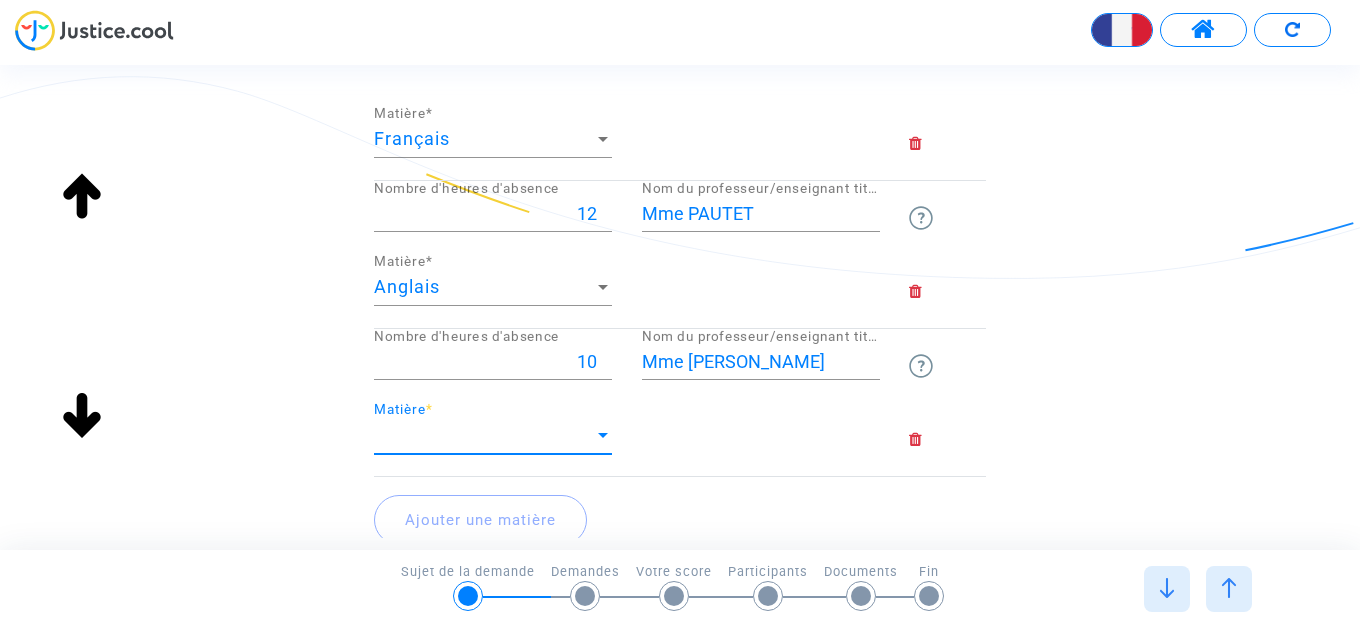 click on "Matière" at bounding box center (484, 435) 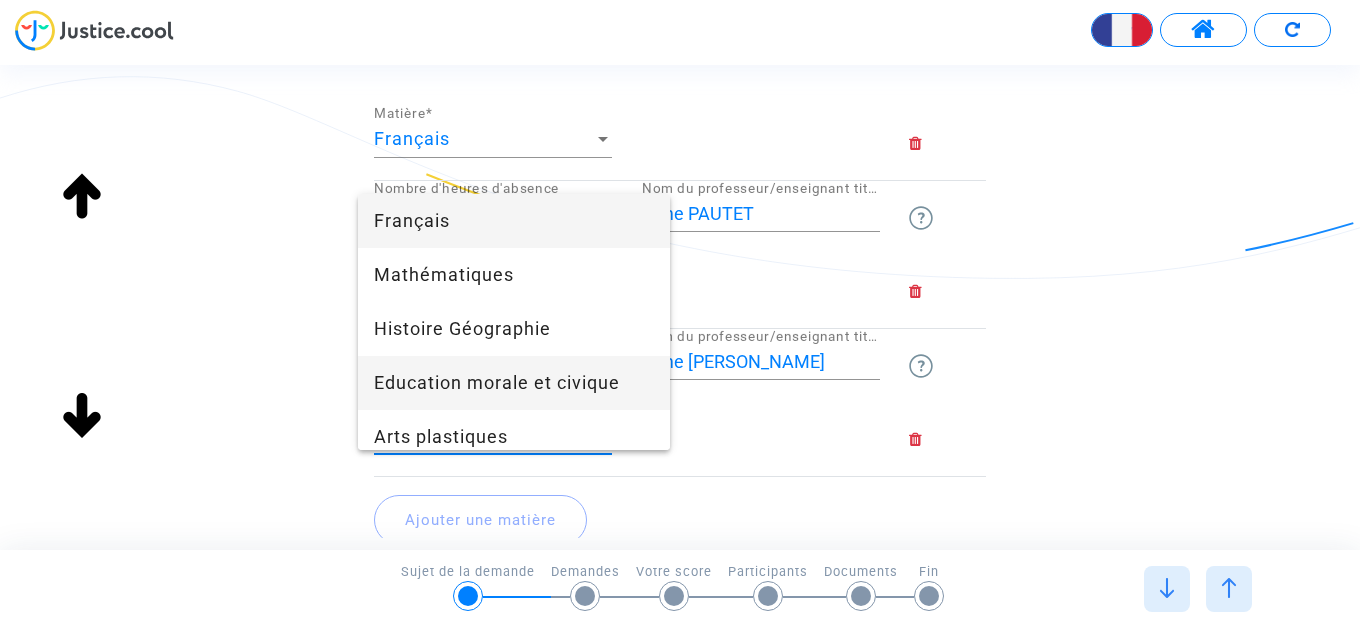 scroll, scrollTop: 264, scrollLeft: 0, axis: vertical 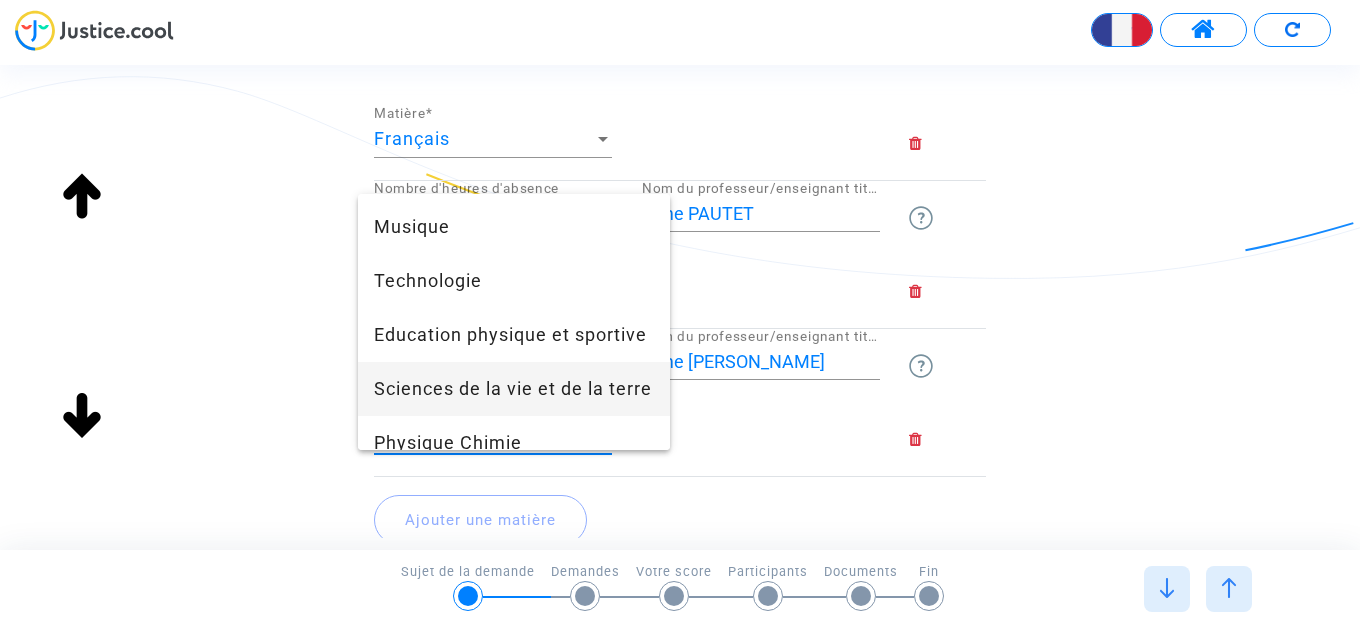 click on "Sciences de la vie et de la terre" at bounding box center [514, 389] 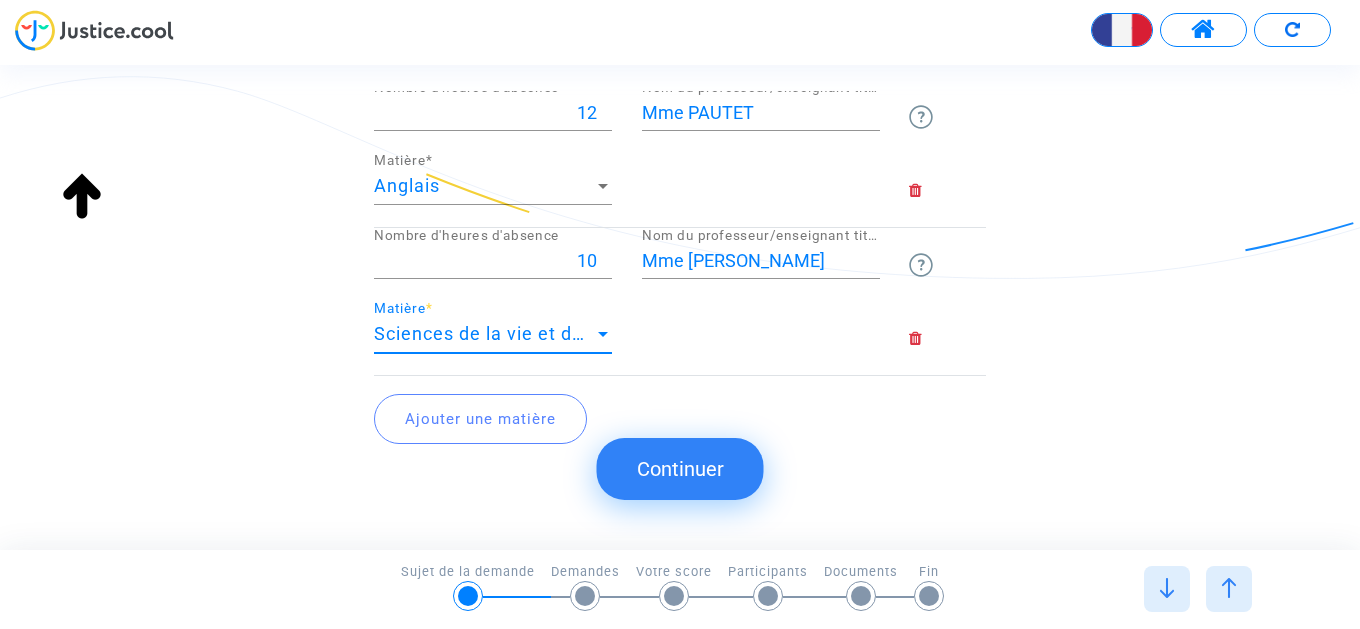 scroll, scrollTop: 962, scrollLeft: 0, axis: vertical 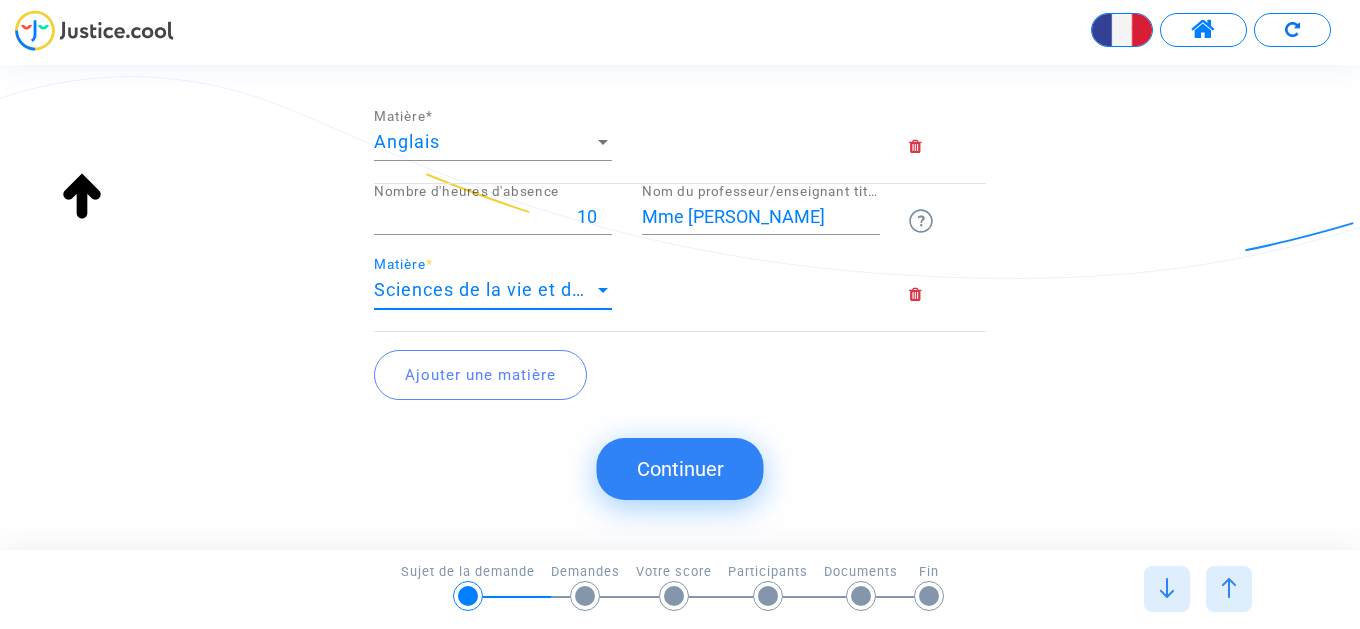 click on "Ajouter une matière" 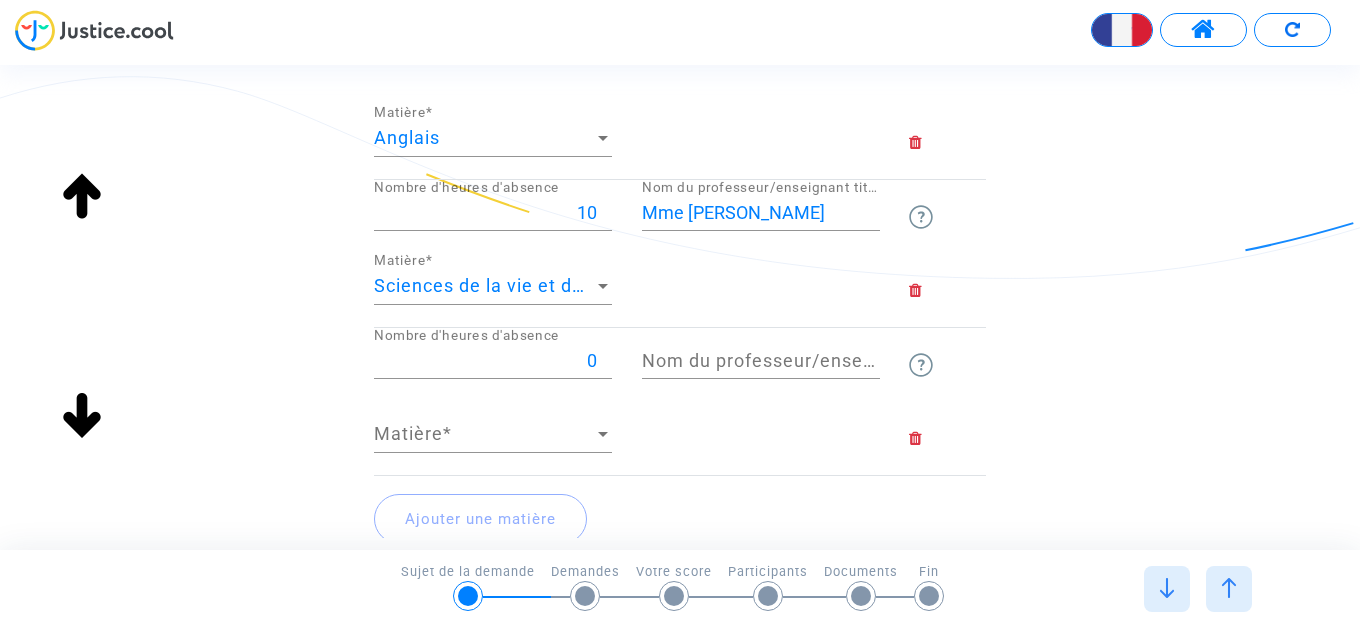 click on "0" at bounding box center [493, 361] 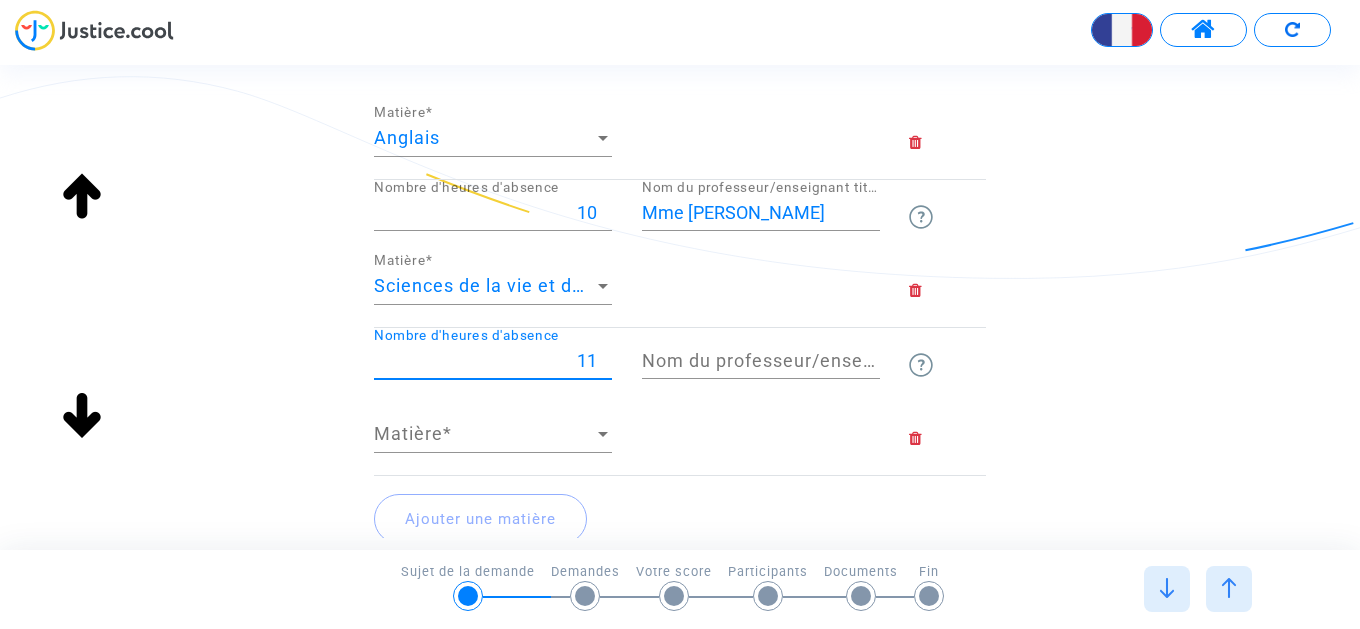 type on "11" 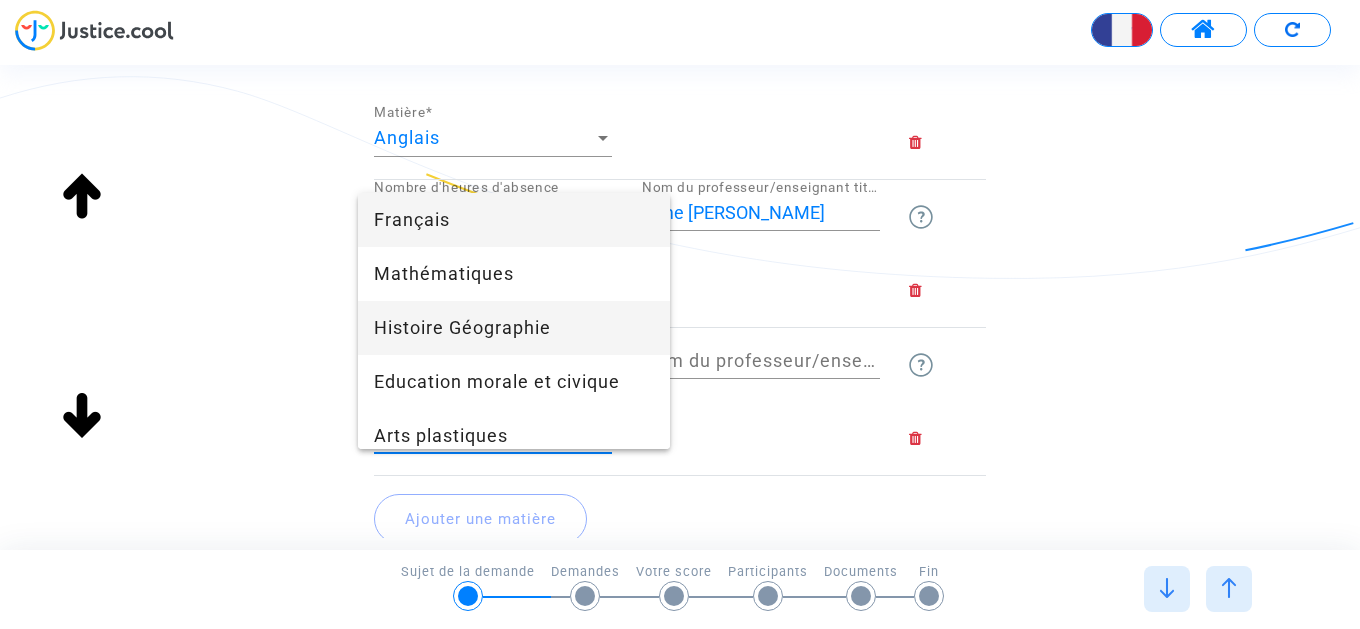 click on "Histoire Géographie" at bounding box center [514, 328] 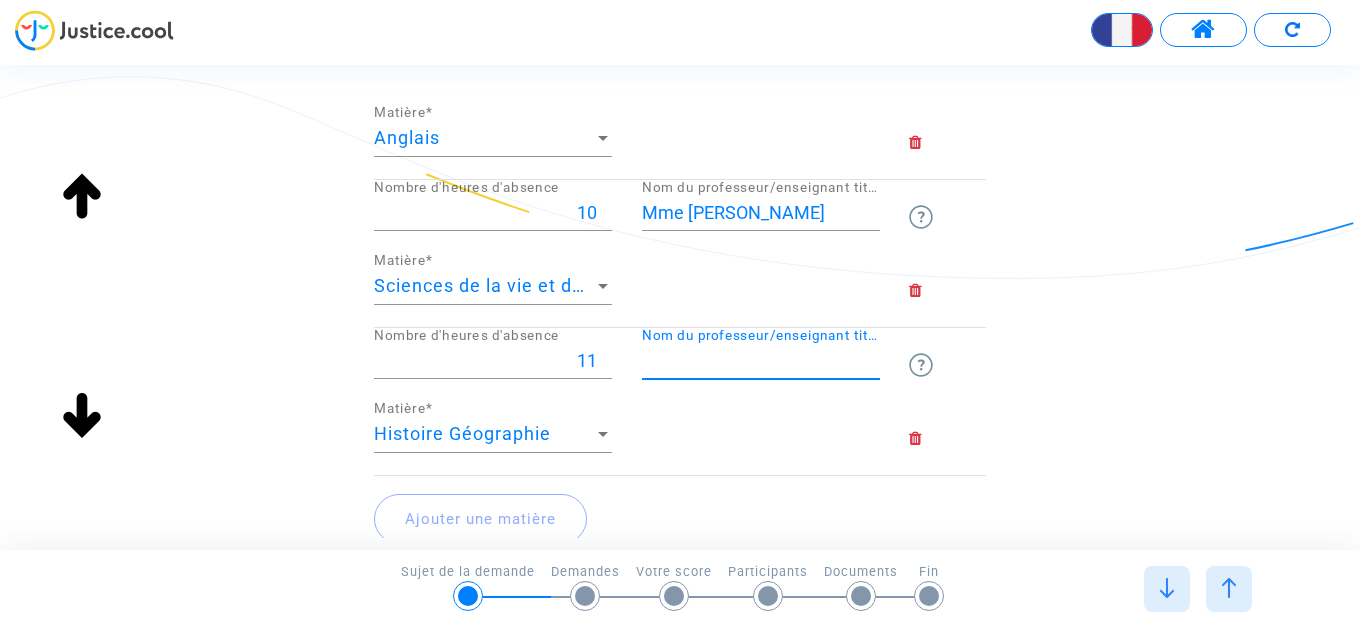 click on "Nom du professeur/enseignant titulaire" at bounding box center [761, 361] 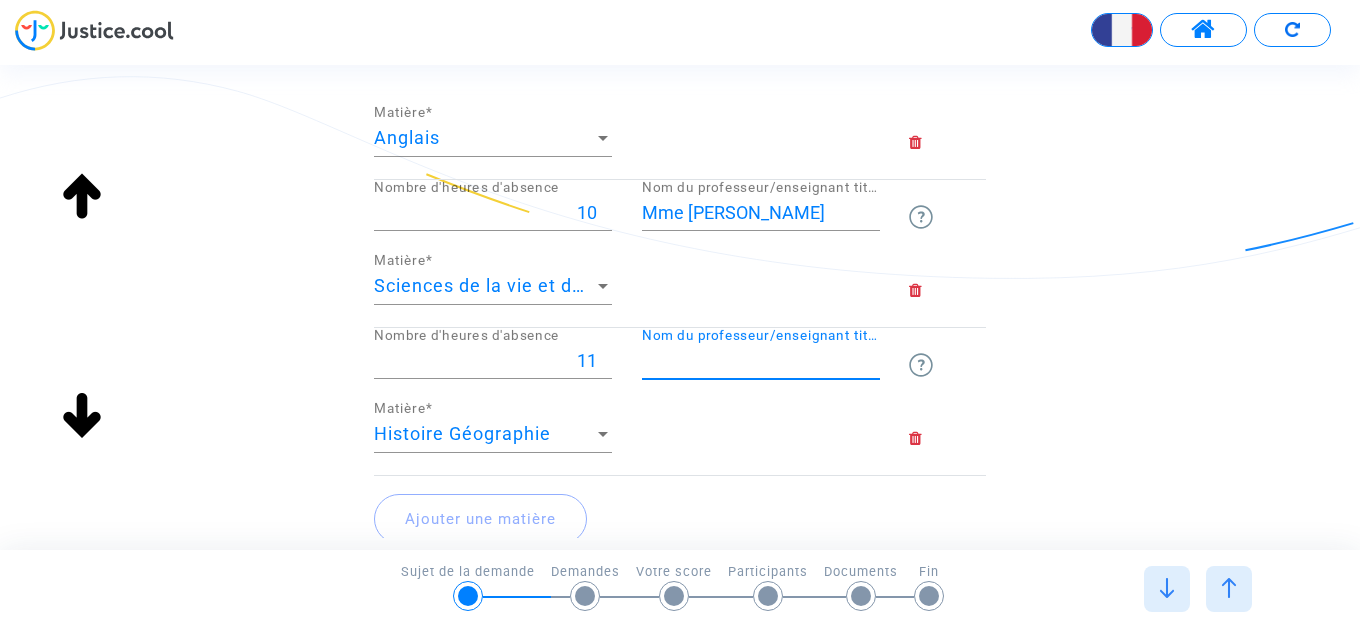 paste on "M. MEYER" 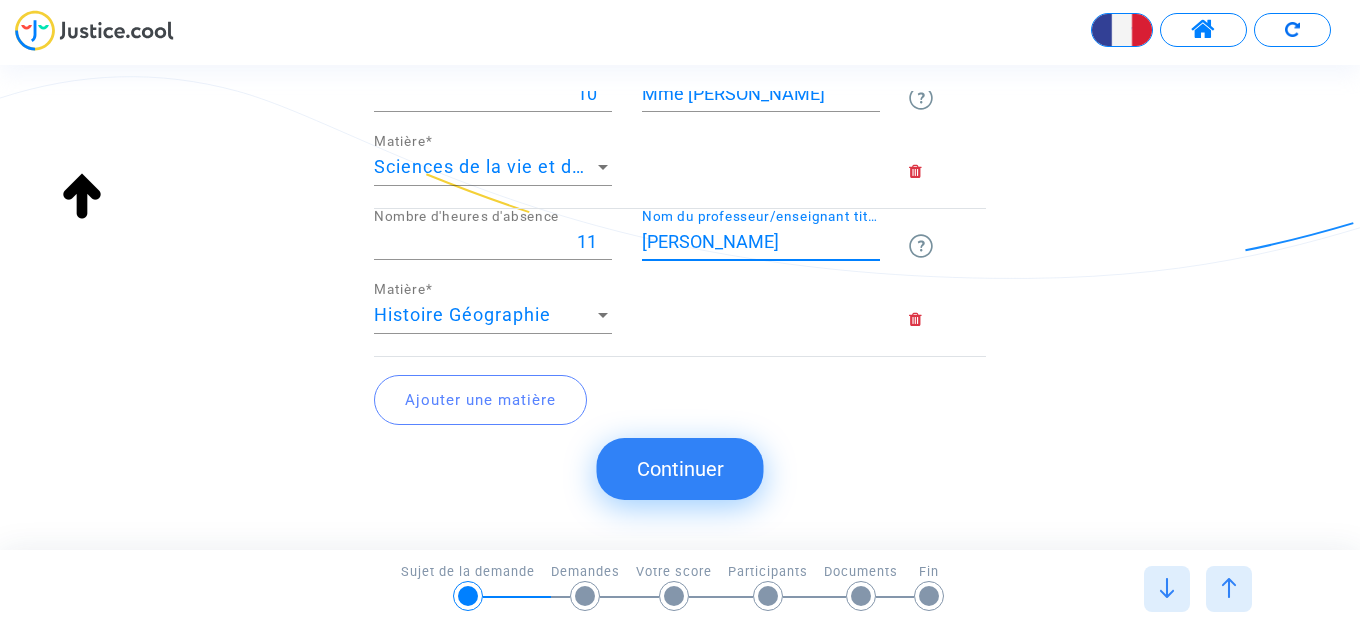 scroll, scrollTop: 1111, scrollLeft: 0, axis: vertical 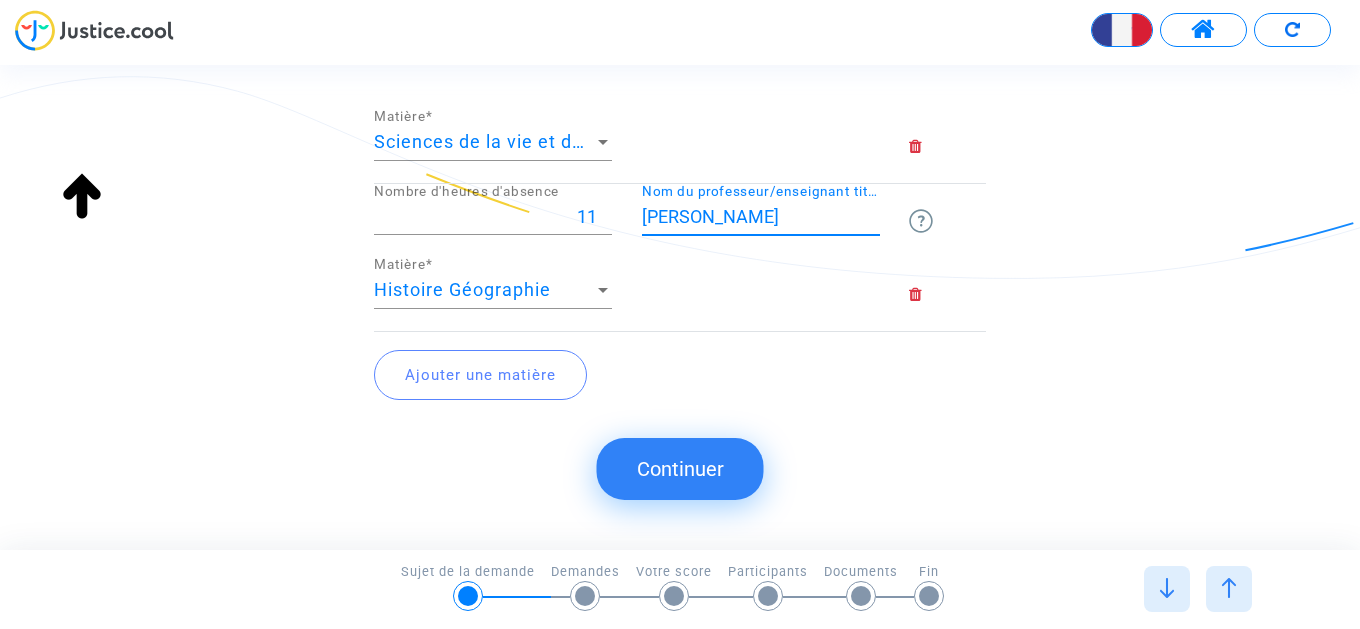 type on "M. MEYER" 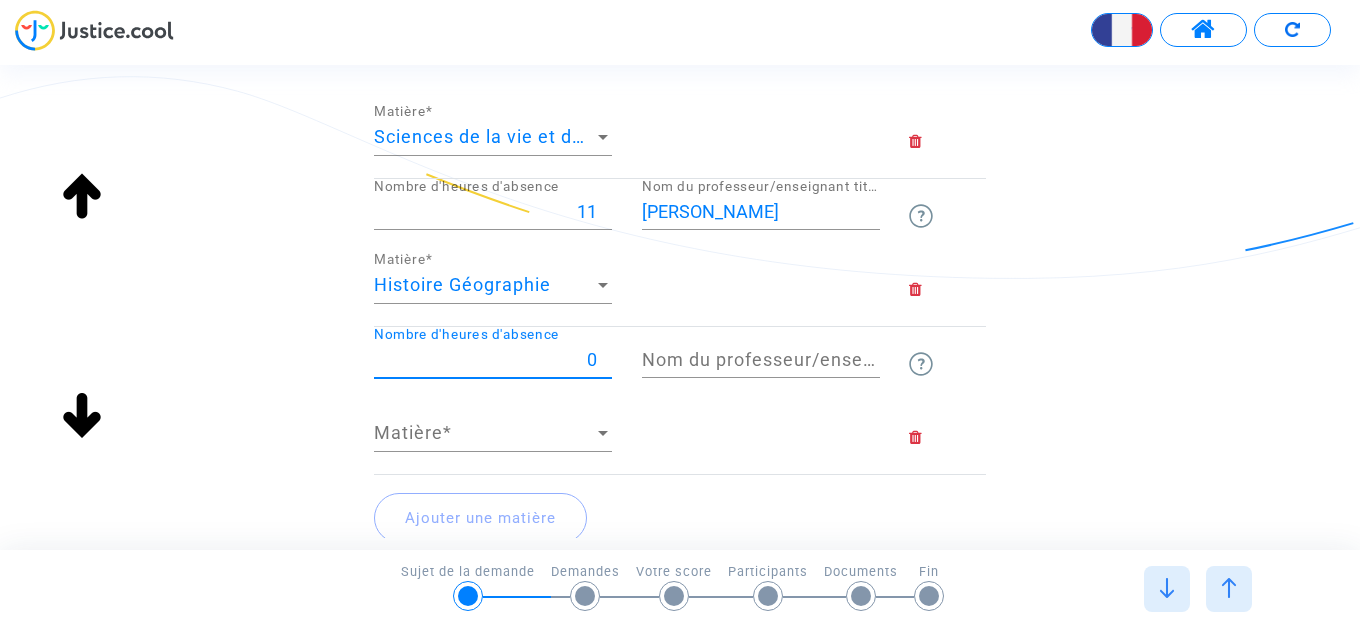 click on "0" at bounding box center (493, 360) 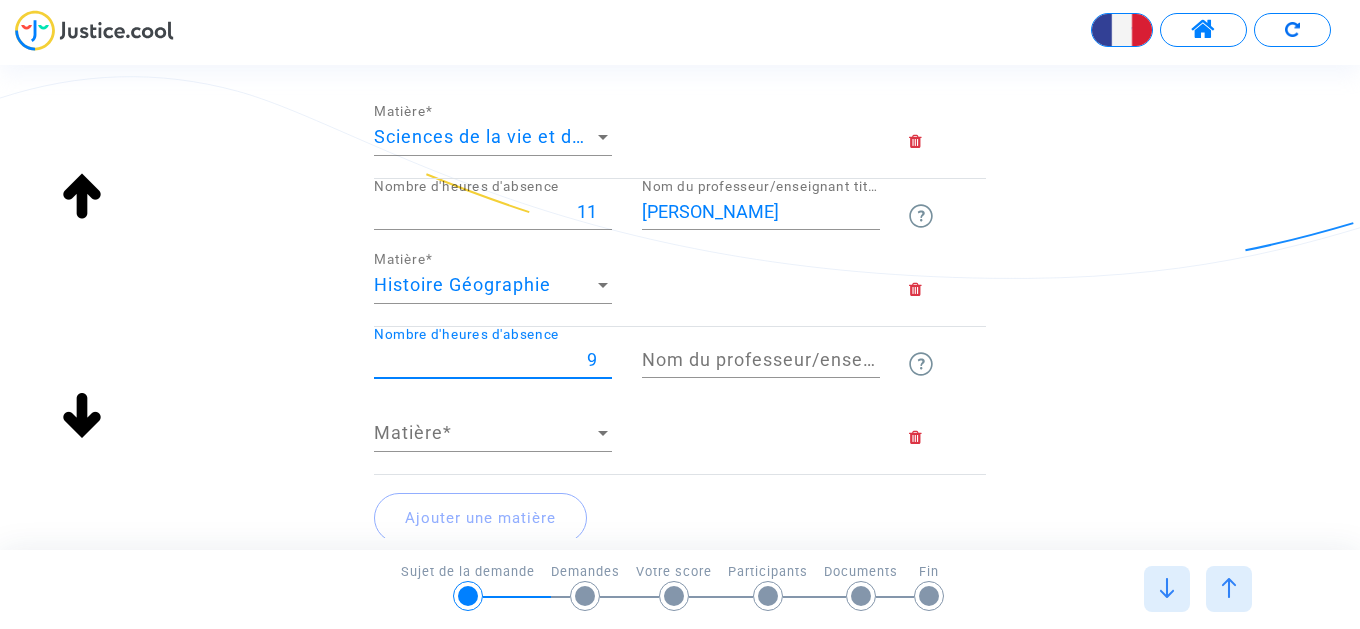 type on "9" 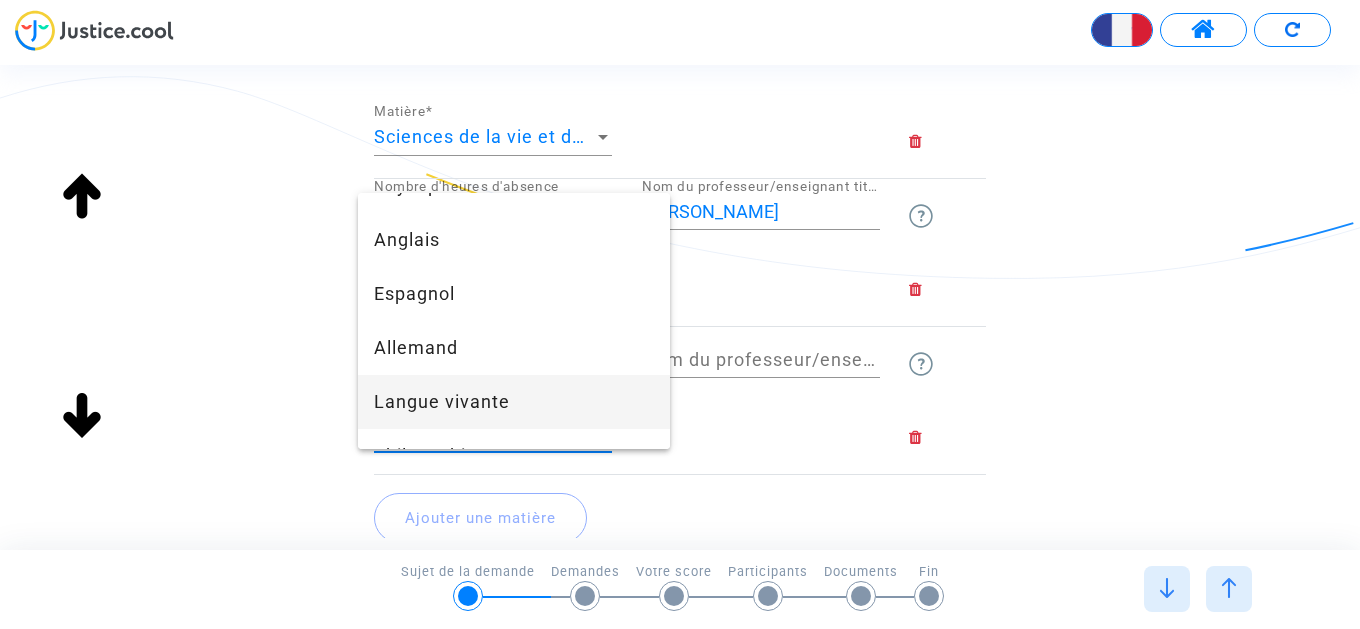 scroll, scrollTop: 528, scrollLeft: 0, axis: vertical 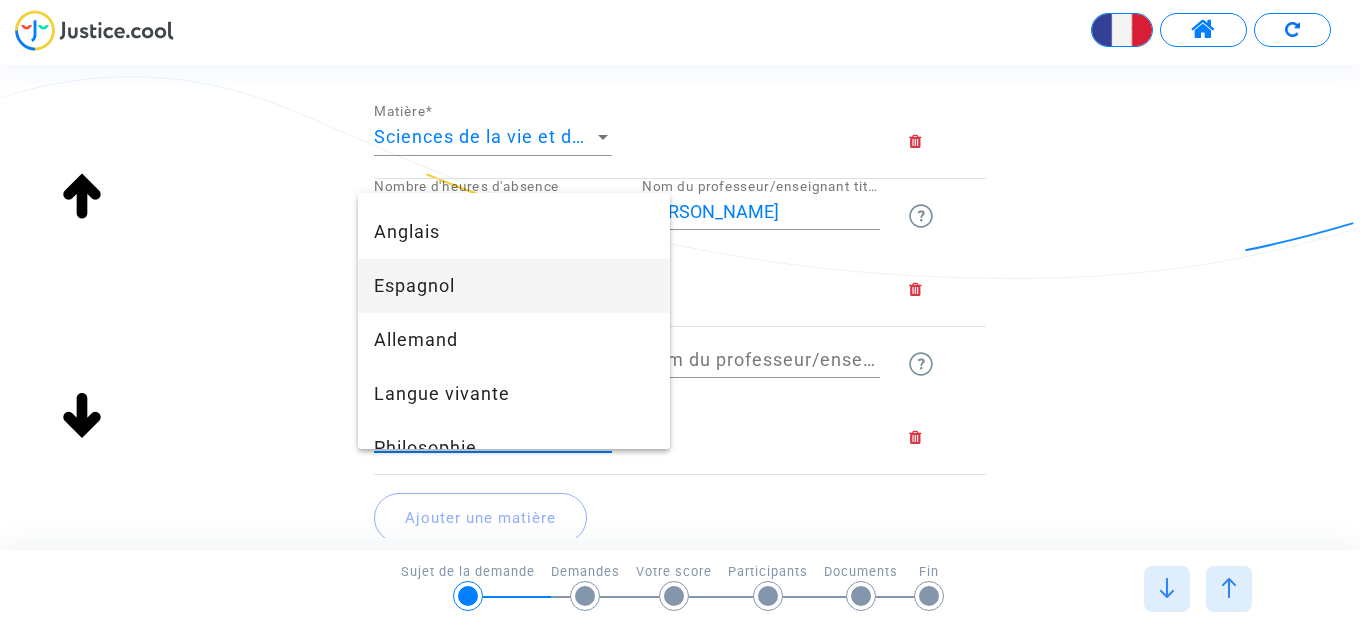 click on "Espagnol" at bounding box center (514, 286) 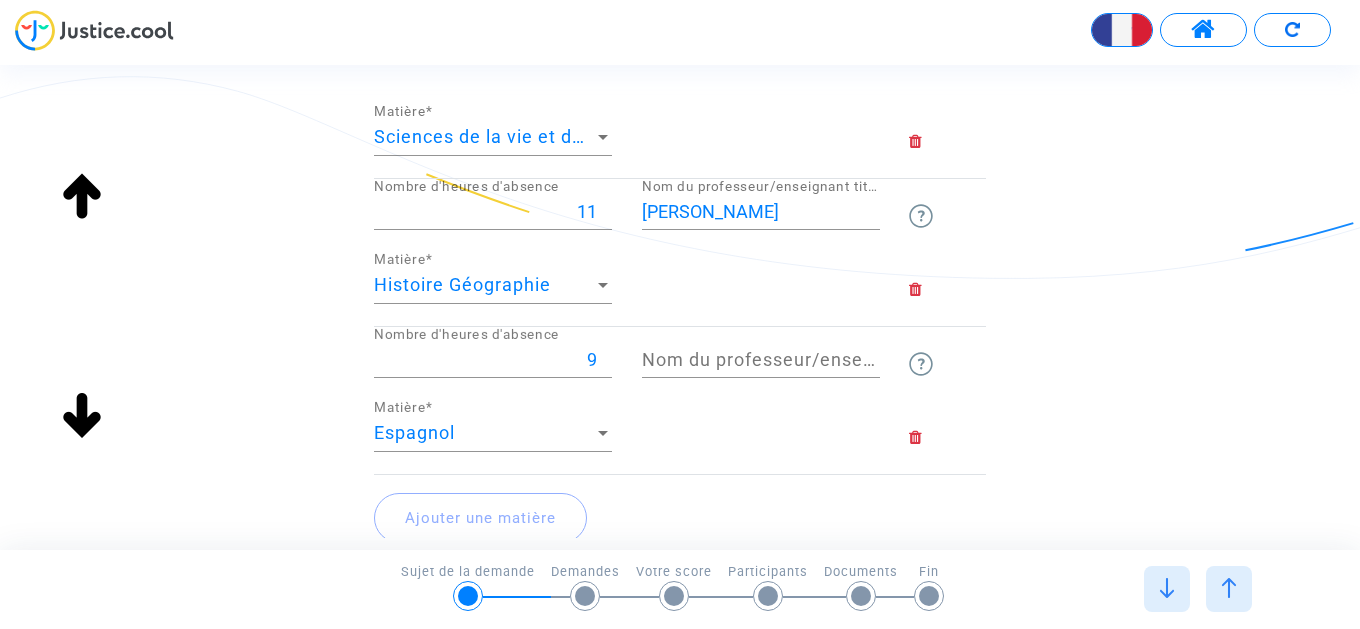 click on "Nom du professeur/enseignant titulaire" 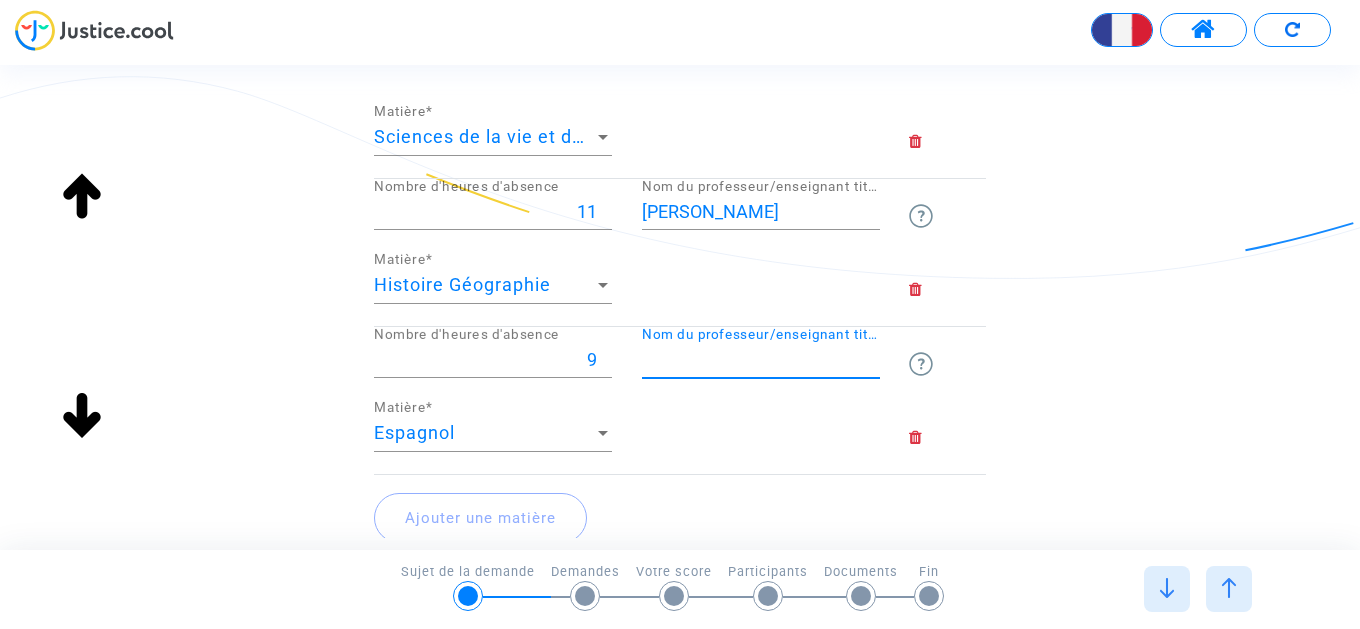 paste on "Mme GIMAN" 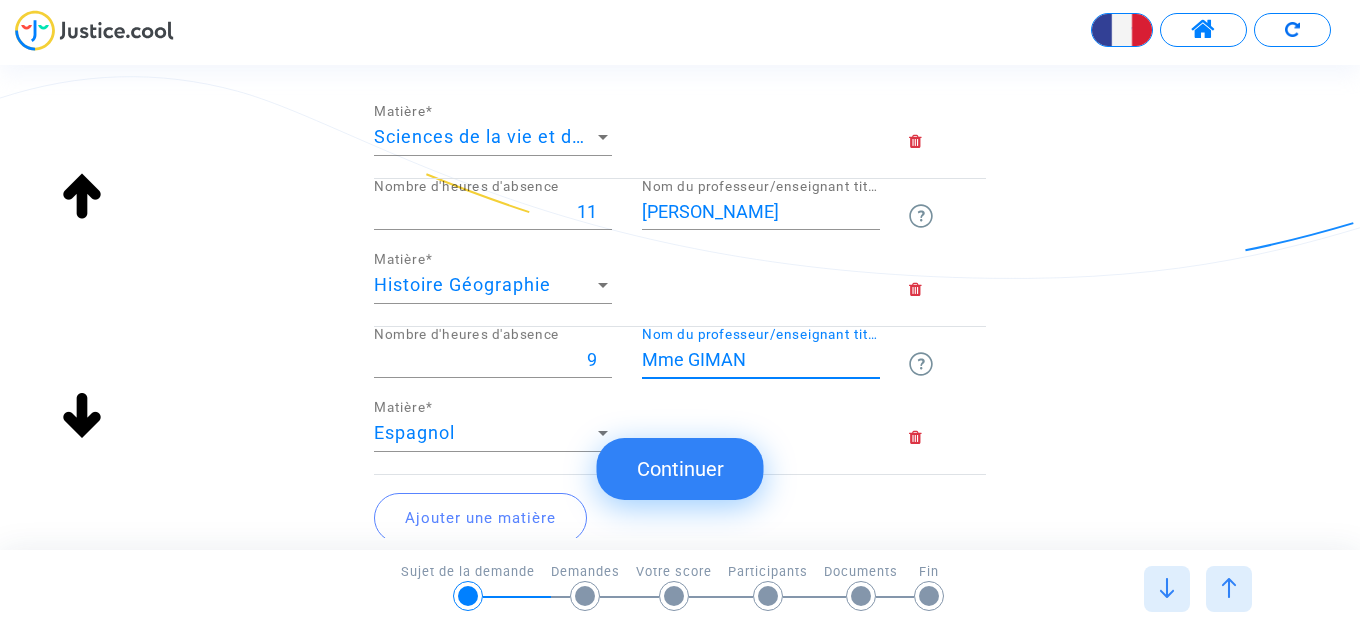 scroll, scrollTop: 1259, scrollLeft: 0, axis: vertical 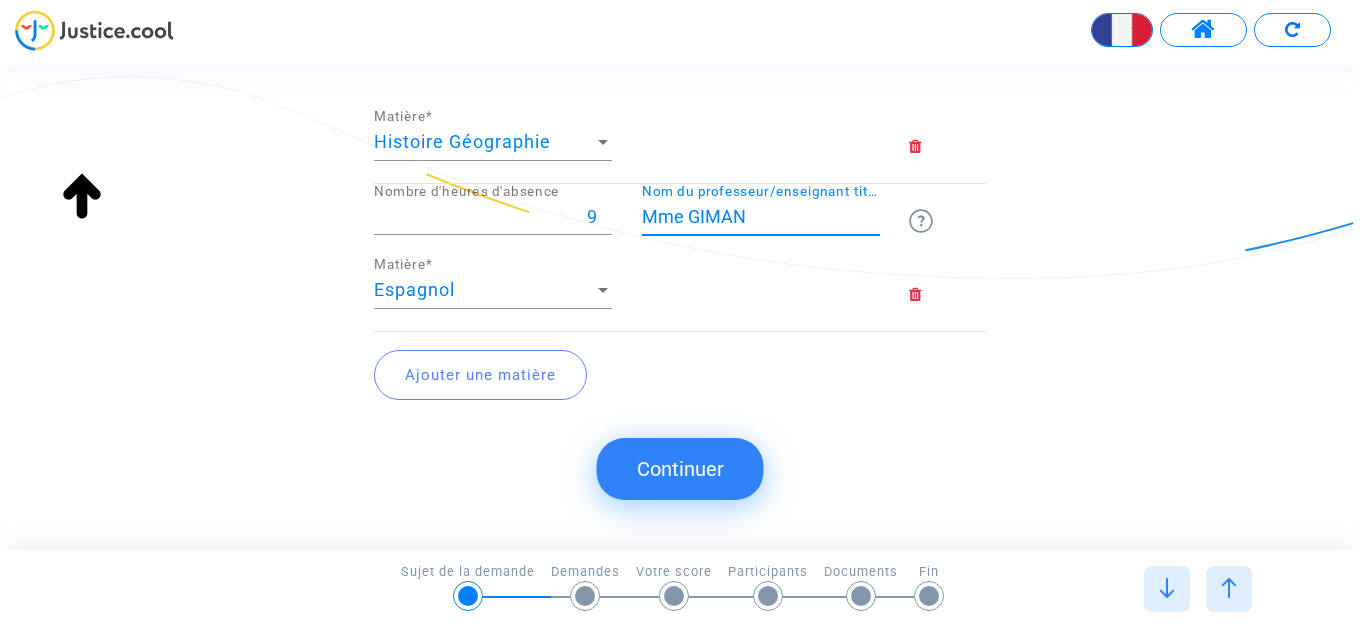type on "Mme GIMAN" 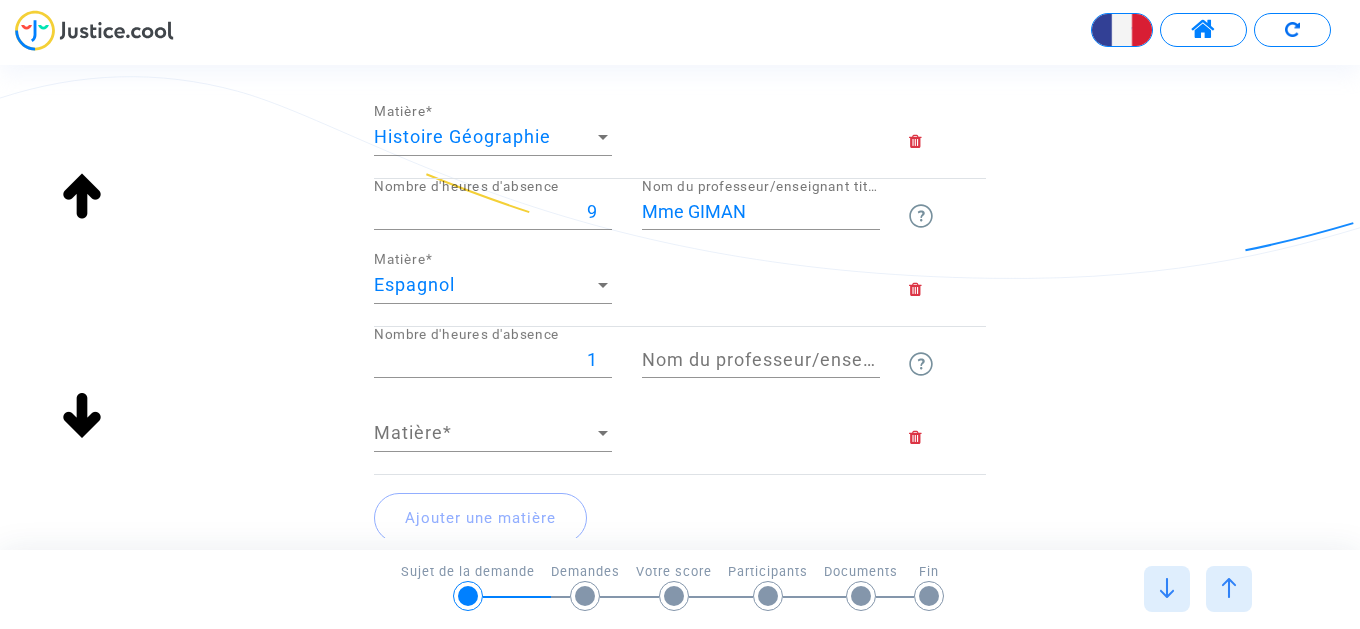 click on "1" at bounding box center [493, 360] 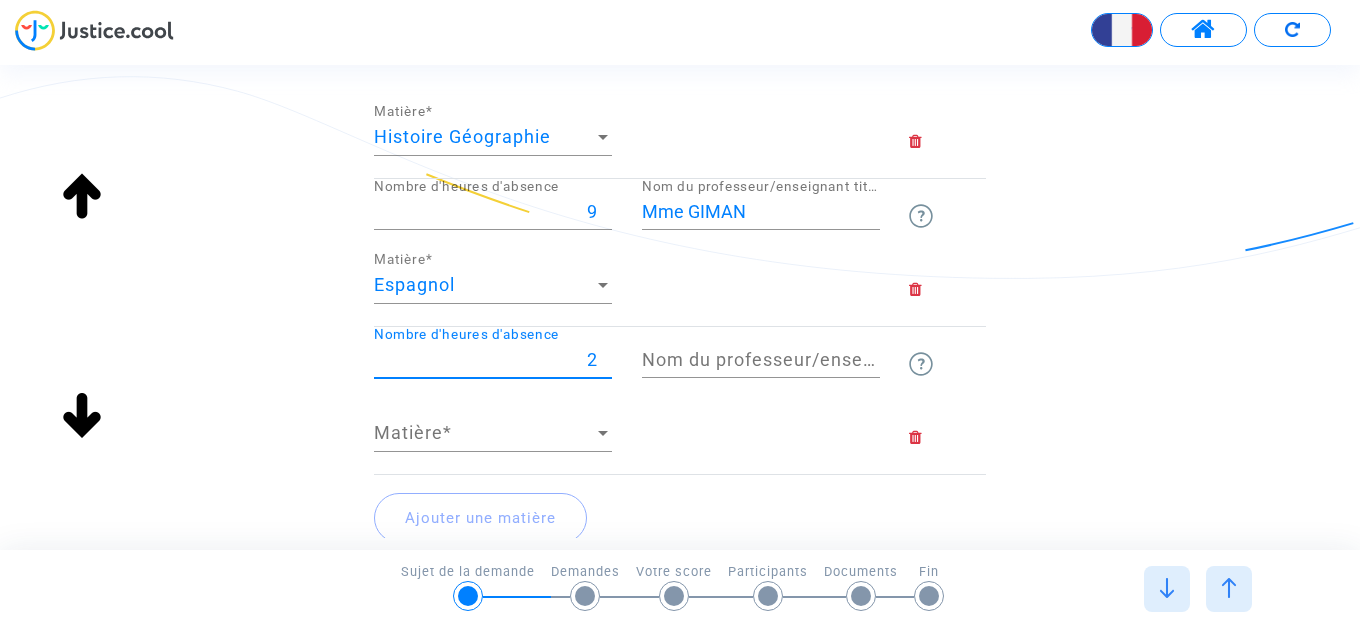 click on "2" at bounding box center (493, 360) 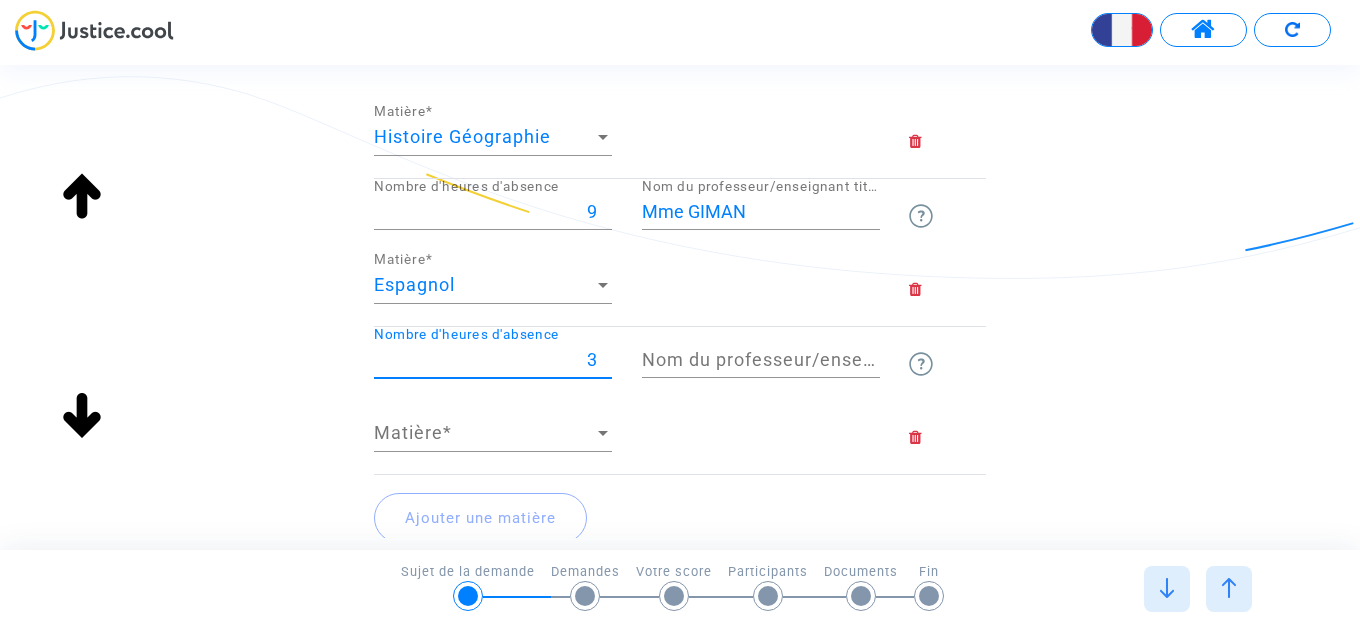 type on "3" 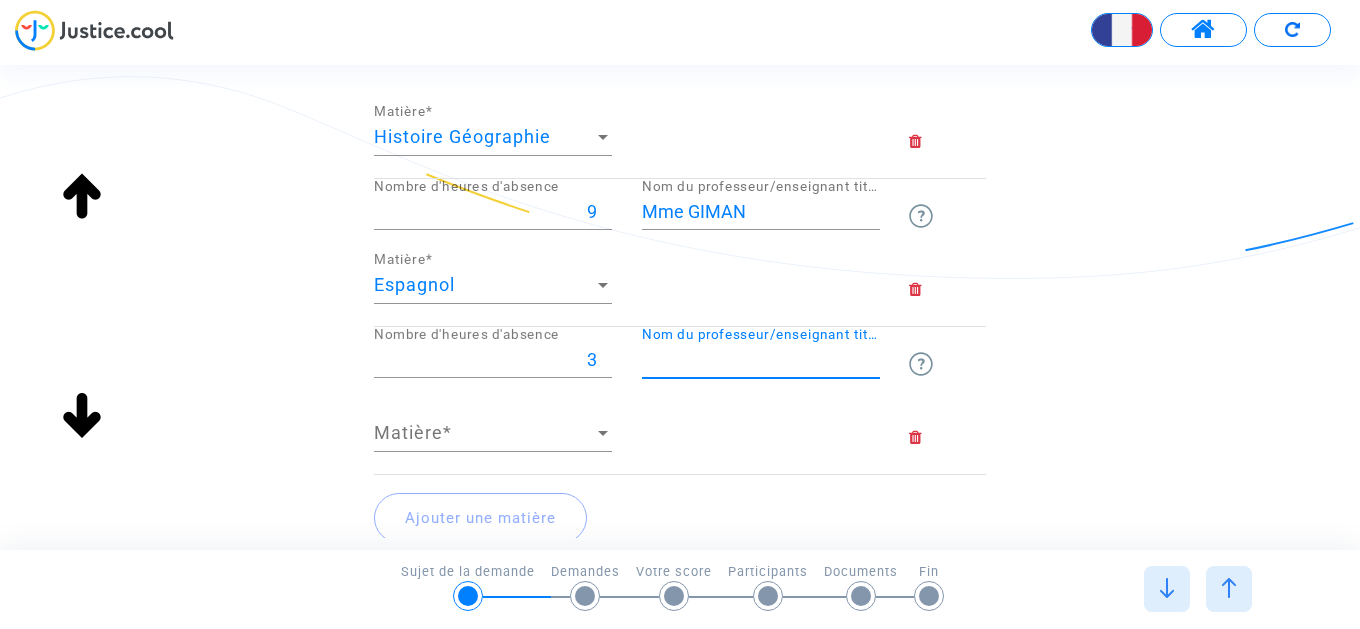 paste on "M. BOBIO" 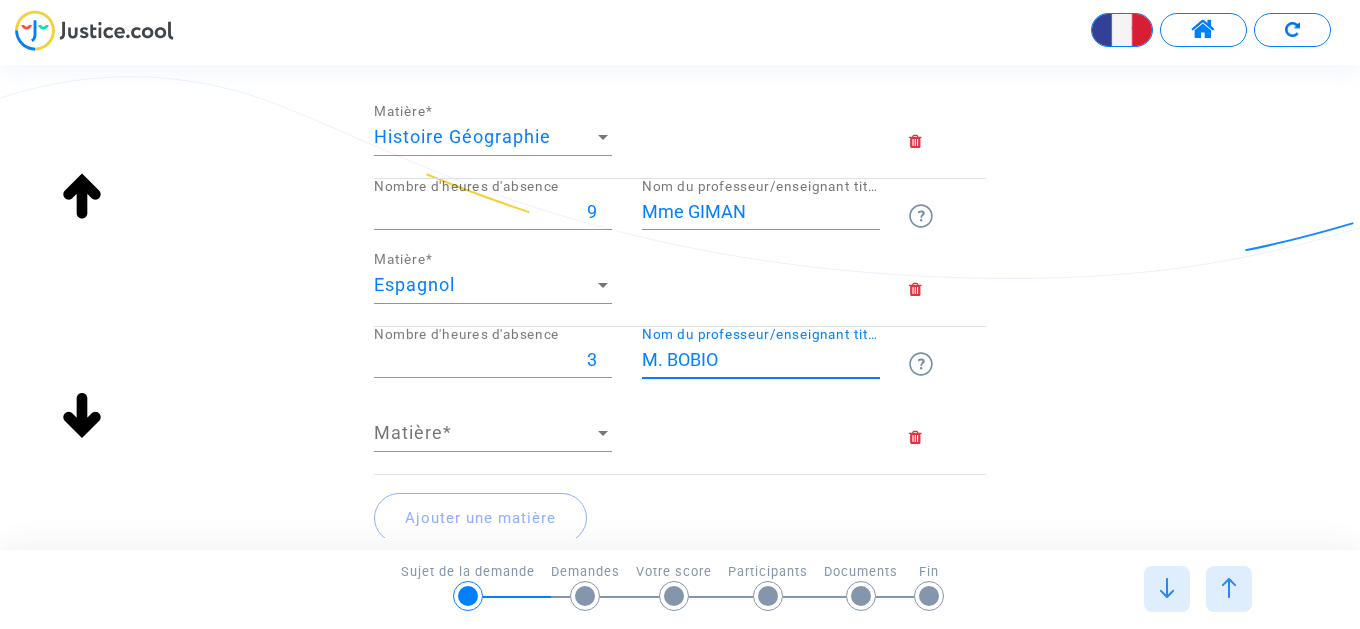 type on "M. BOBIO" 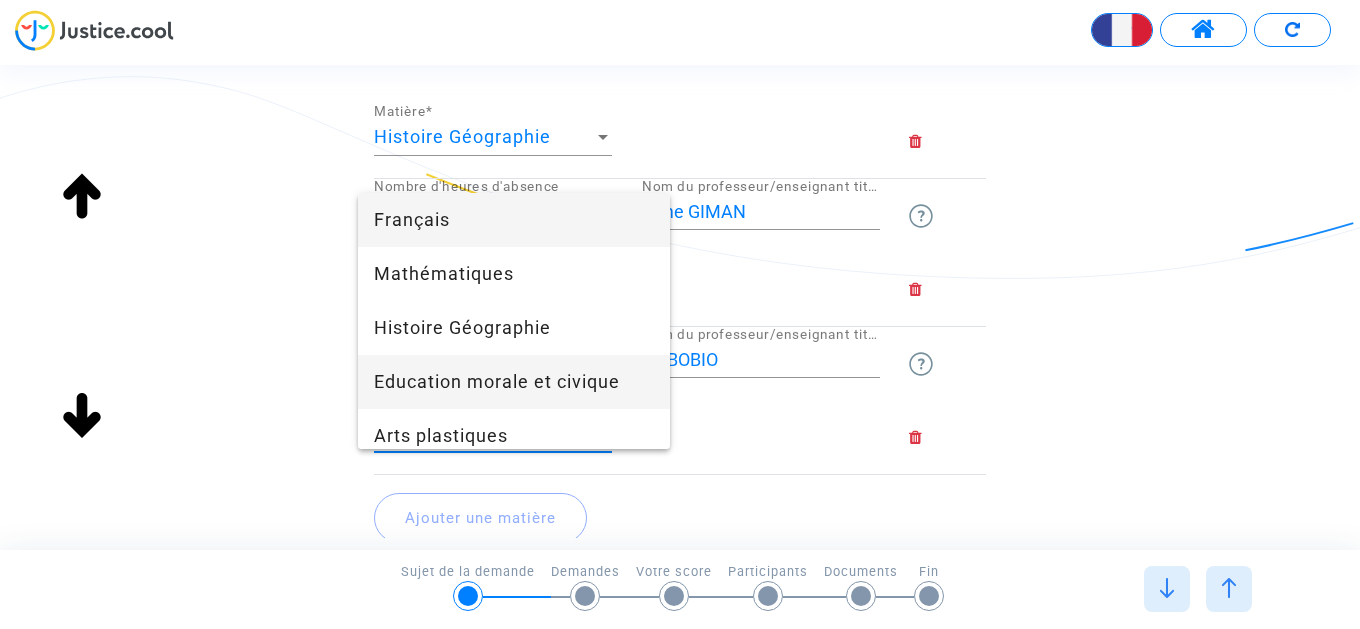 scroll, scrollTop: 132, scrollLeft: 0, axis: vertical 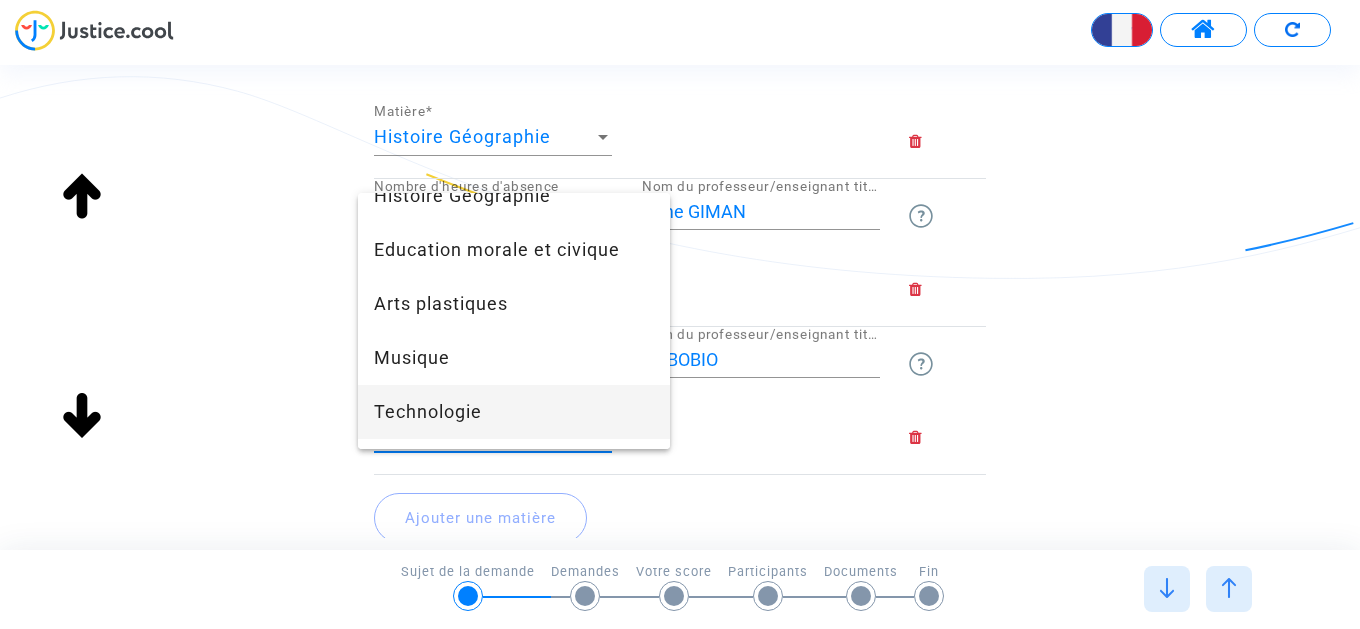 click on "Technologie" at bounding box center [514, 412] 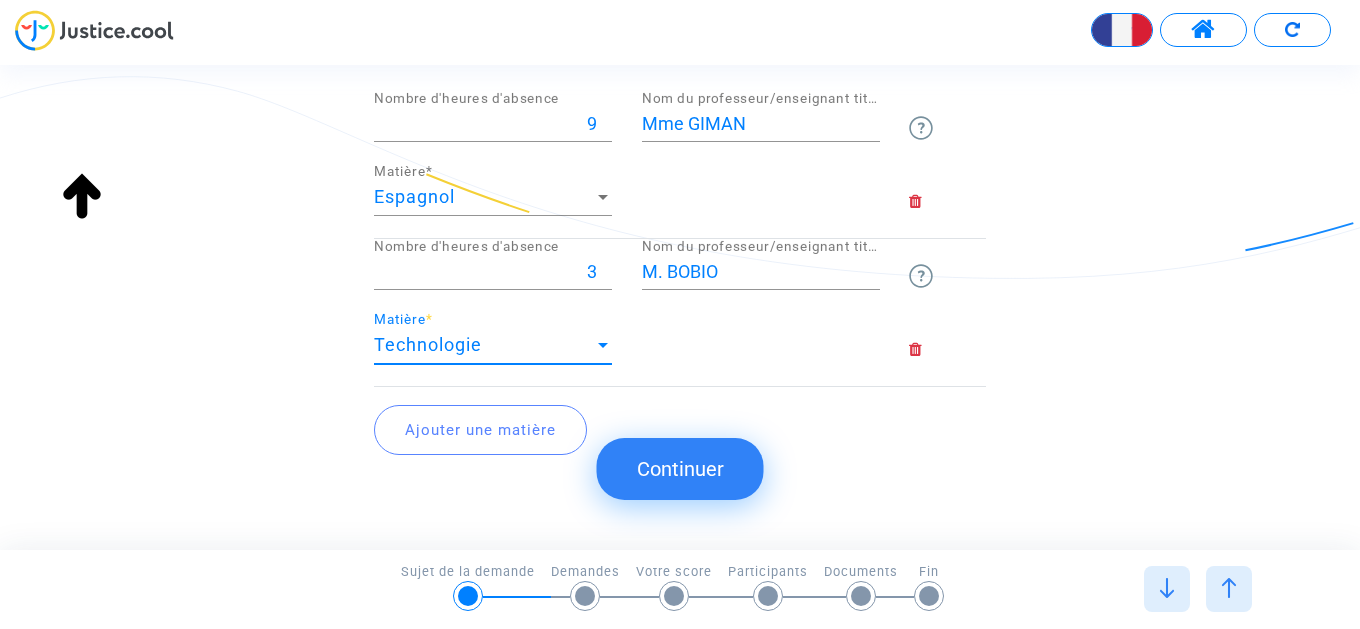 scroll, scrollTop: 1408, scrollLeft: 0, axis: vertical 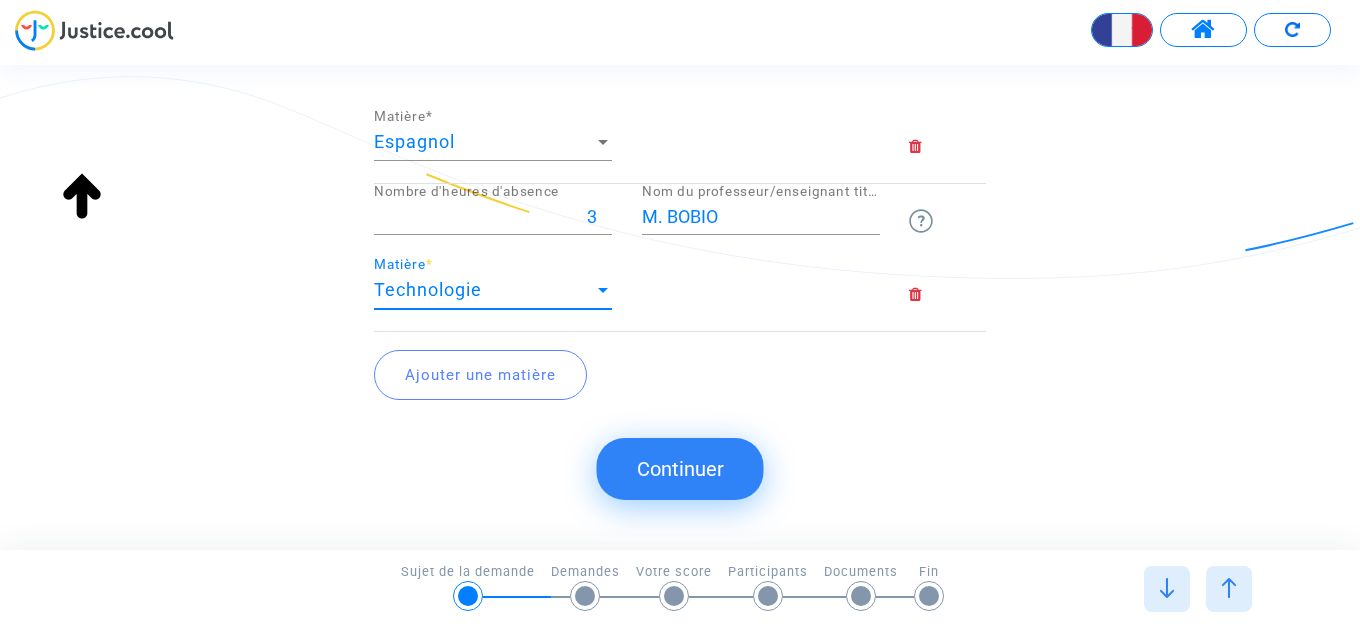 click on "Ajouter une matière" 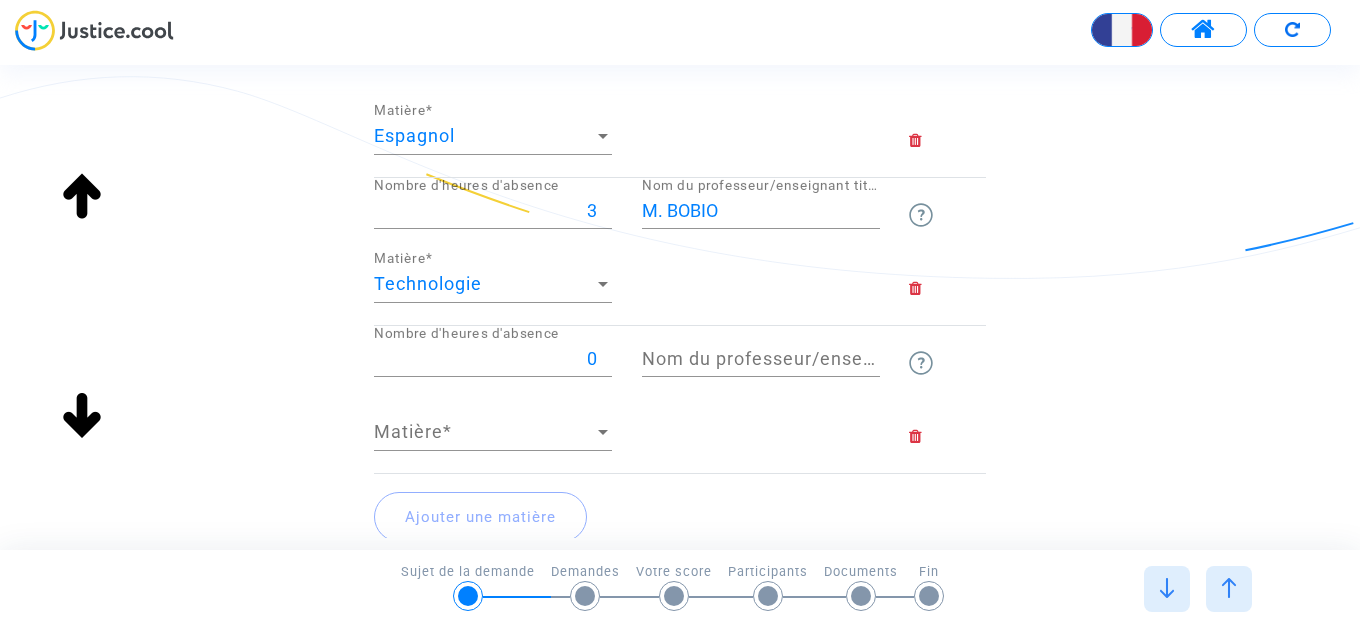 click on "0" at bounding box center [493, 359] 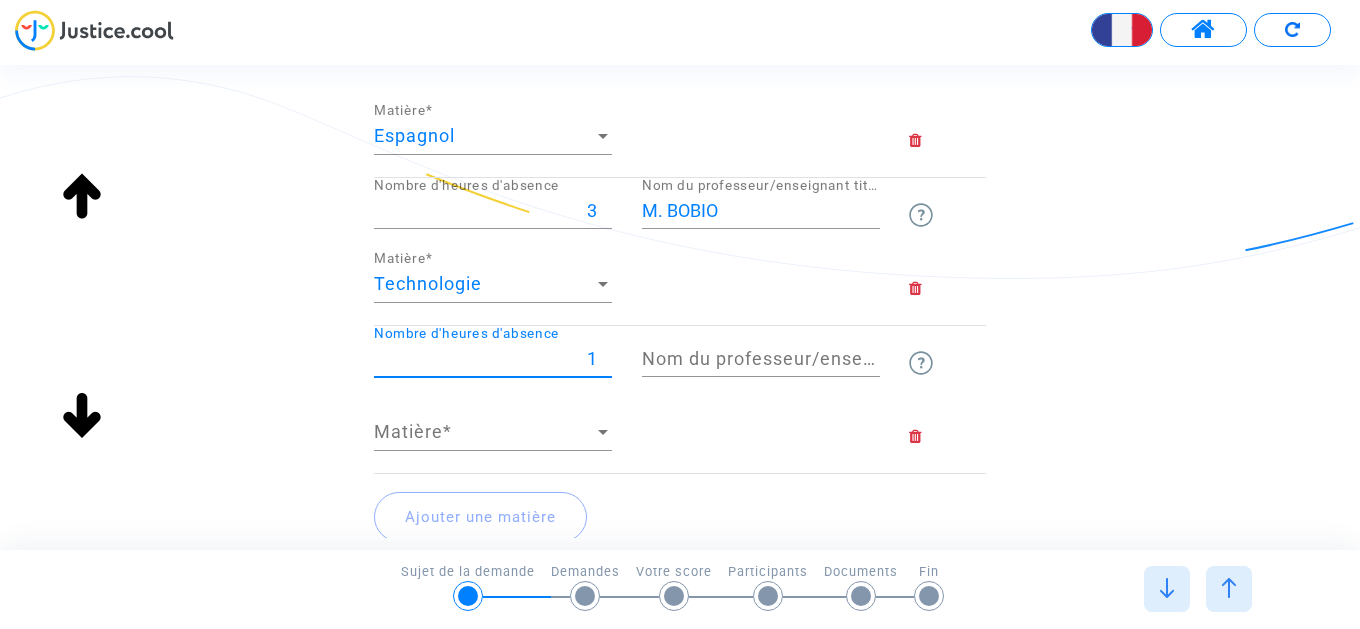 click on "1" at bounding box center (493, 359) 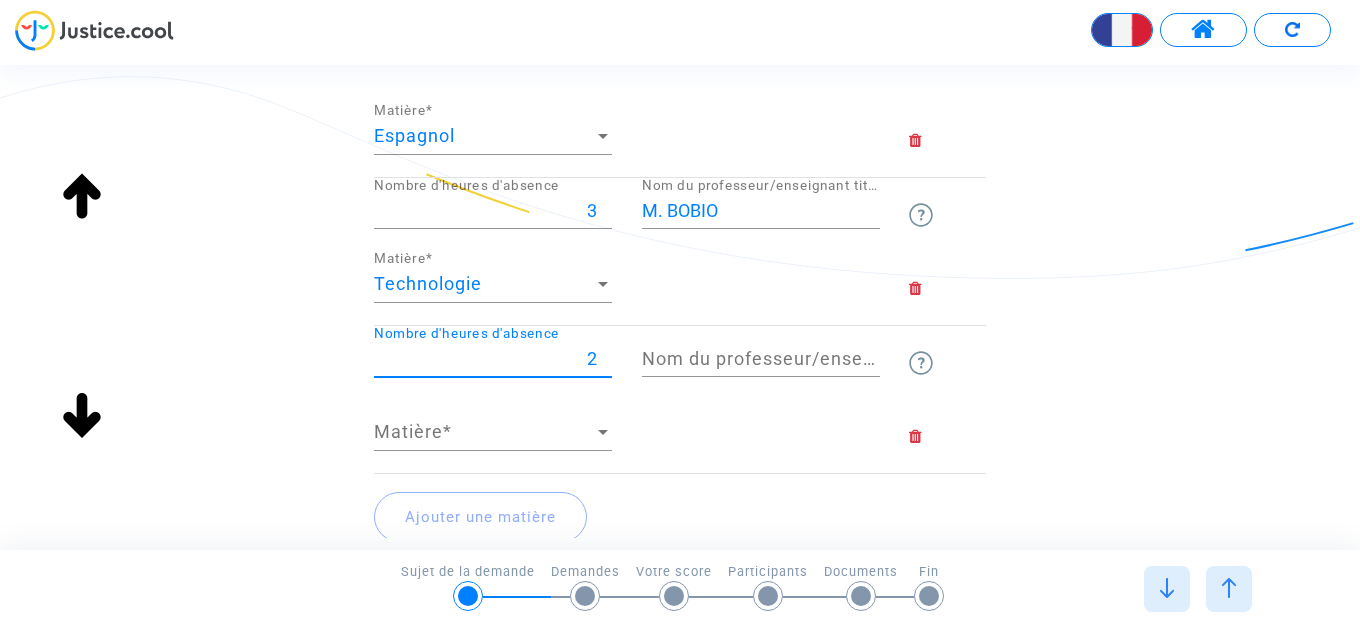 click on "2" at bounding box center (493, 359) 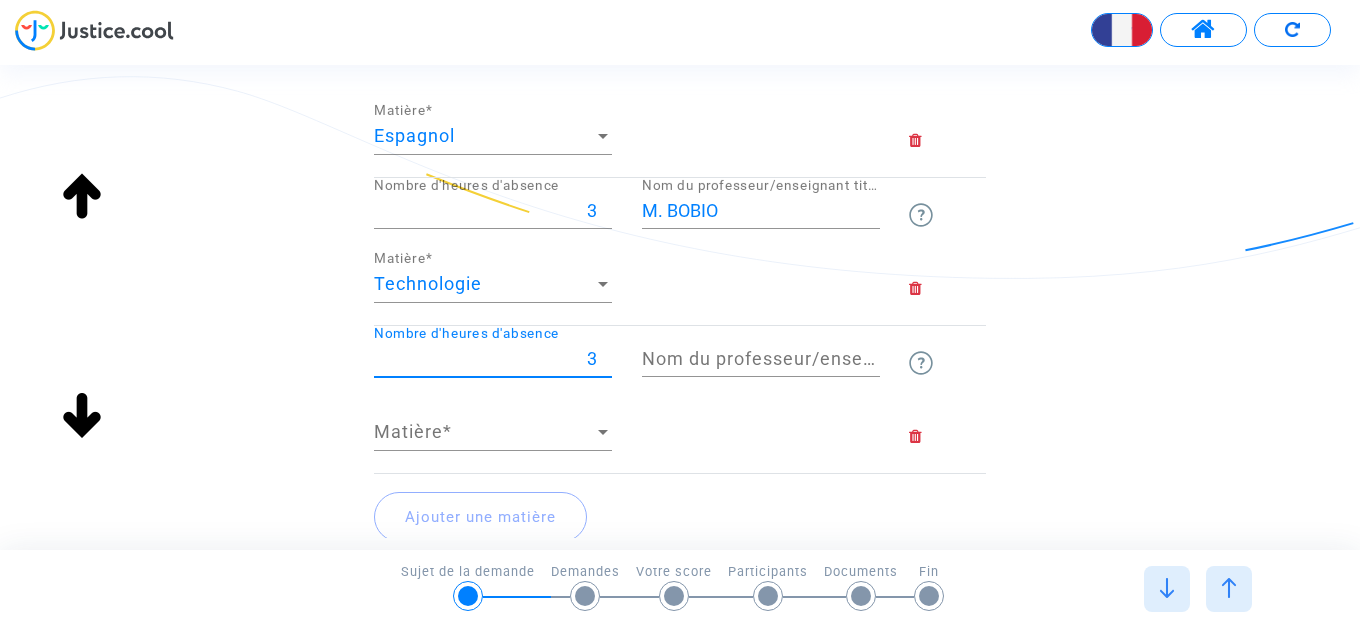 click on "3" at bounding box center [493, 359] 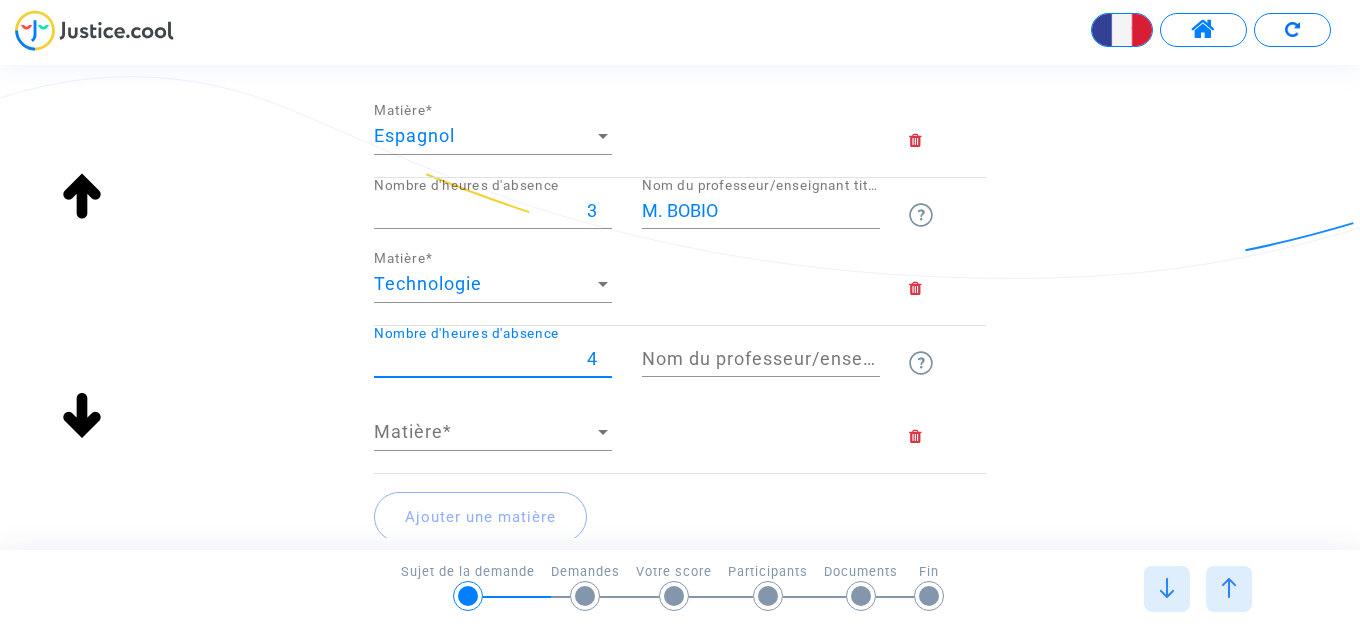 click on "4" at bounding box center [493, 359] 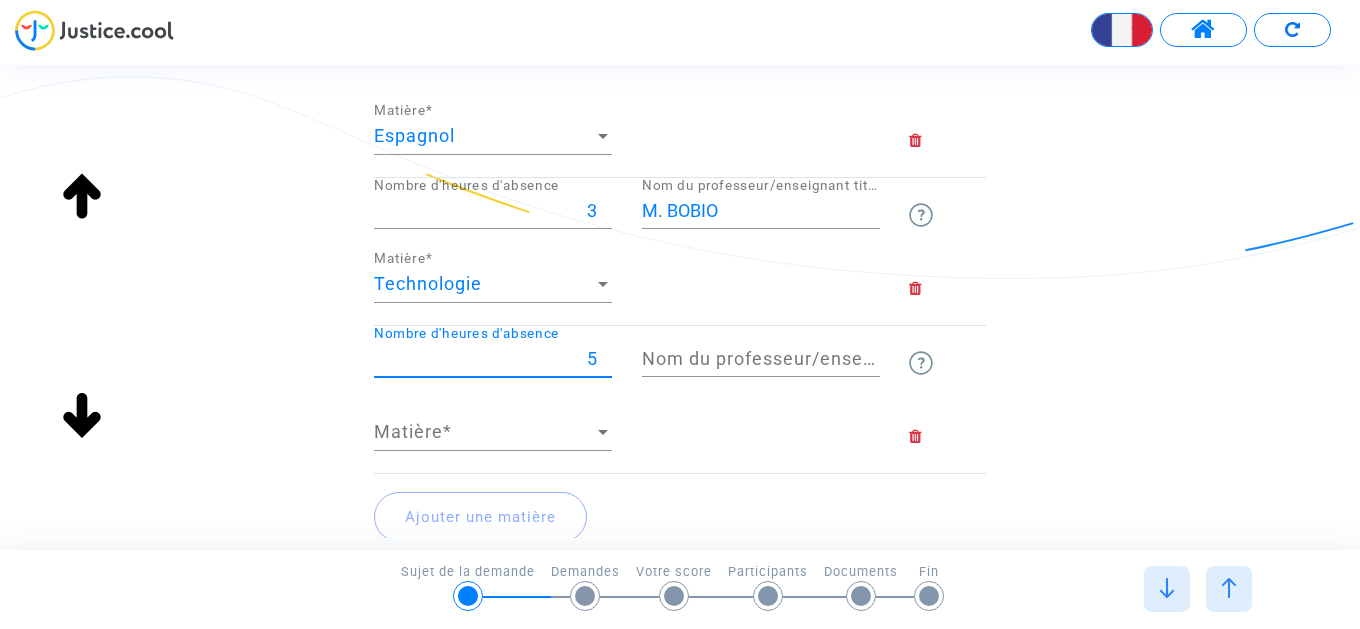 type on "5" 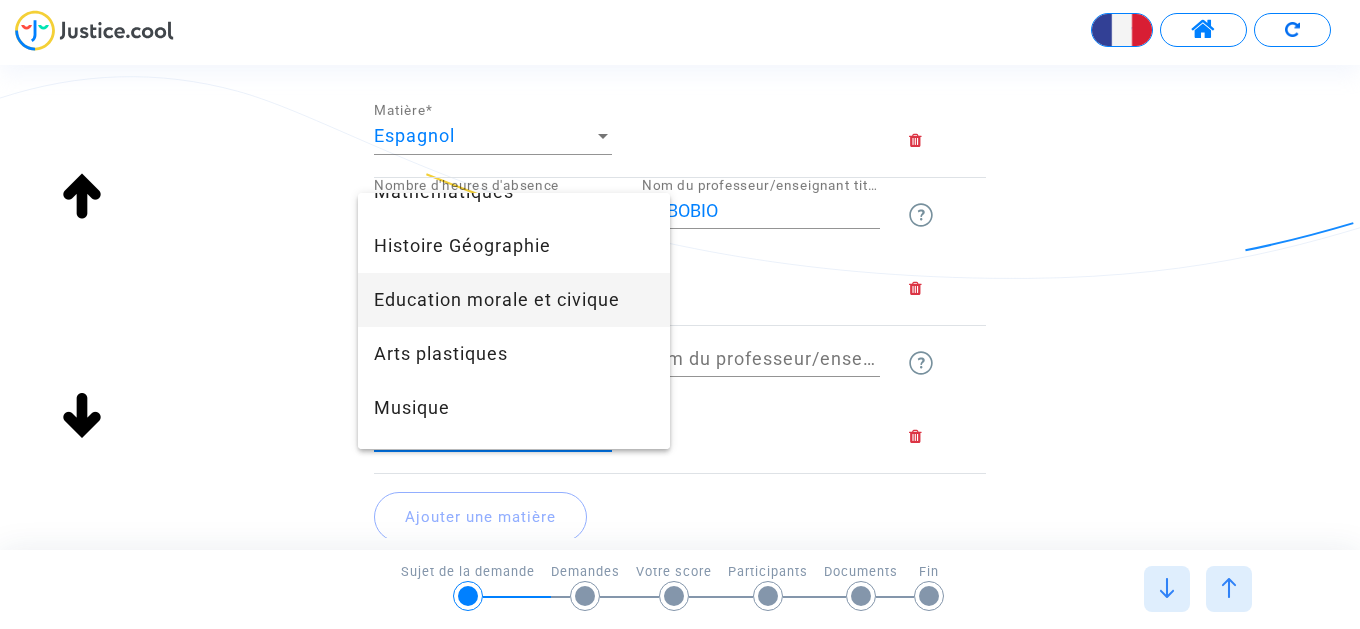 scroll, scrollTop: 132, scrollLeft: 0, axis: vertical 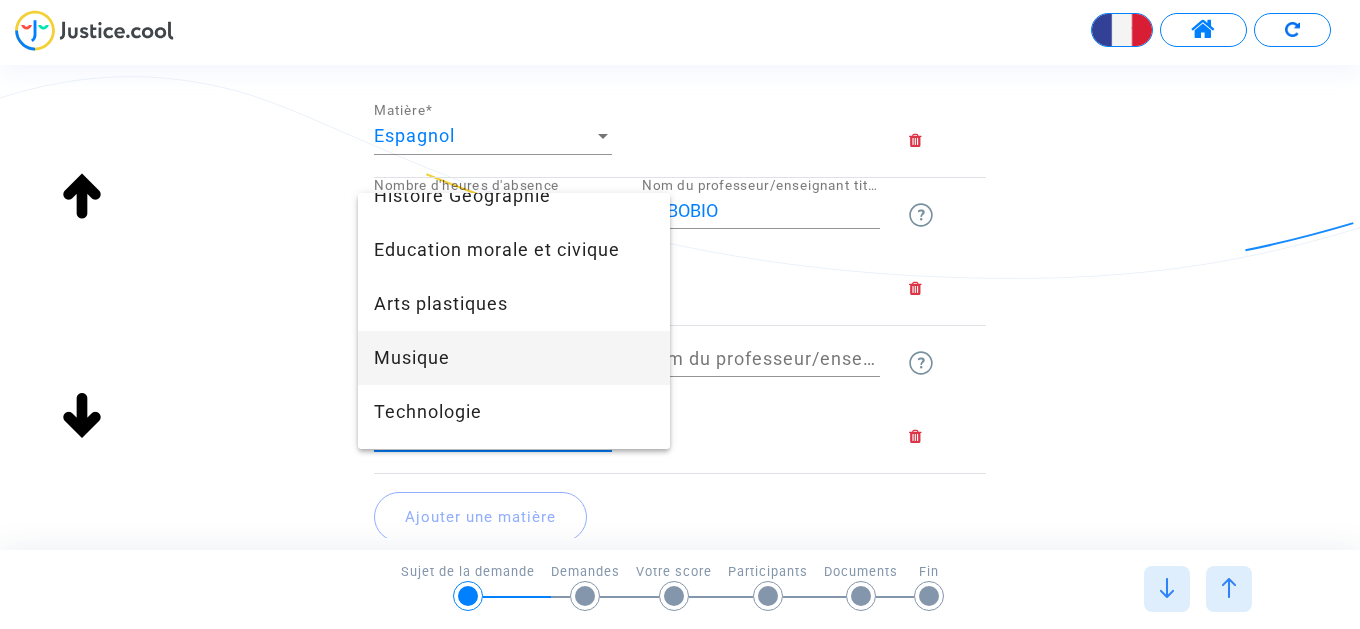 click on "Musique" at bounding box center [514, 358] 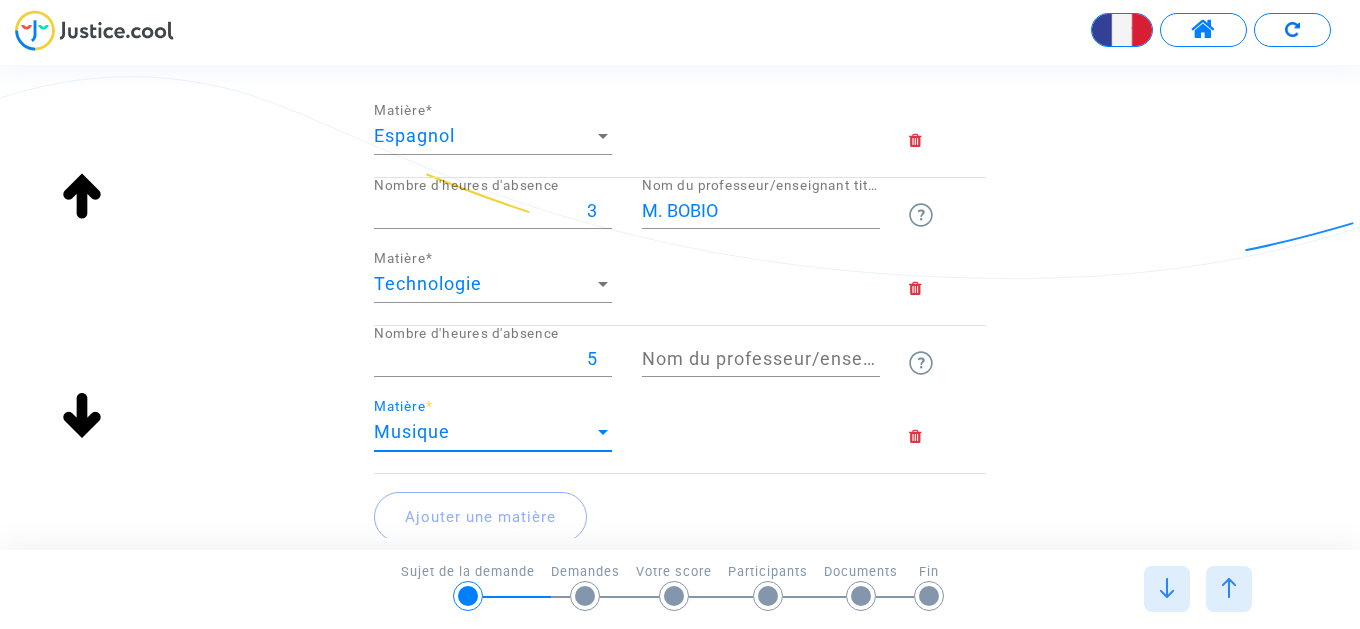 click on "Nom du professeur/enseignant titulaire" at bounding box center (761, 359) 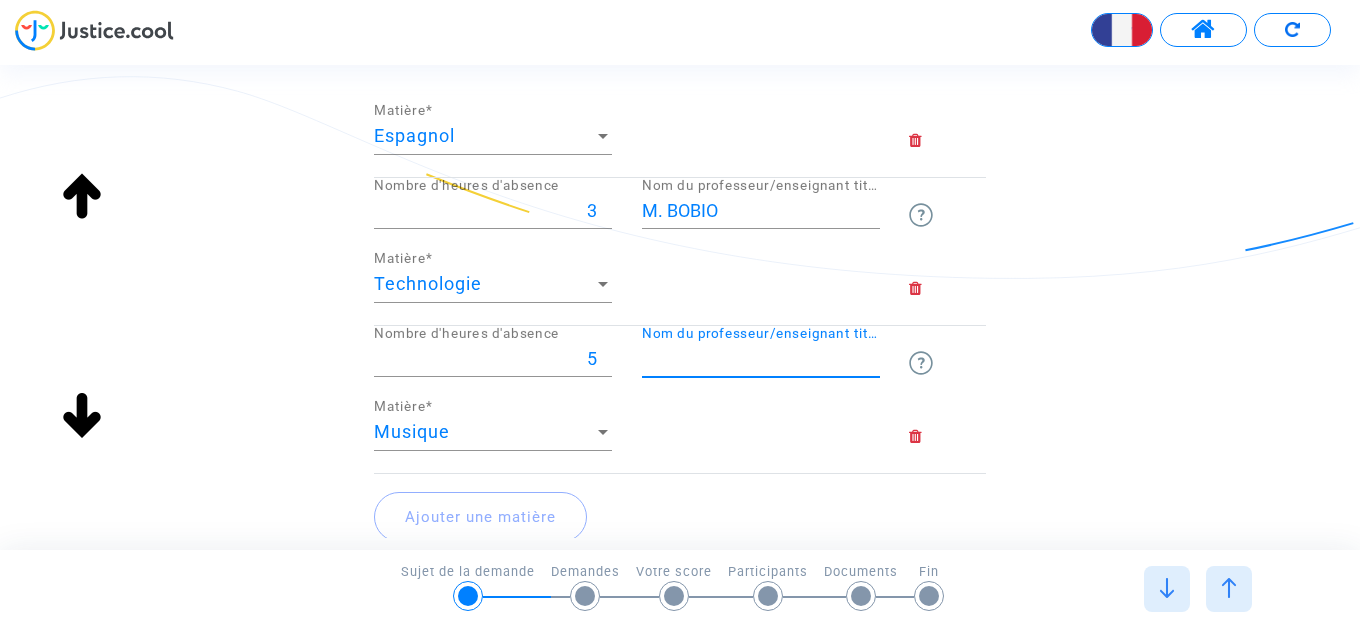 paste on "Mme BACQUA" 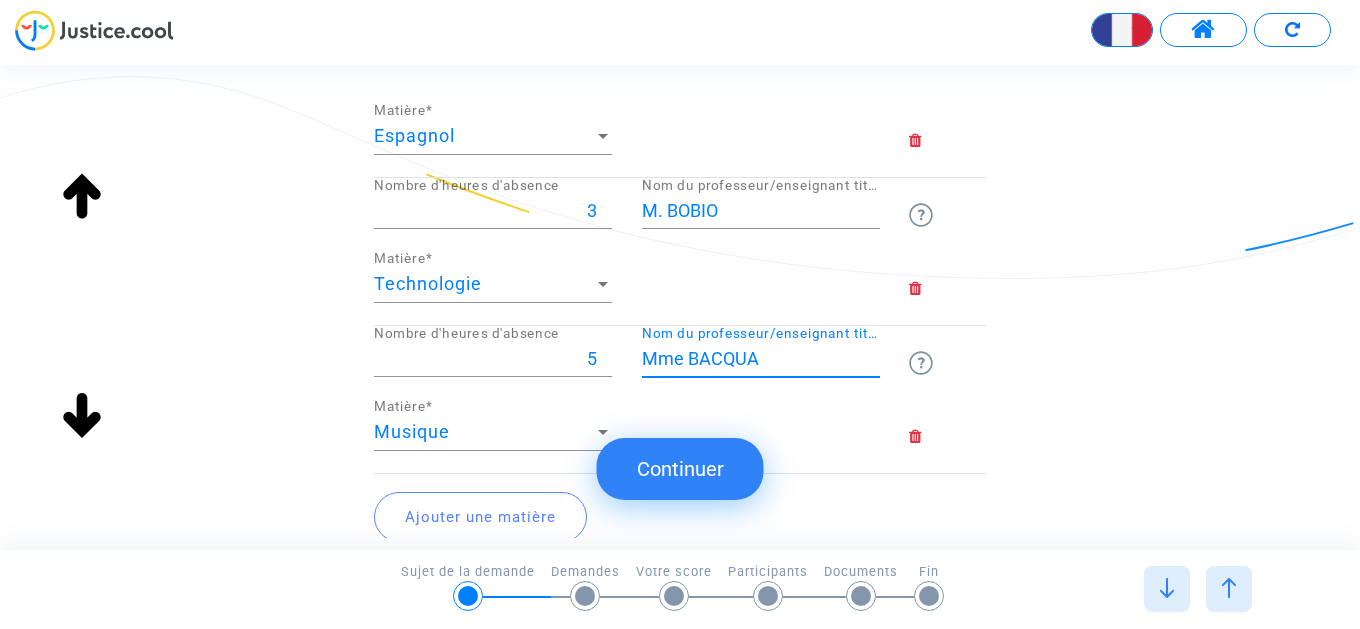 scroll, scrollTop: 1557, scrollLeft: 0, axis: vertical 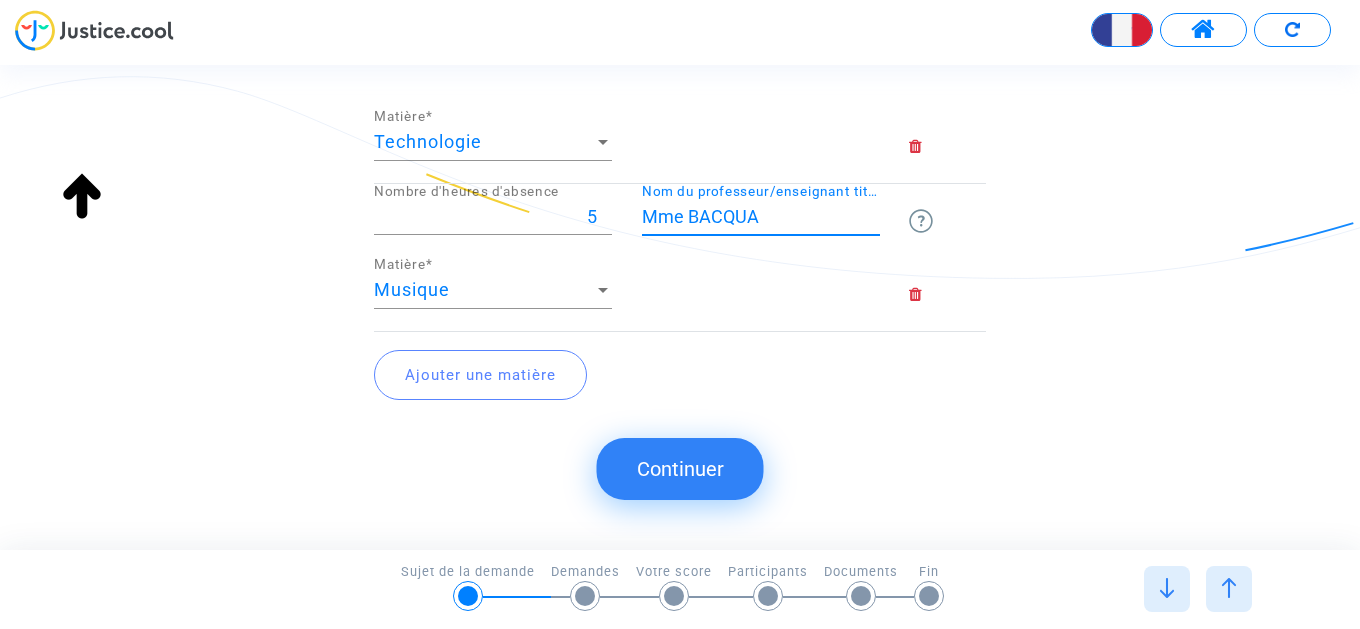 type on "Mme BACQUA" 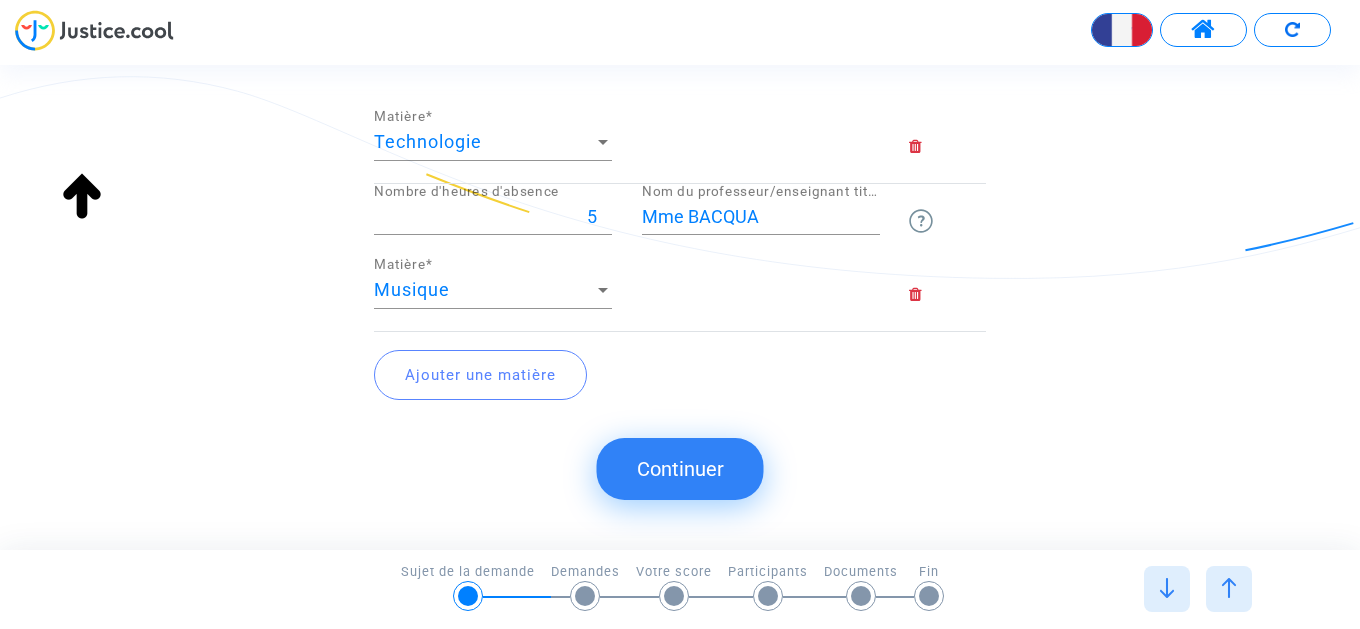 click on "Ajouter une matière" 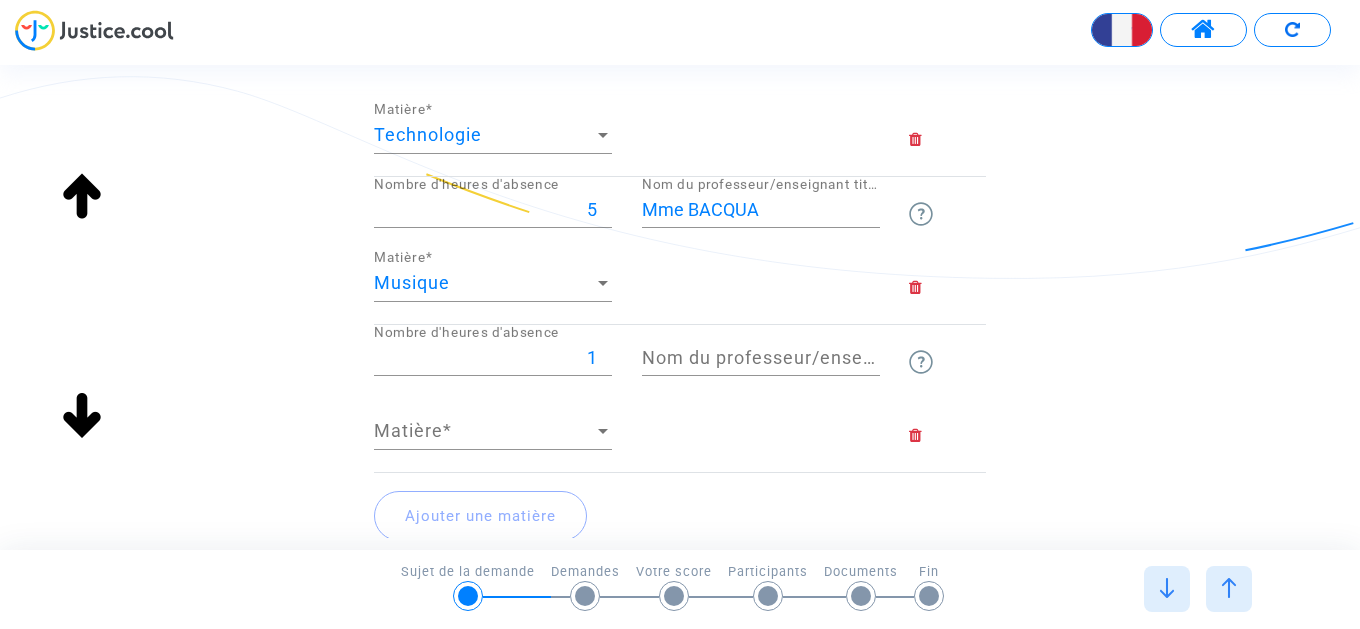 click on "1" at bounding box center [493, 358] 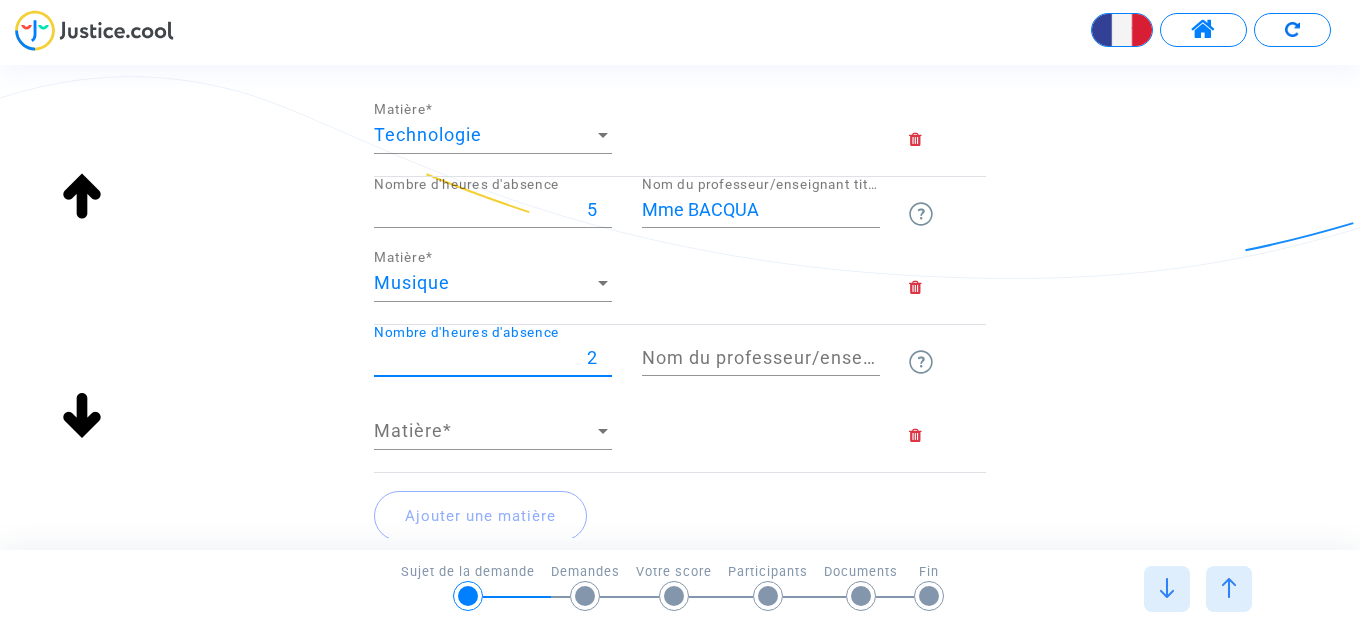 click on "2" at bounding box center [493, 358] 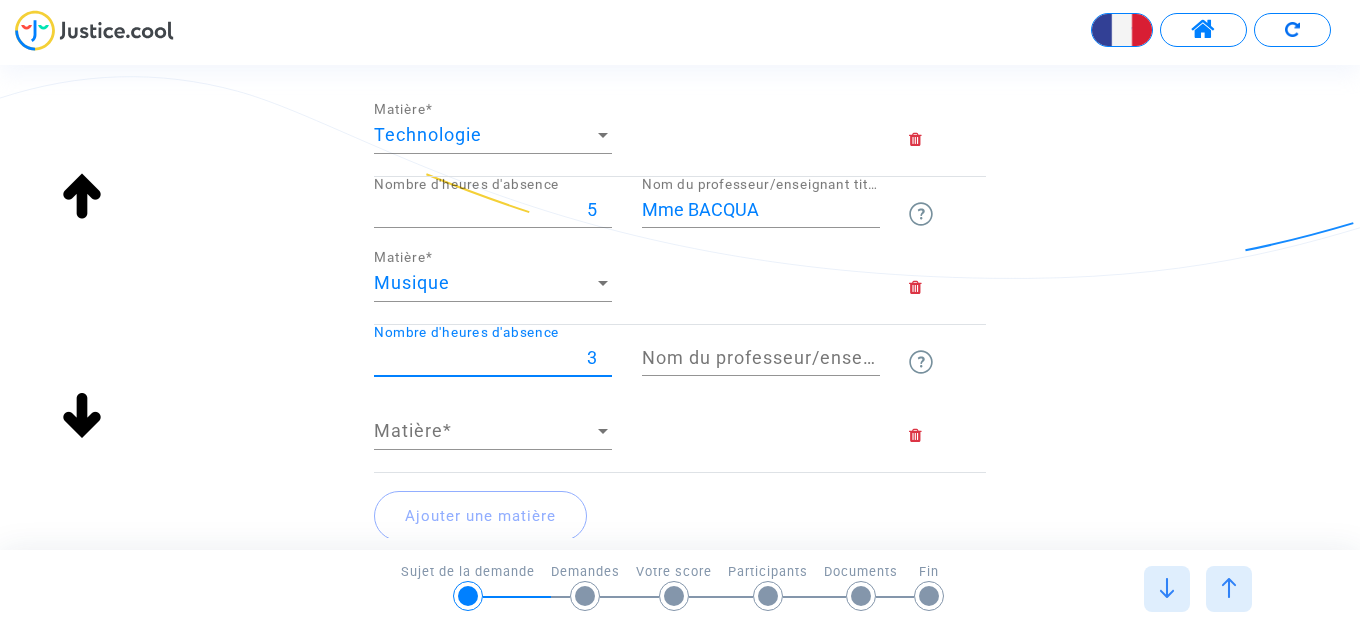 type on "3" 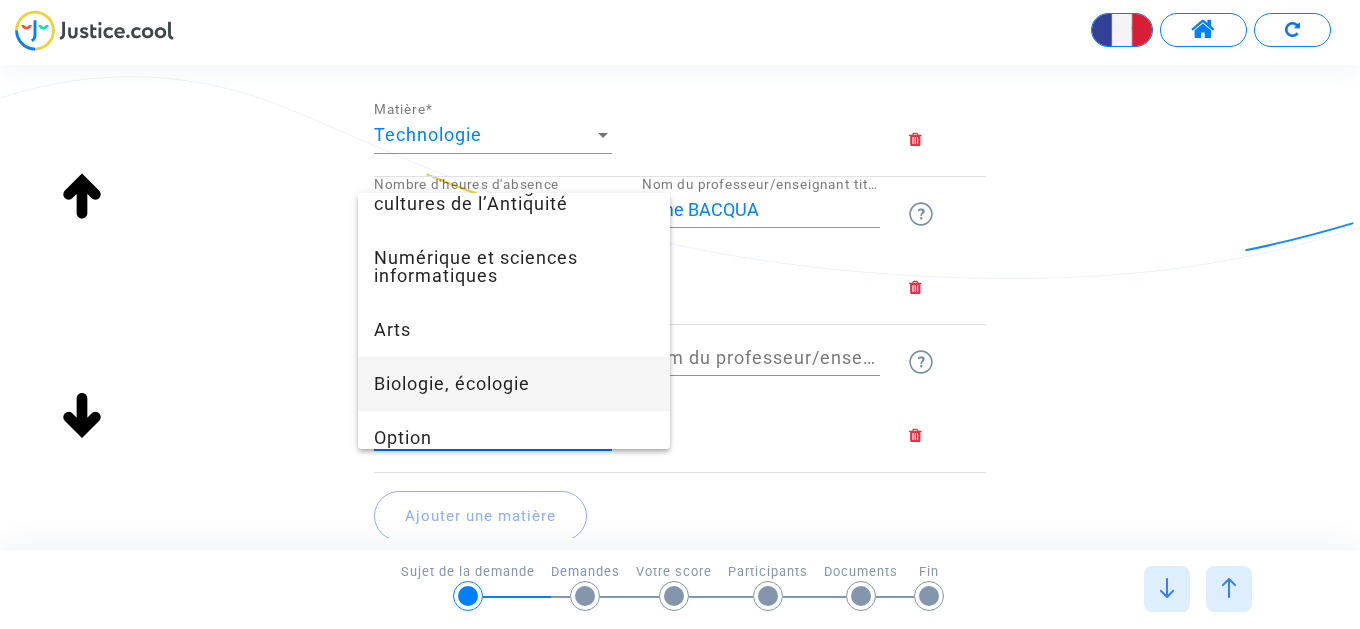 scroll, scrollTop: 1238, scrollLeft: 0, axis: vertical 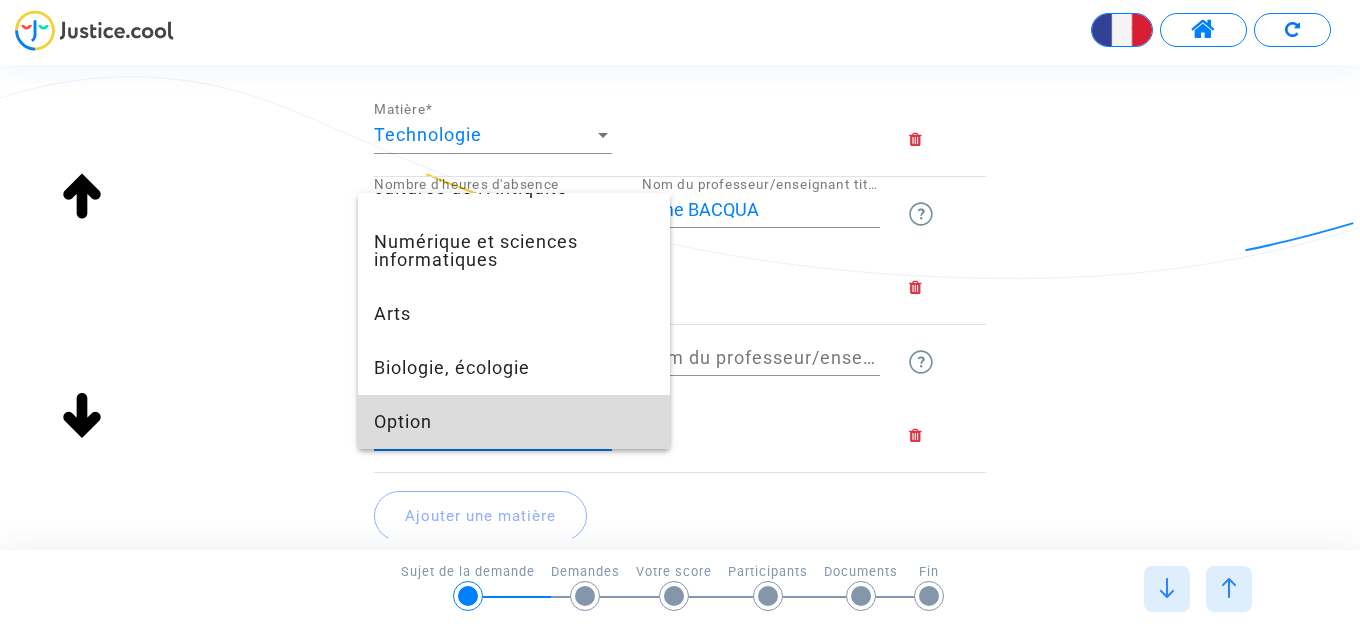 click on "Option" at bounding box center [514, 422] 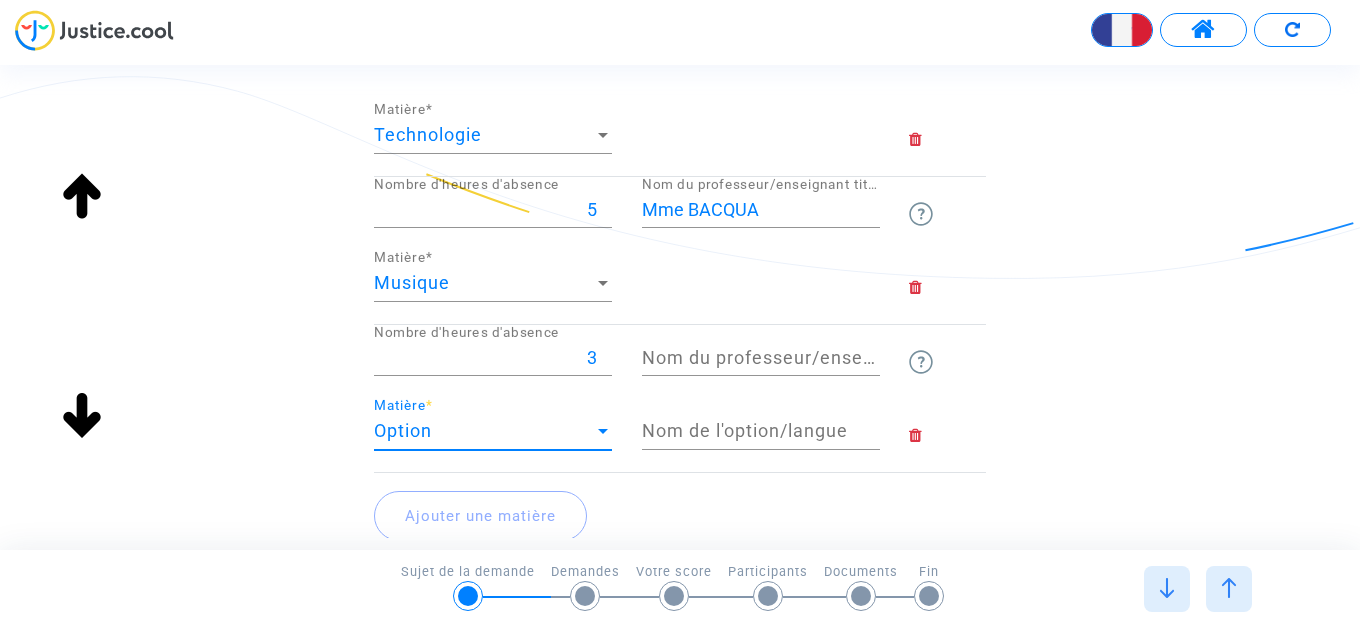 drag, startPoint x: 696, startPoint y: 426, endPoint x: 700, endPoint y: 438, distance: 12.649111 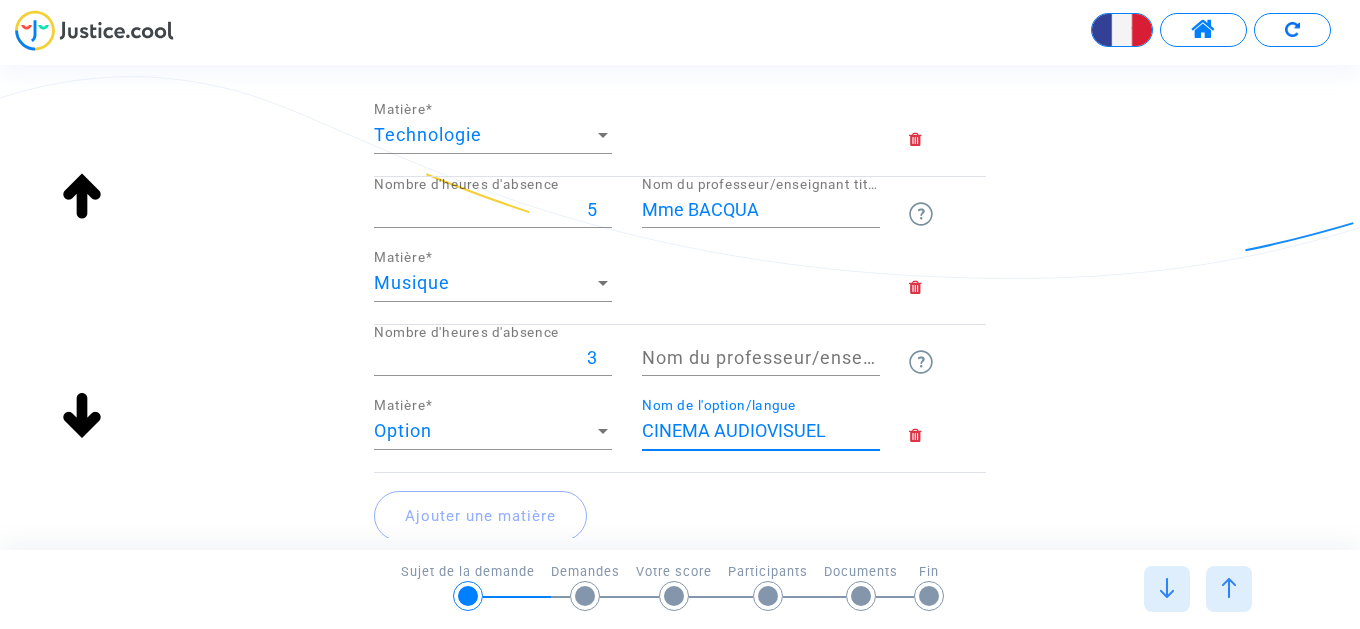 type on "CINEMA AUDIOVISUEL" 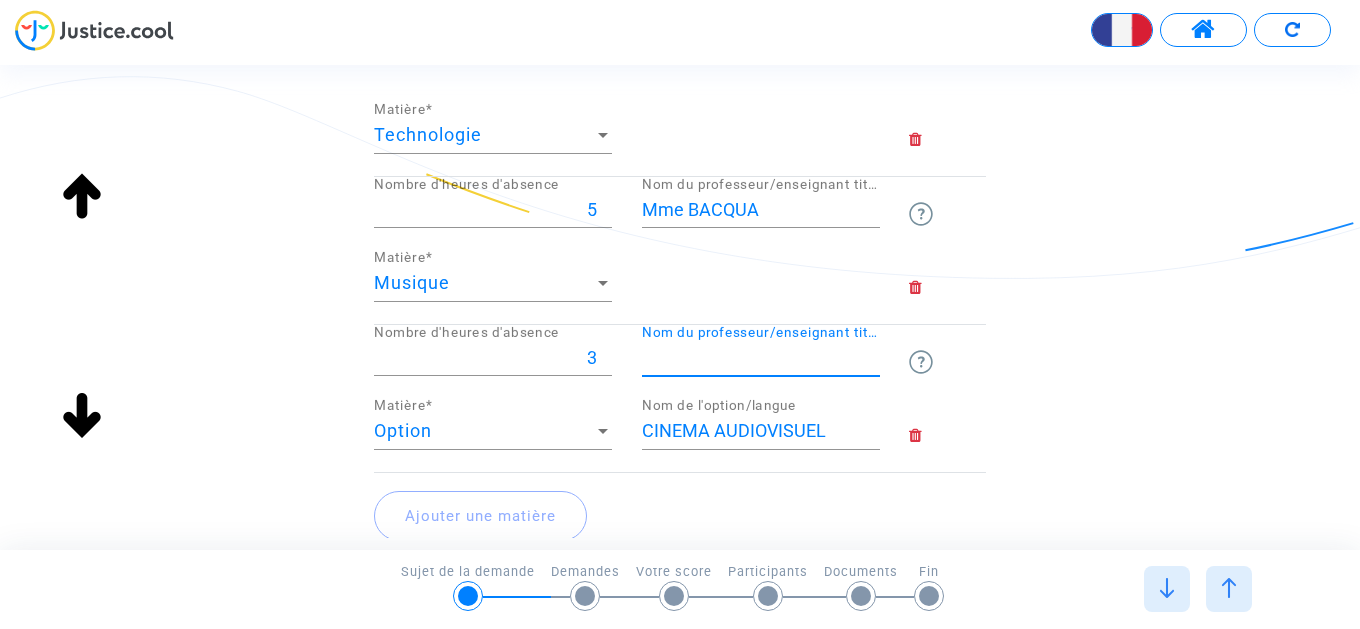 paste on "M. MURA" 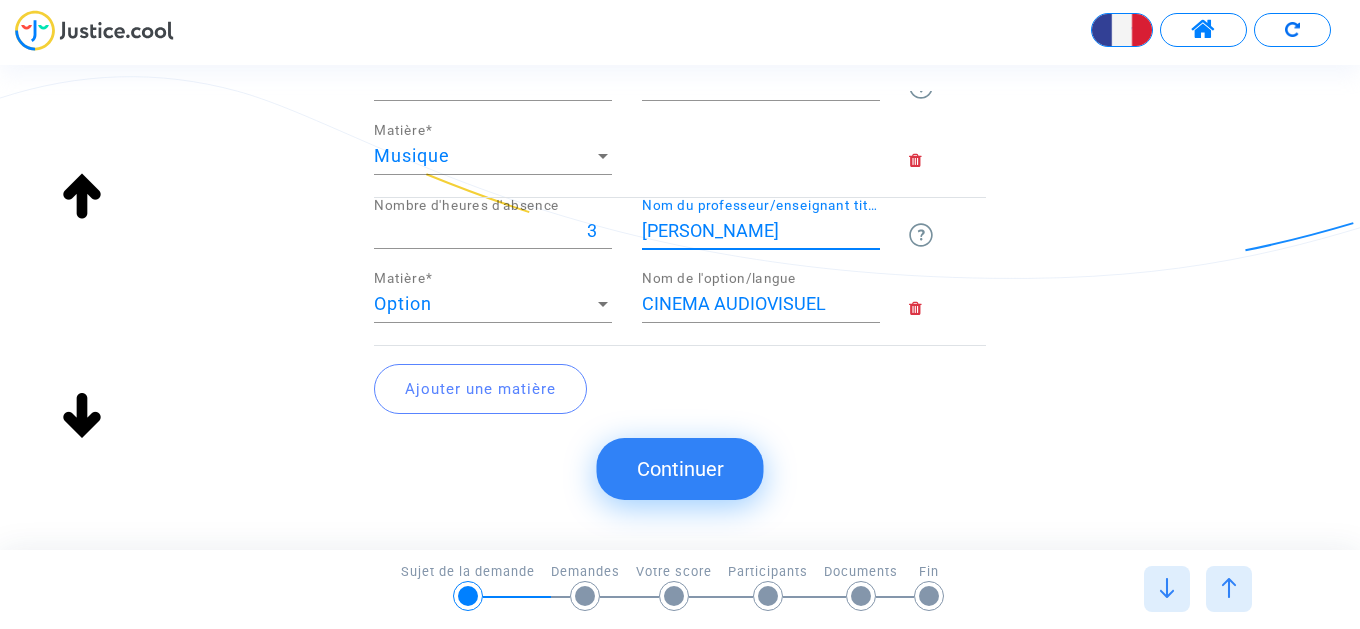 scroll, scrollTop: 1706, scrollLeft: 0, axis: vertical 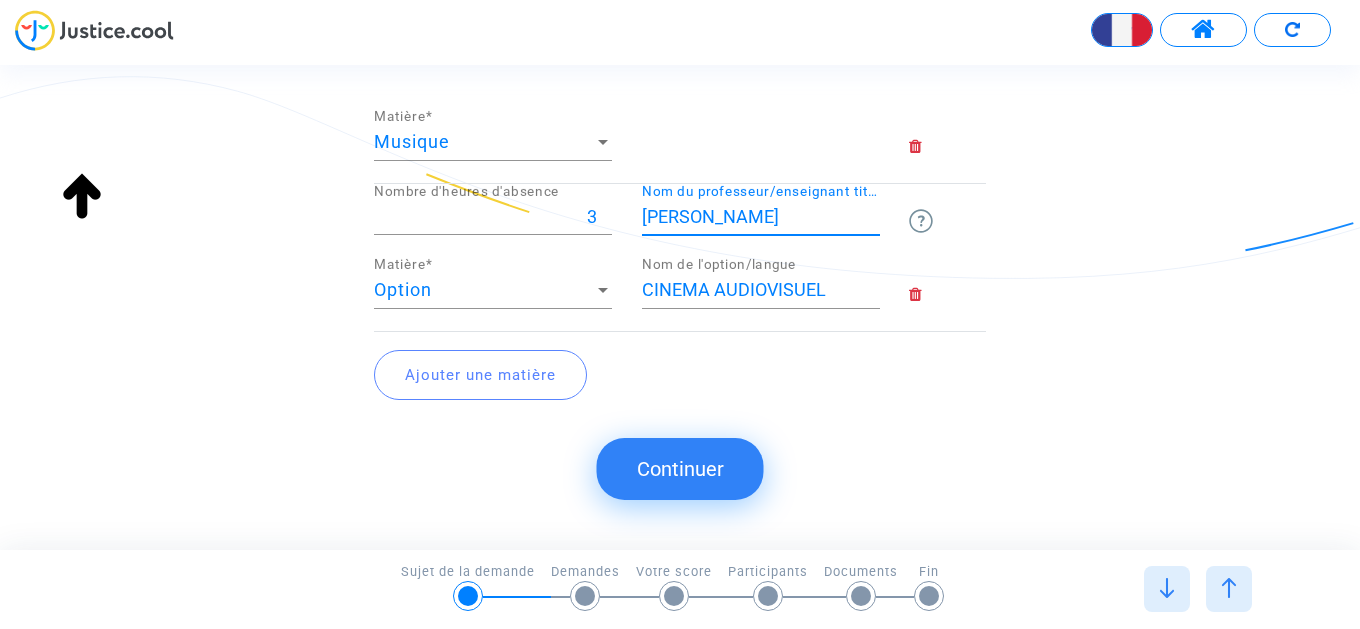 type on "M. MURA" 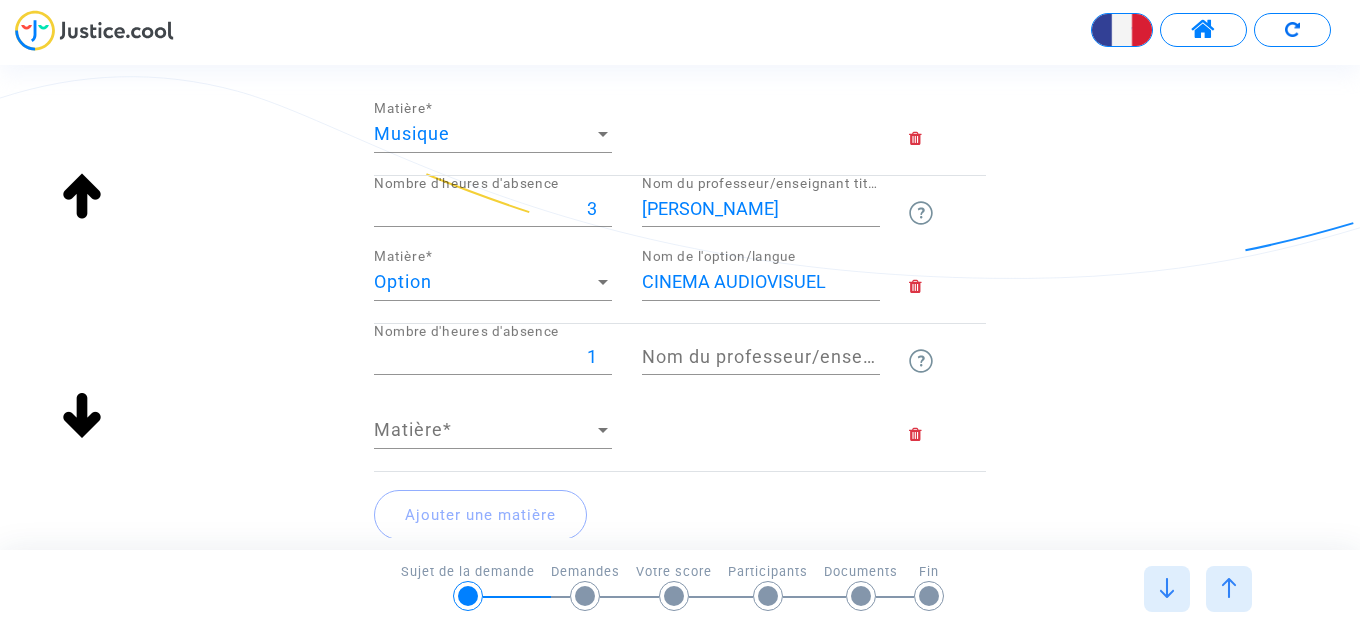 type on "1" 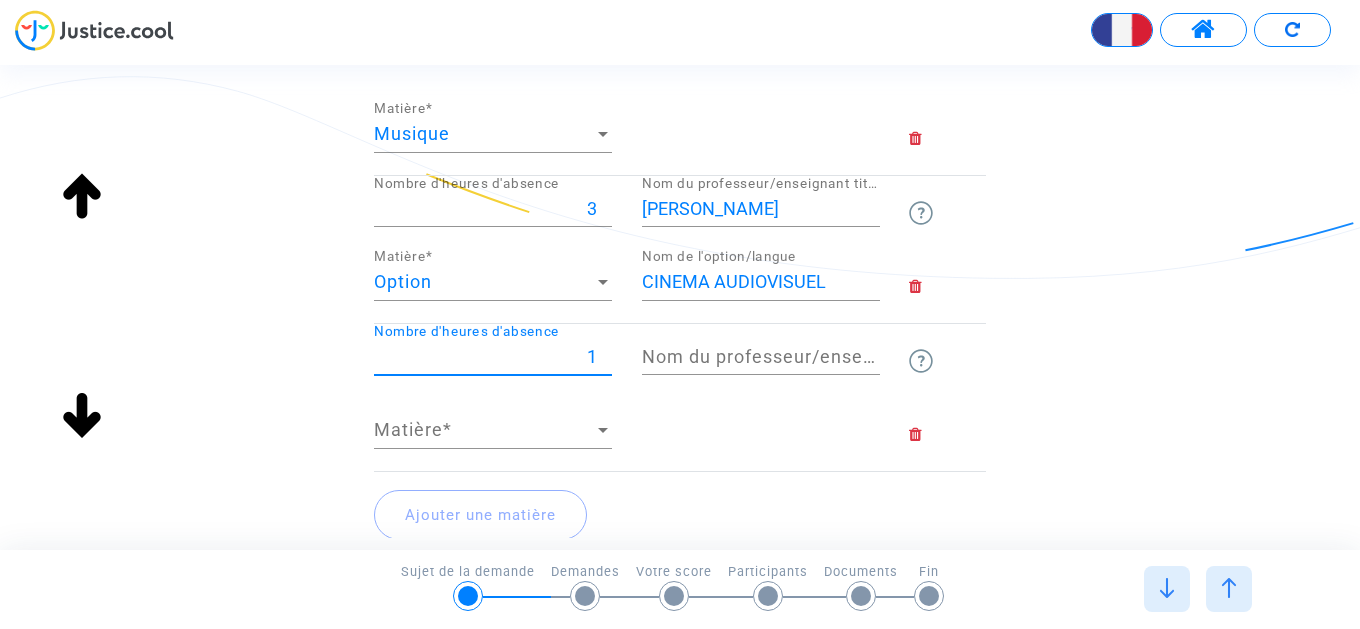 click on "Matière" at bounding box center [484, 430] 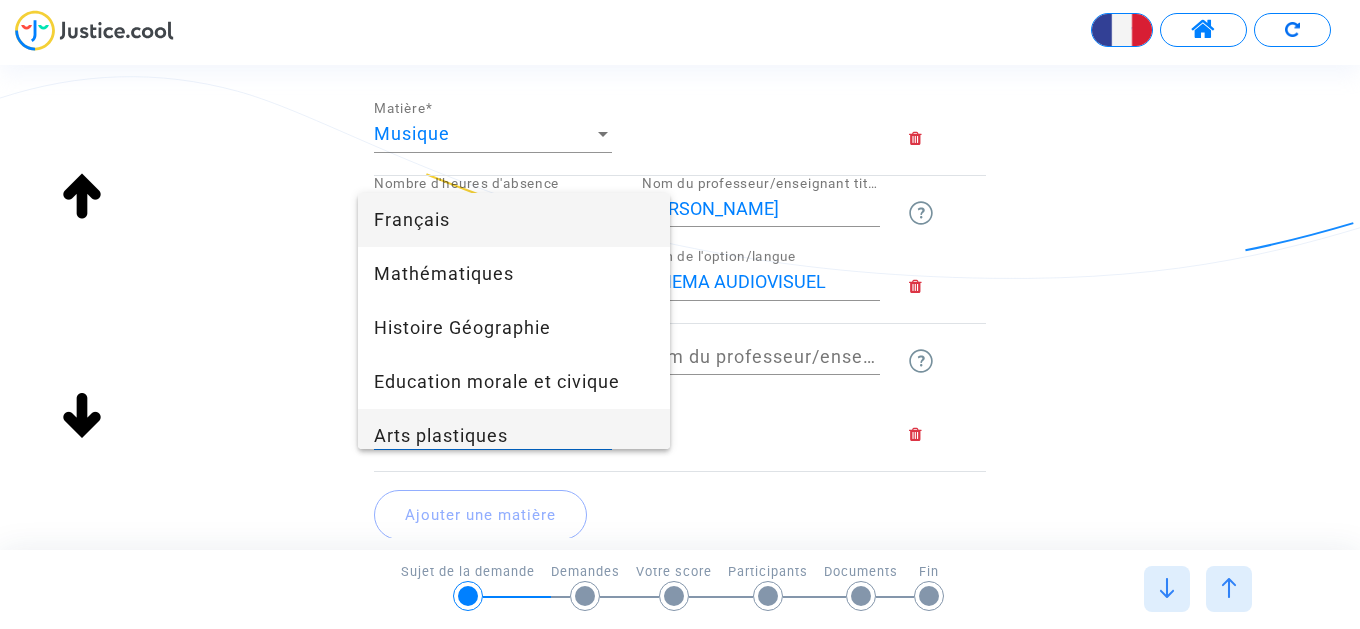 click on "Arts plastiques" at bounding box center (514, 436) 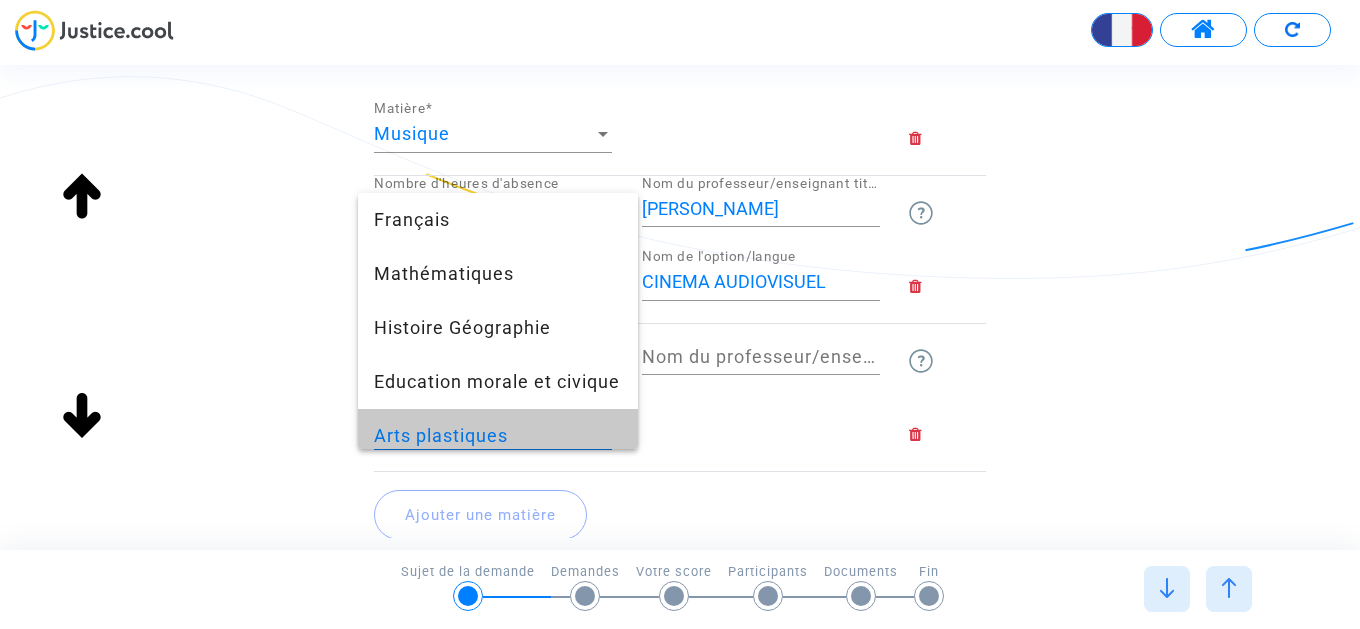 scroll, scrollTop: 14, scrollLeft: 0, axis: vertical 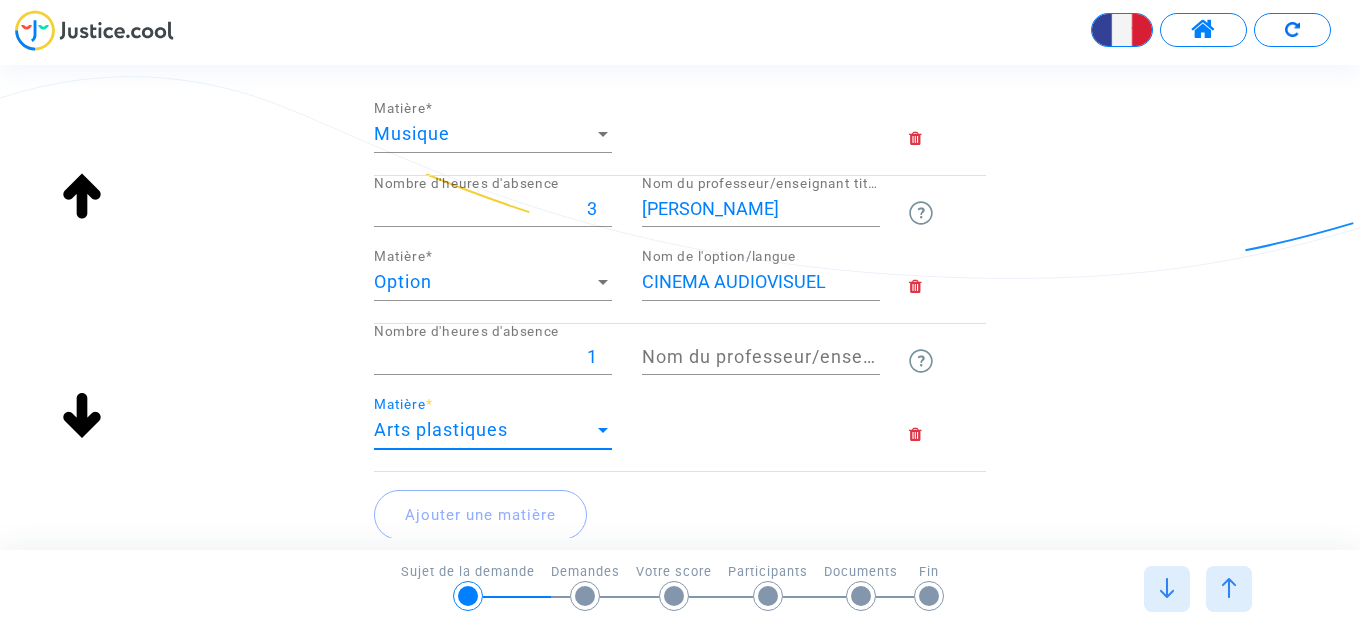 click on "Nom du professeur/enseignant titulaire" at bounding box center [761, 357] 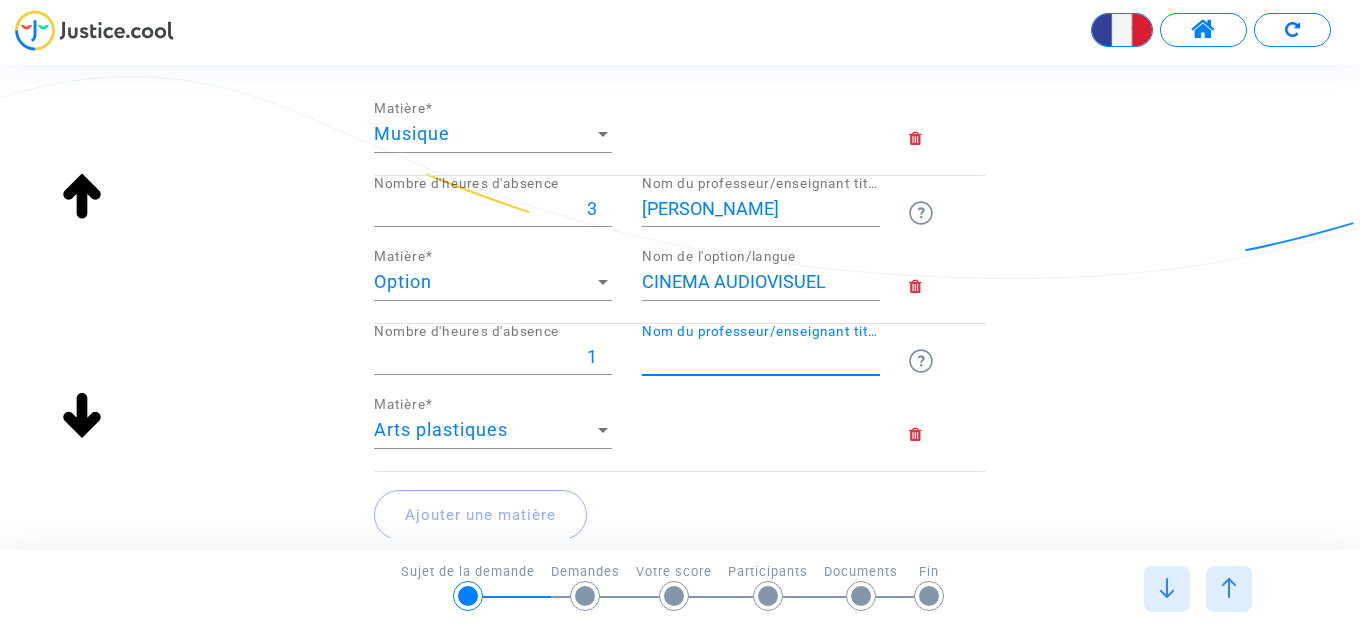 paste on "Mme SCHWAB" 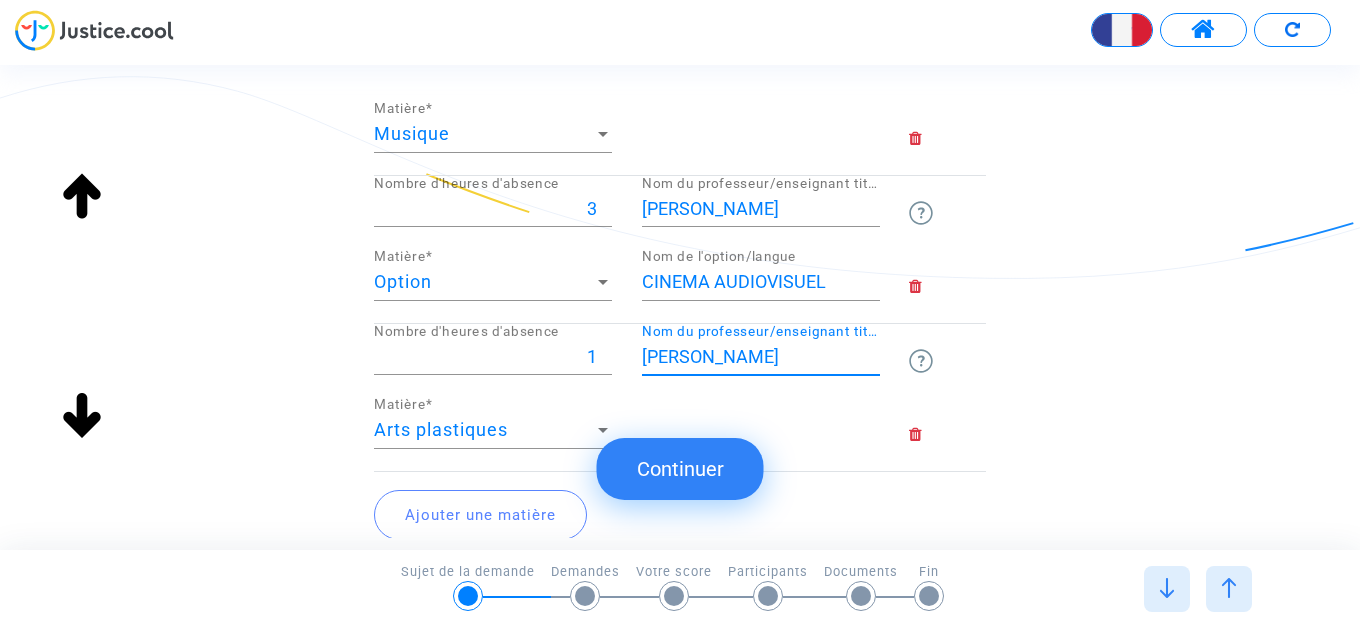 type on "Mme SCHWAB" 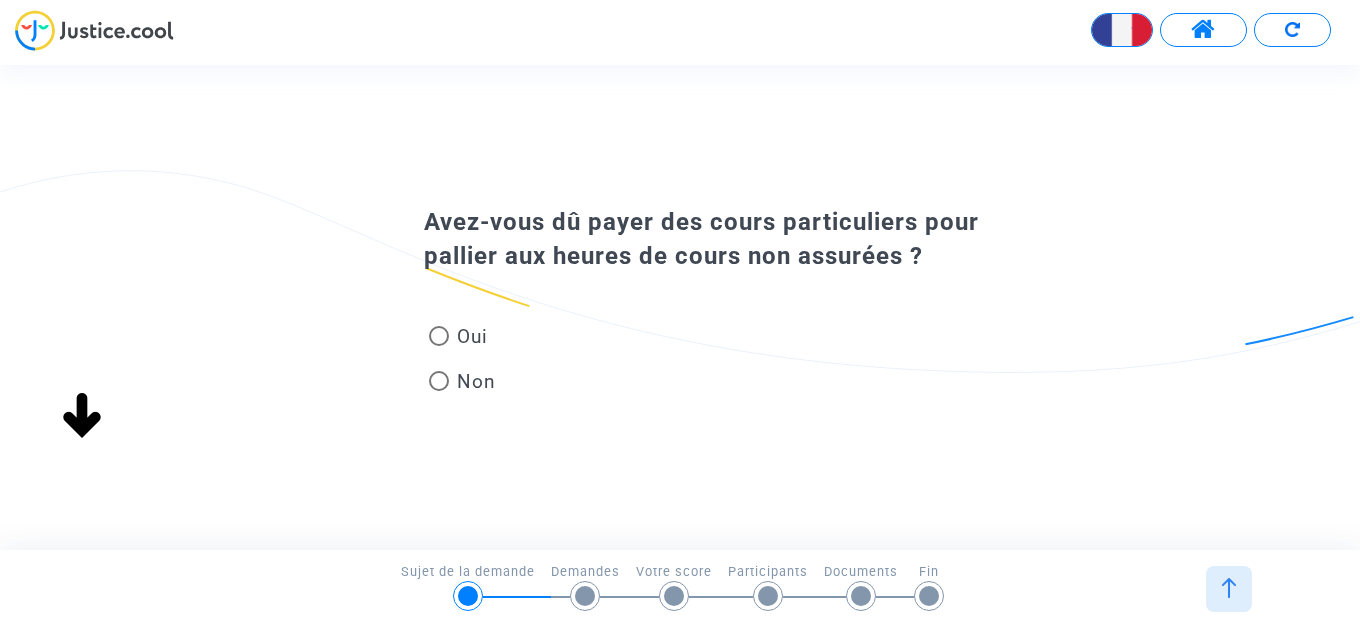 click at bounding box center (439, 381) 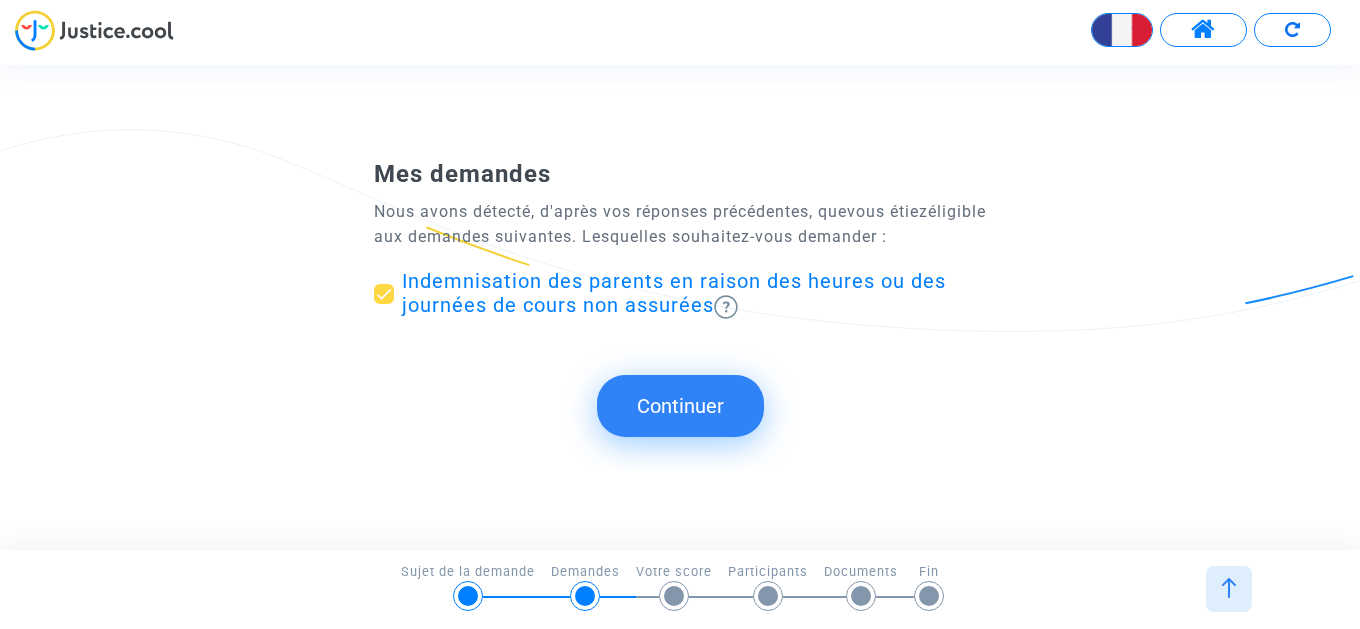 click on "Continuer" 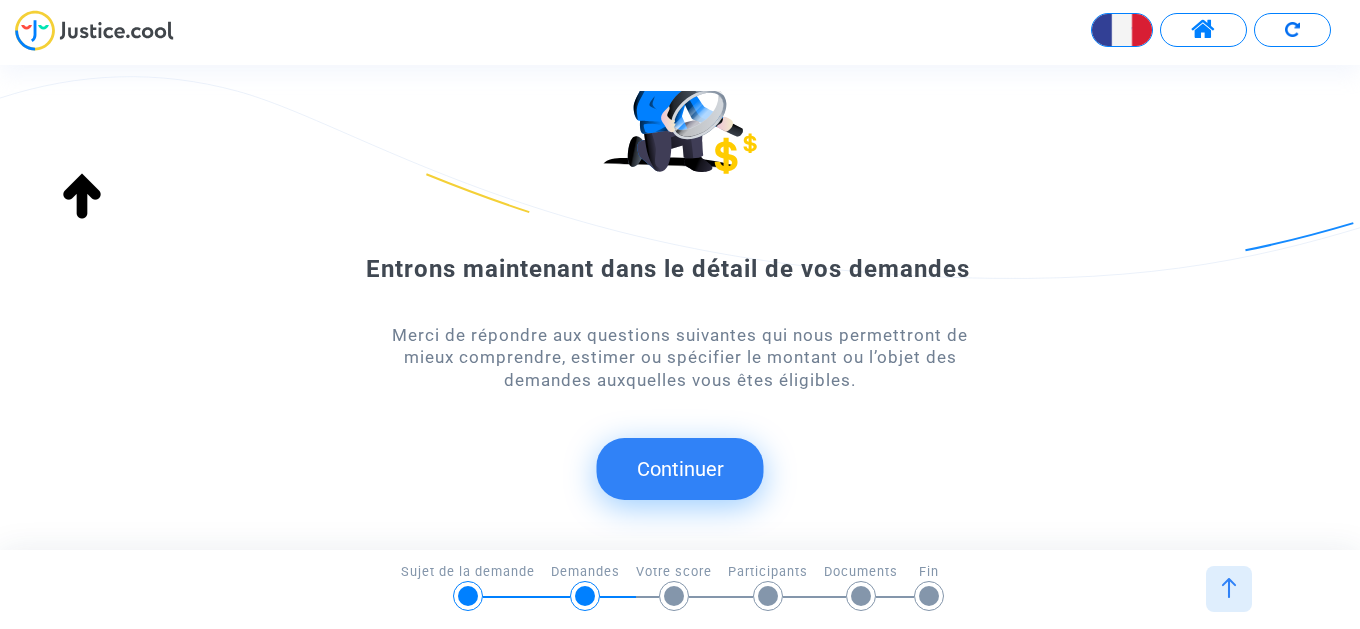 scroll, scrollTop: 160, scrollLeft: 0, axis: vertical 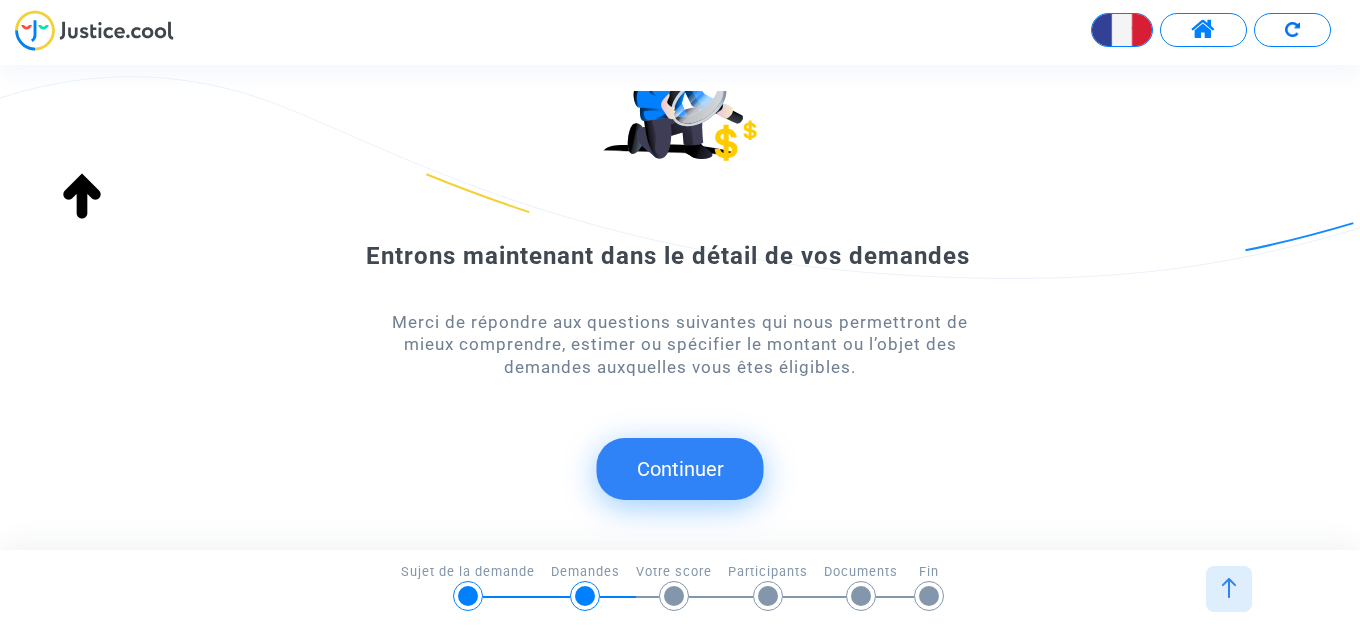 click on "Continuer" 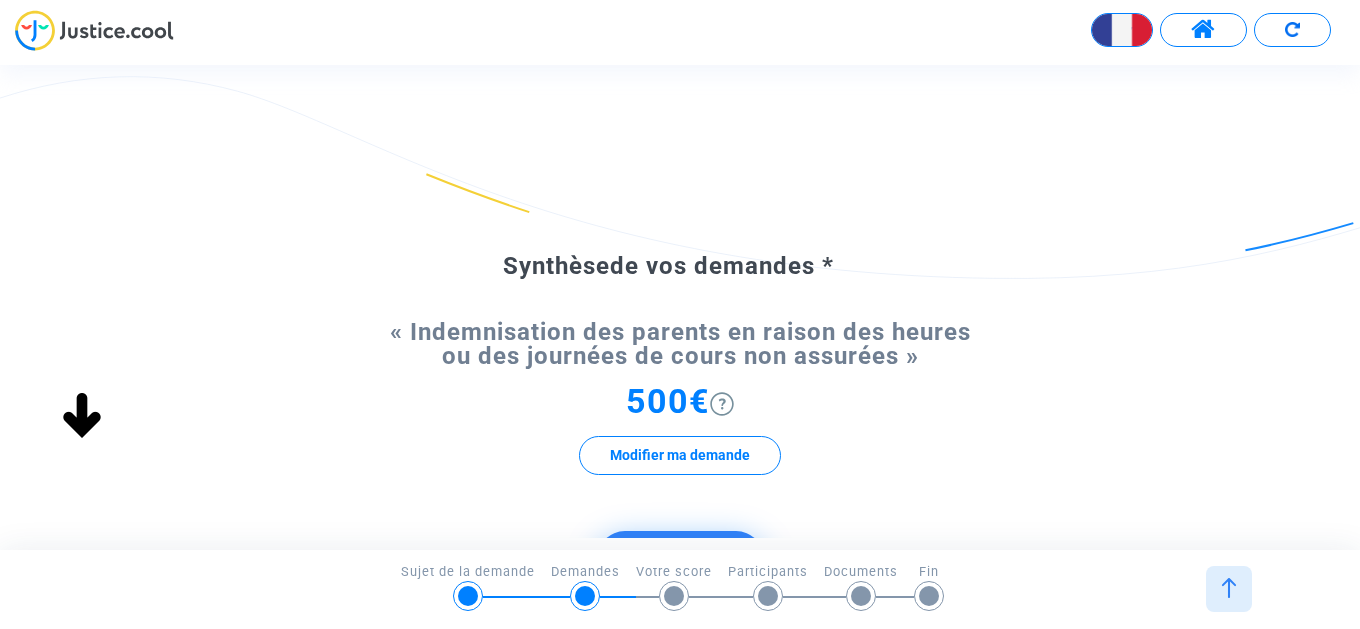 click 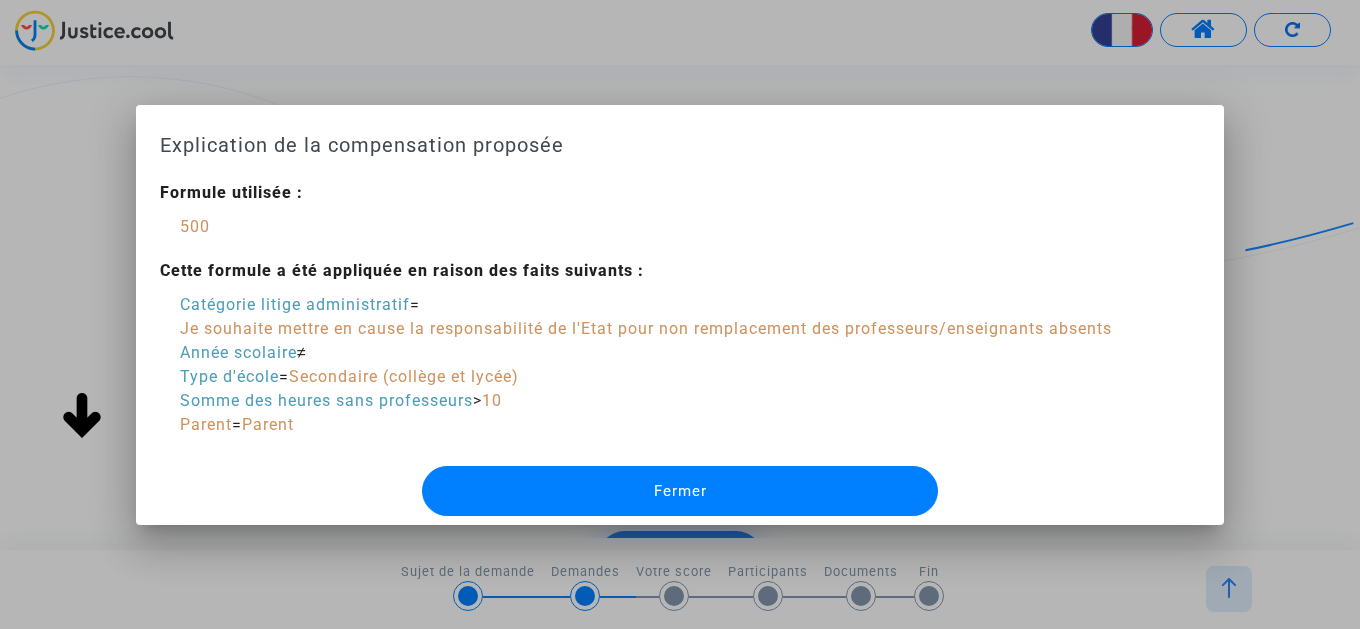 click on "Fermer" at bounding box center (680, 491) 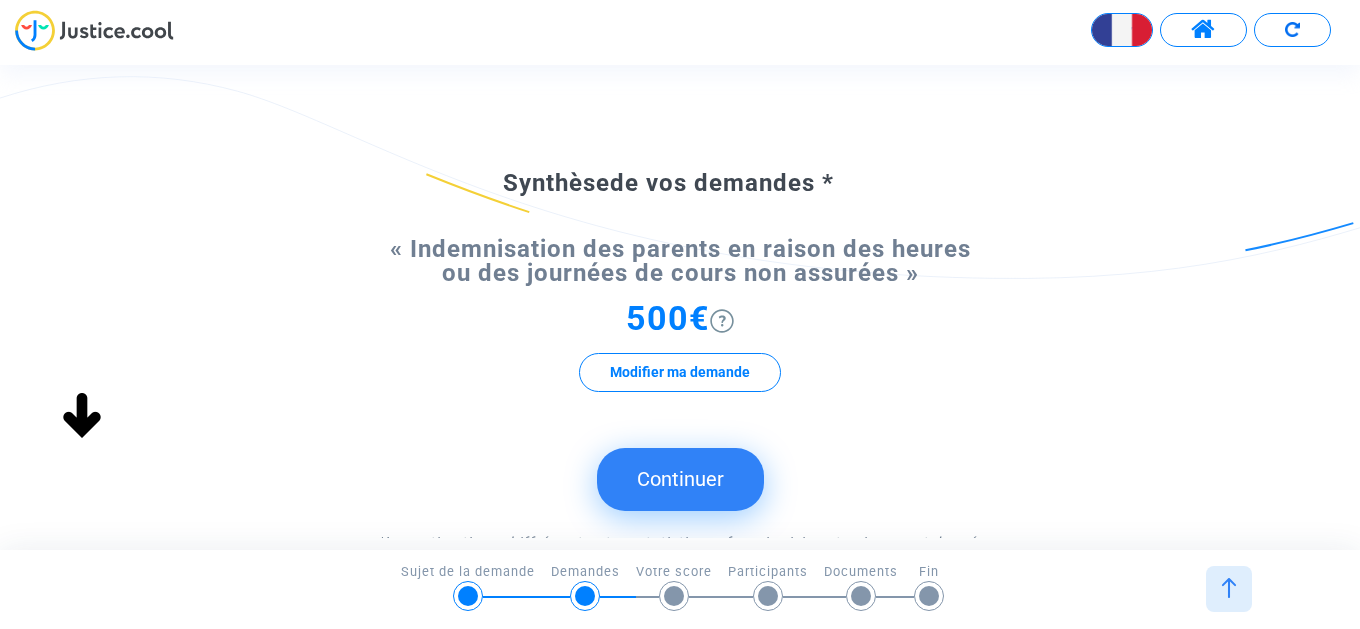 scroll, scrollTop: 114, scrollLeft: 0, axis: vertical 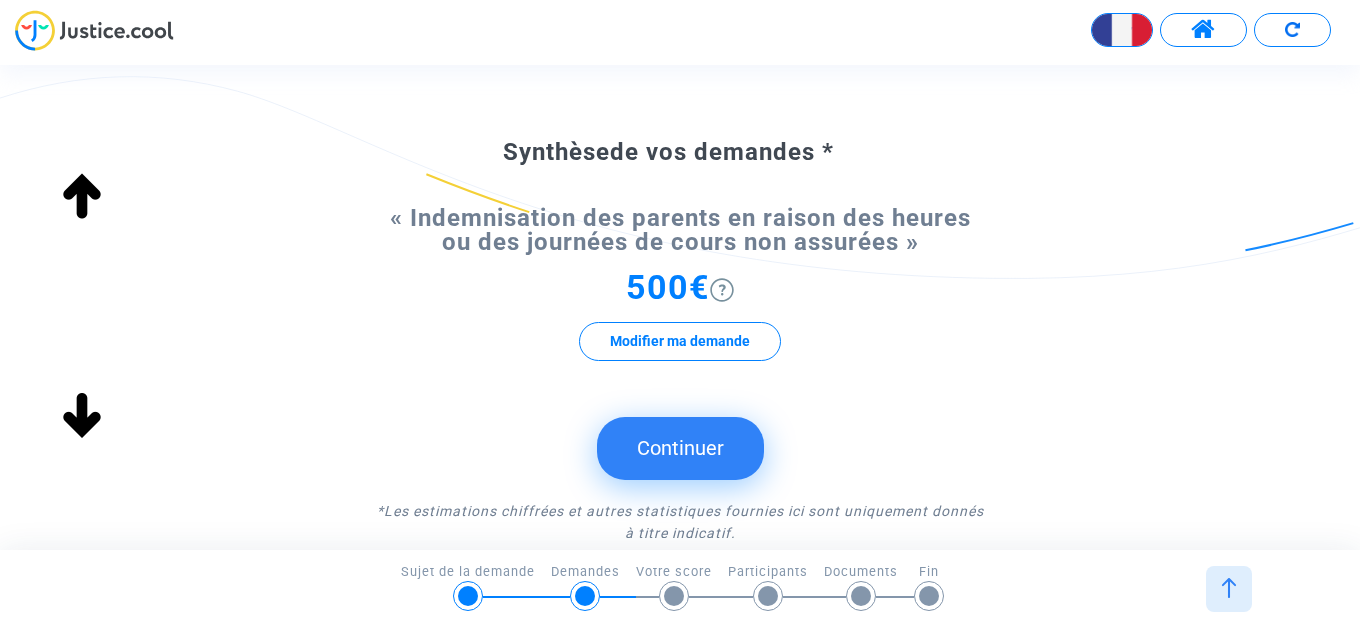 click on "Continuer" 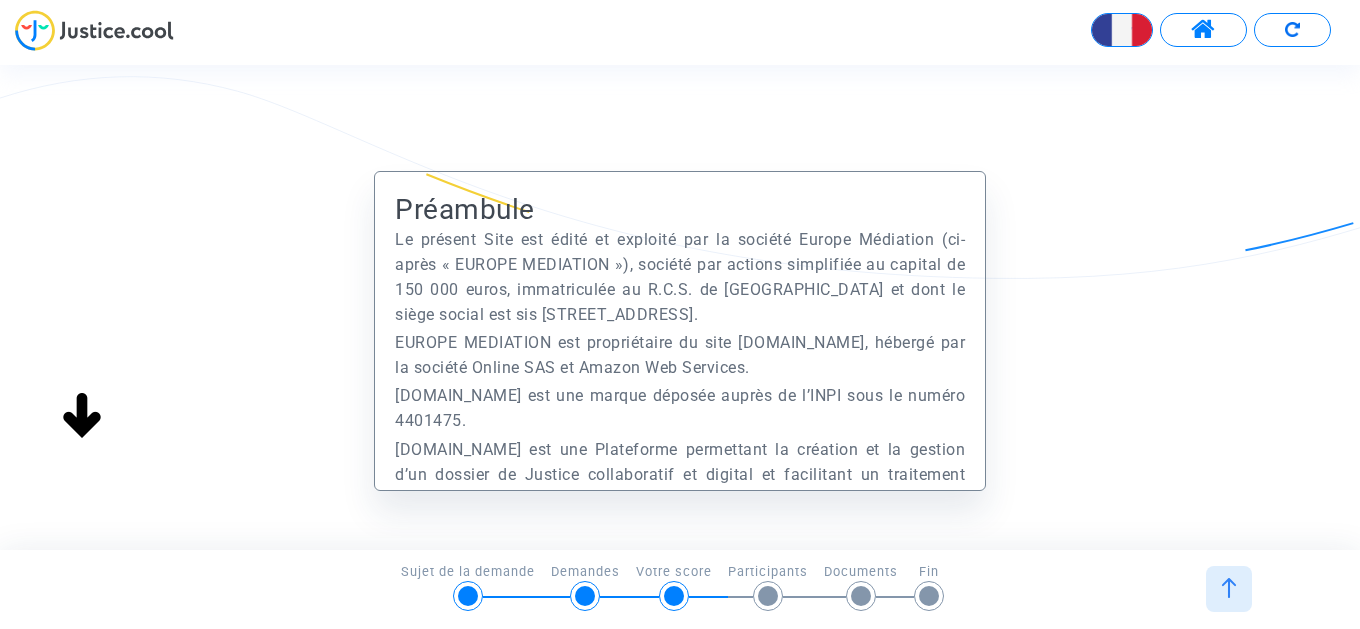 scroll, scrollTop: 0, scrollLeft: 0, axis: both 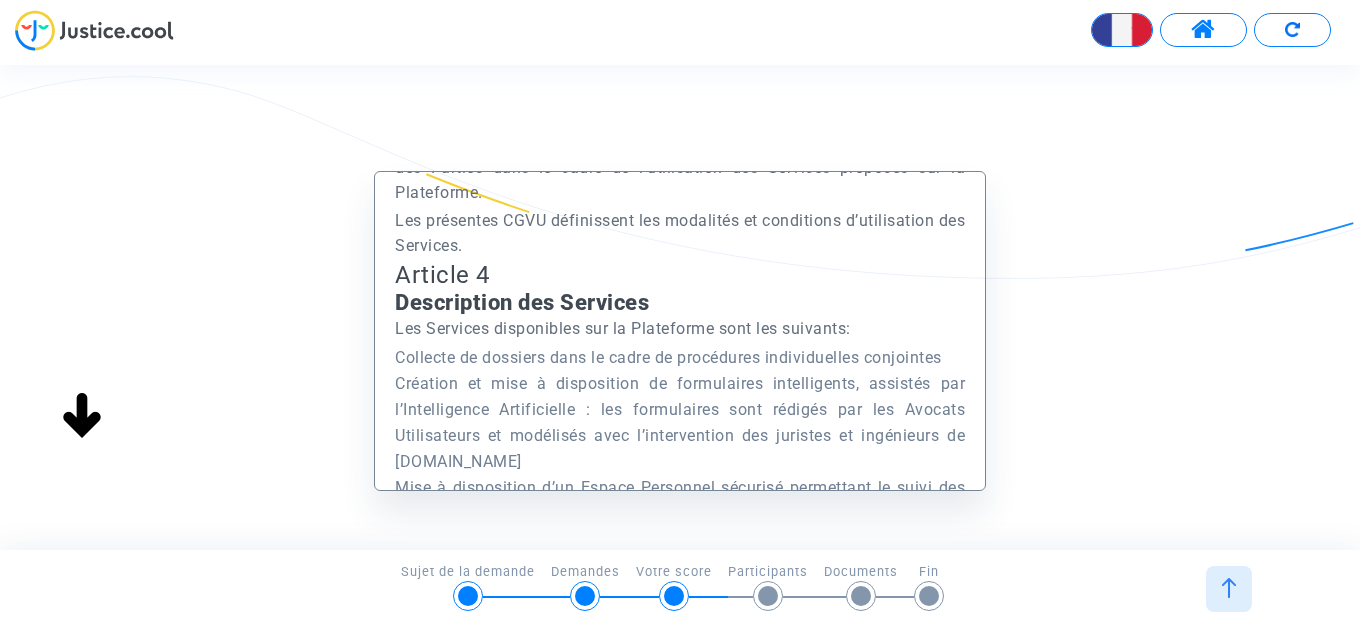click on "*Les estimations chiffrées et autres statistiques fournies ici sont uniquement donnés à titre indicatif. Les données communiquées ici ne sont pas le fruit d’une décision de justice et ne prétendent pas à l’exhaustivité. Il appartient donc aux justiciables et à leurs conseils d’apprécier ces informations à l’aune de leur situation propre." 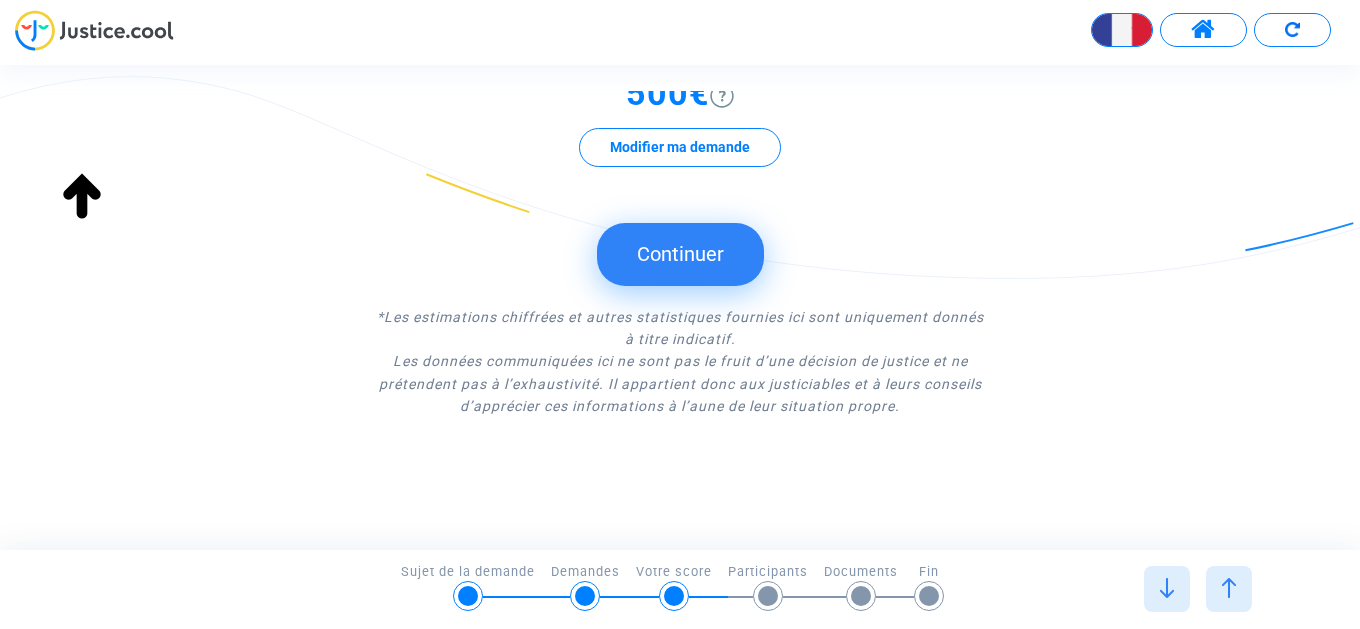 click on "Continuer" 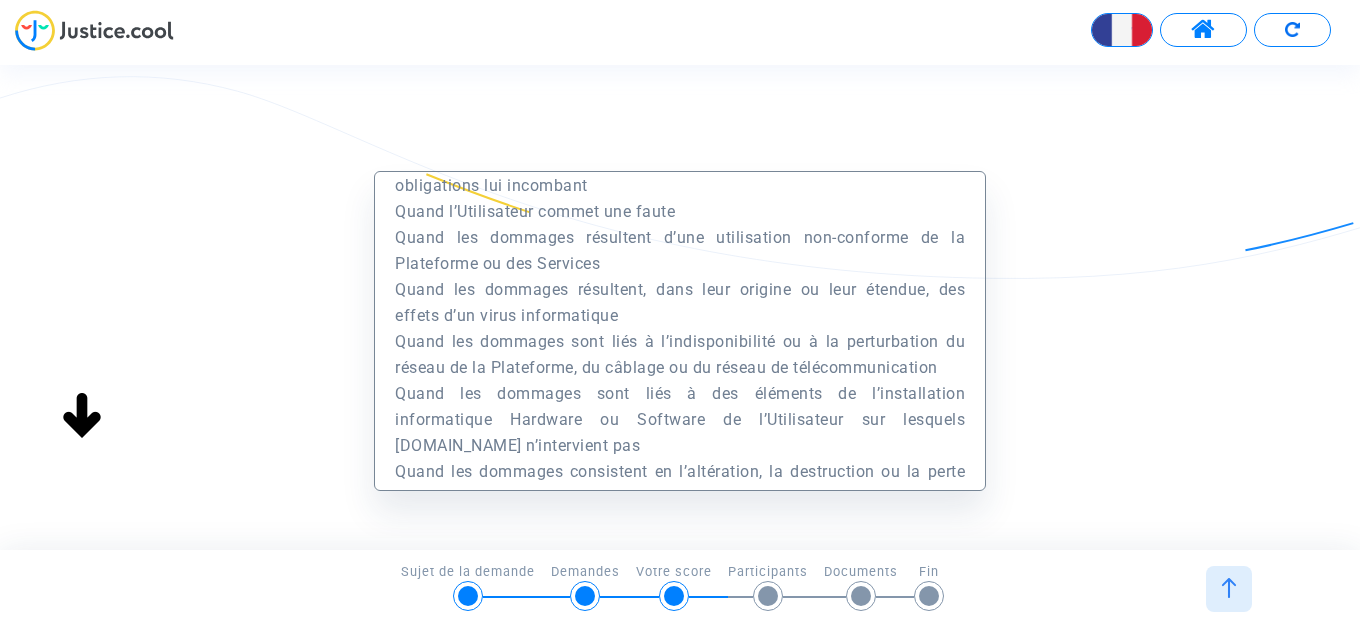 scroll, scrollTop: 12084, scrollLeft: 0, axis: vertical 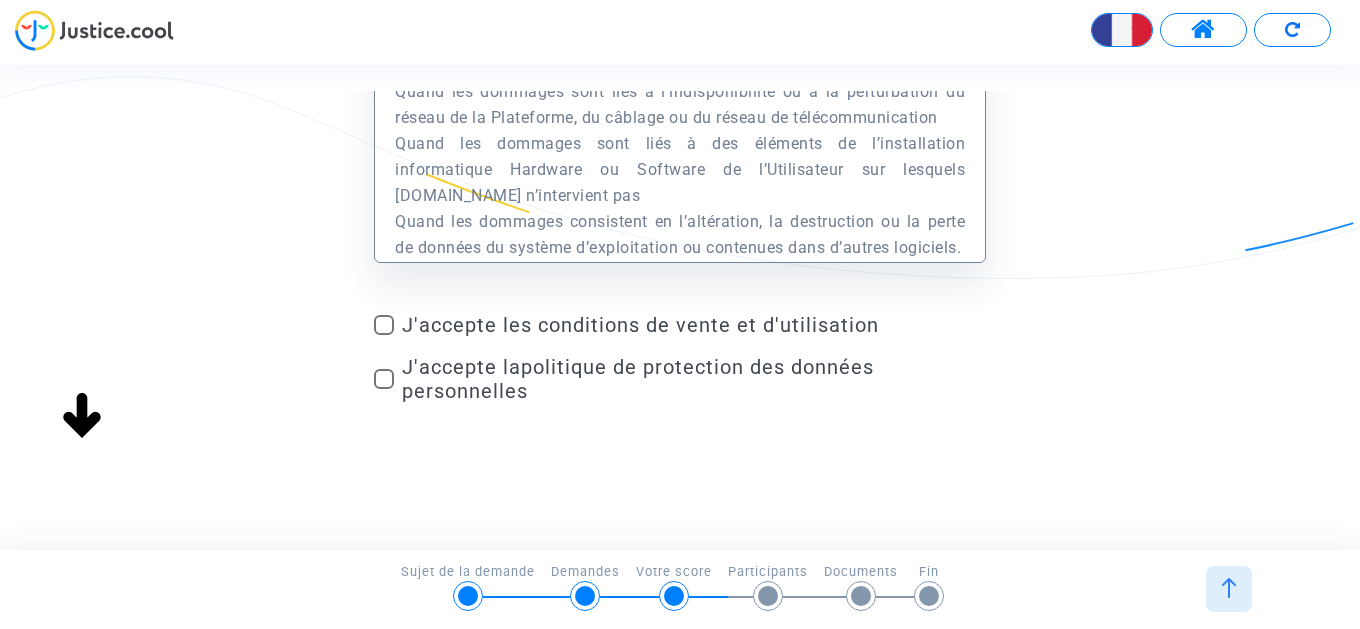 click at bounding box center (384, 325) 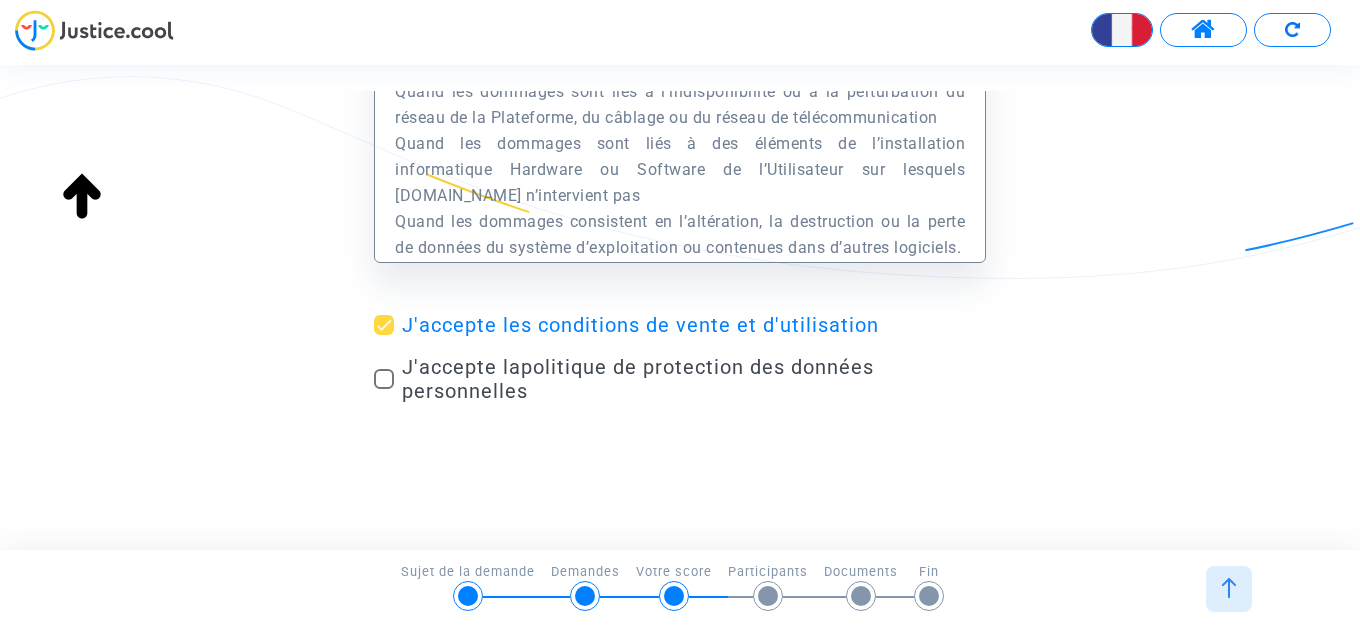 click at bounding box center (384, 379) 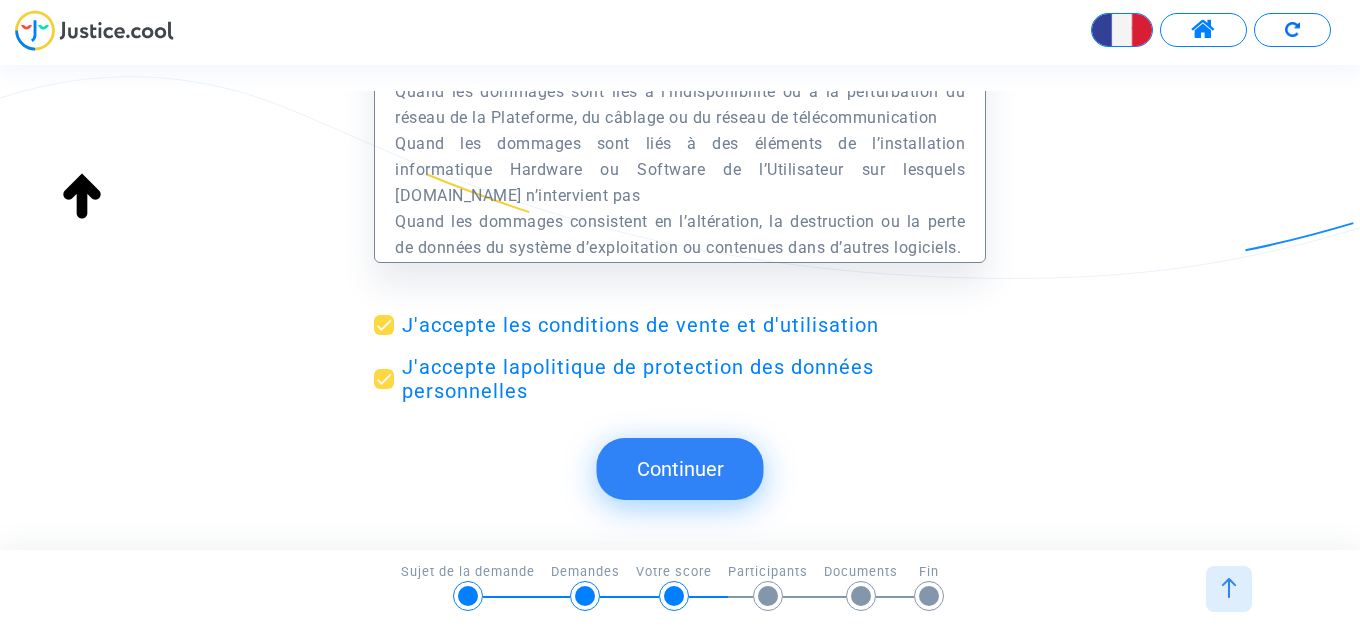 click on "Continuer" 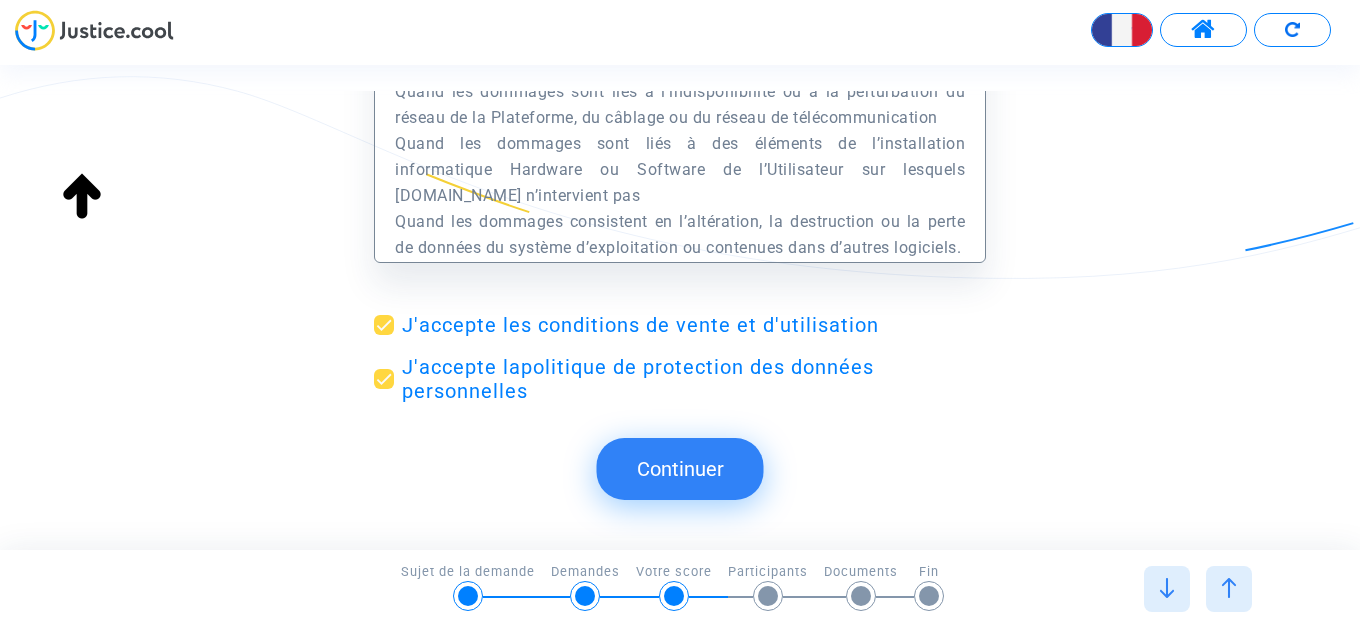 scroll, scrollTop: 0, scrollLeft: 0, axis: both 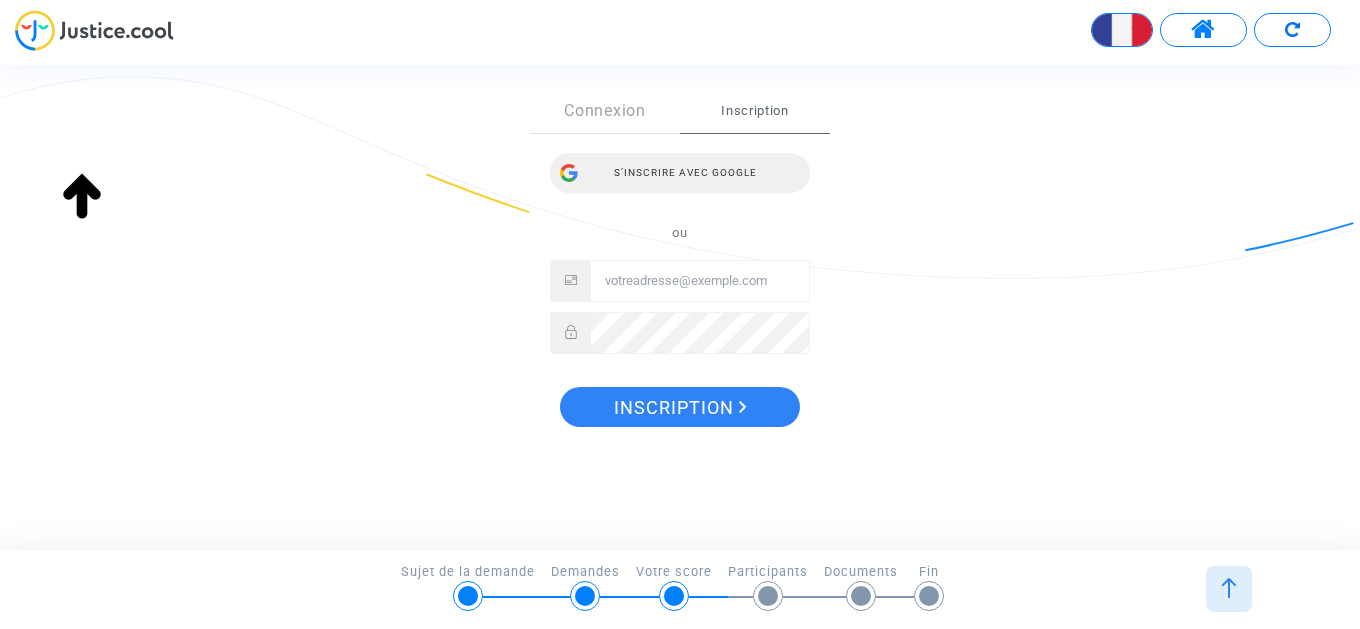 click on "S’inscrire avec Google" at bounding box center [680, 173] 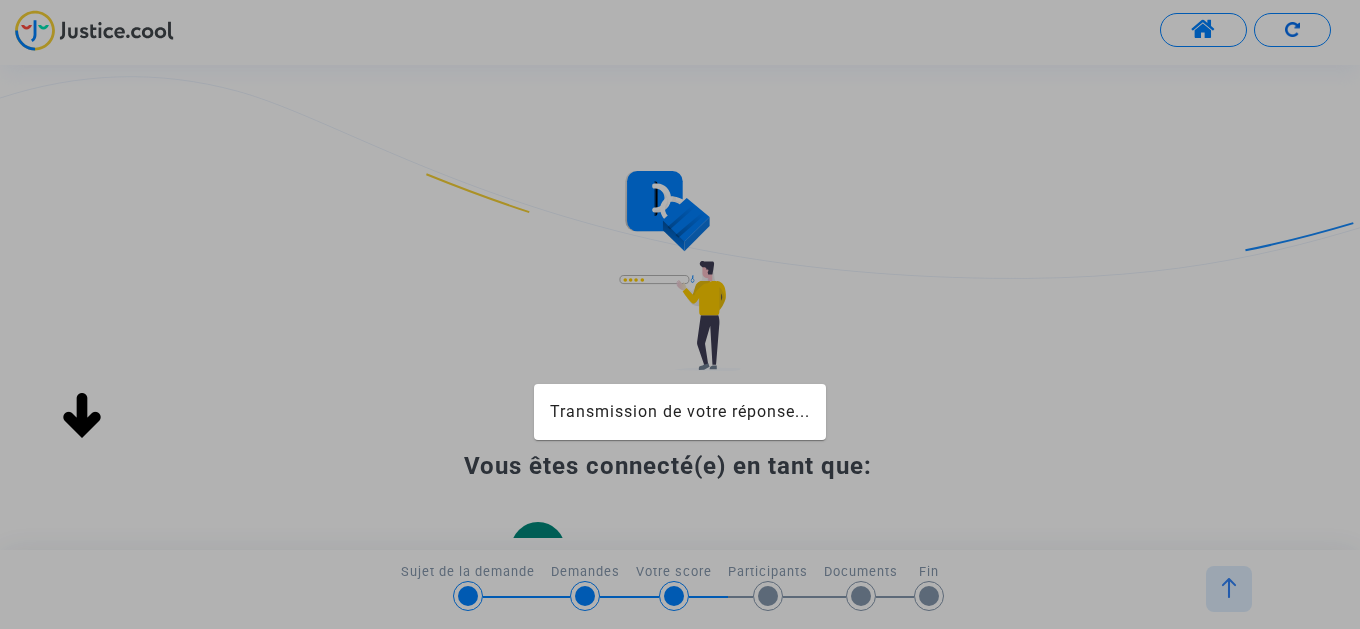 scroll, scrollTop: 0, scrollLeft: 0, axis: both 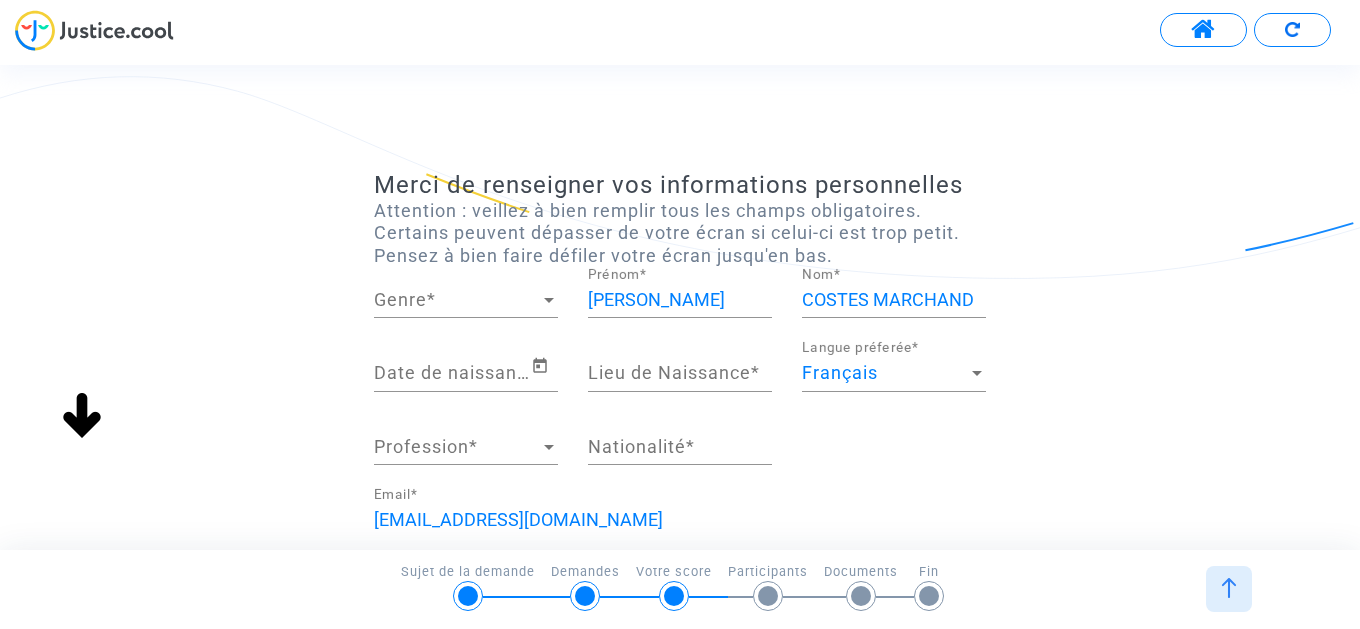 click on "Genre" at bounding box center [457, 300] 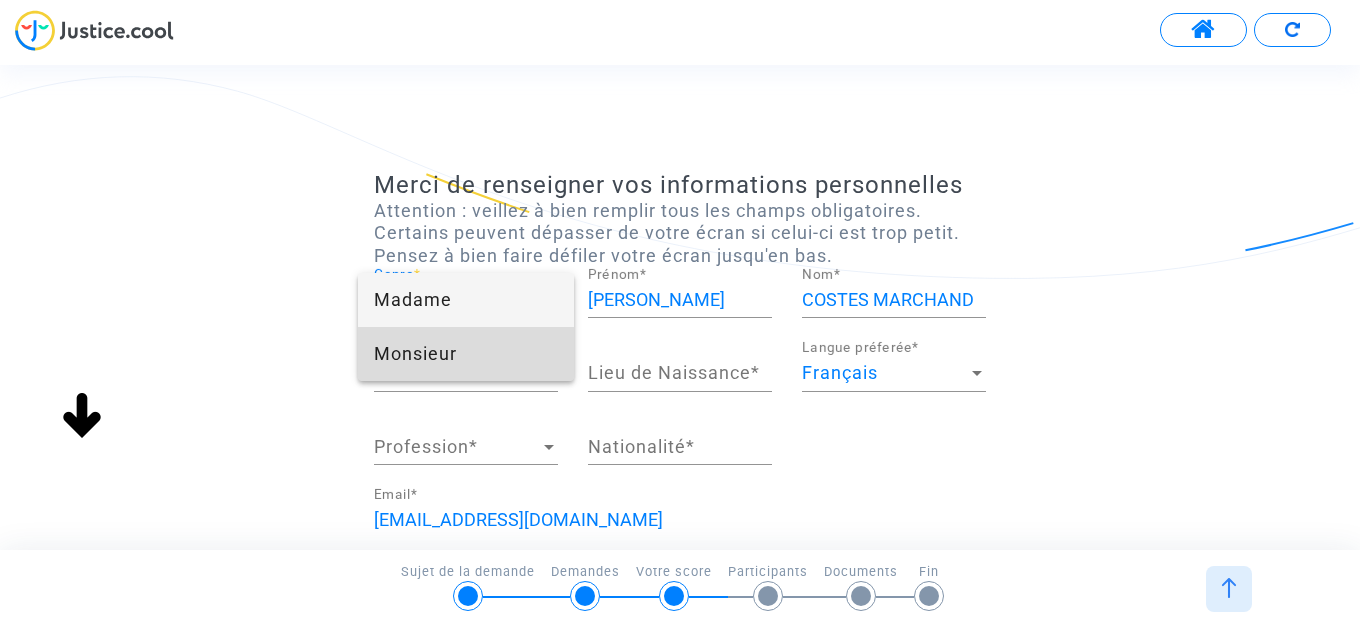 click on "Monsieur" at bounding box center (466, 354) 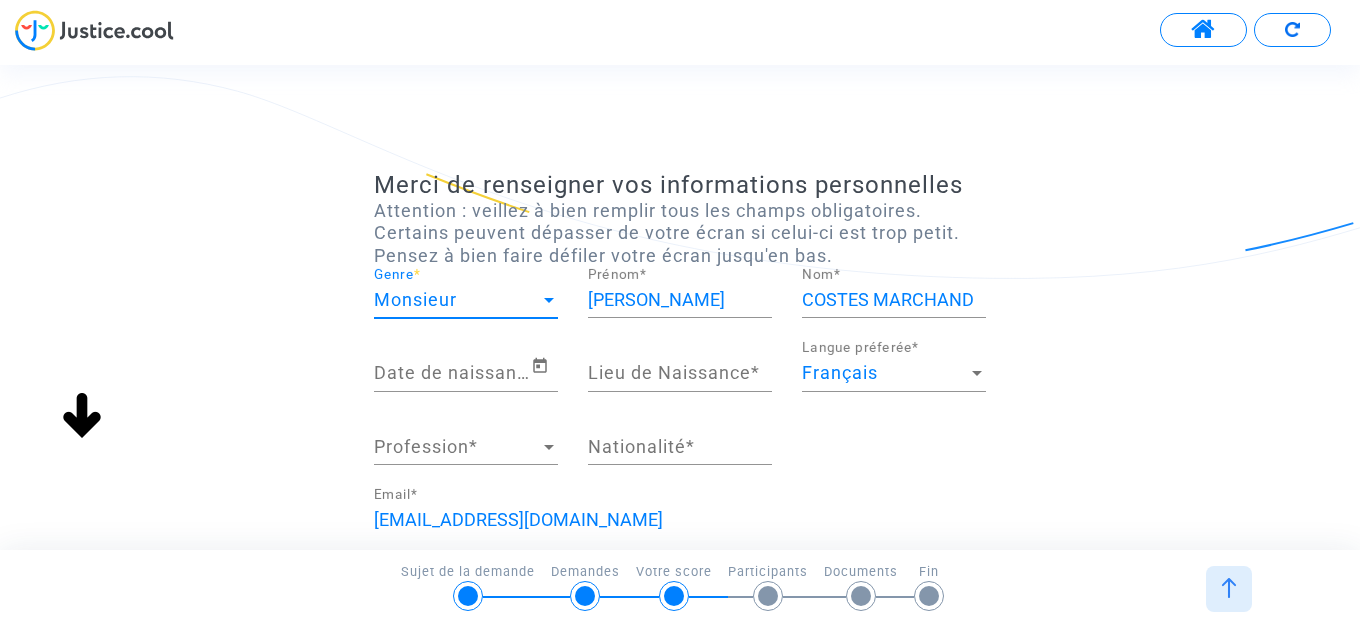 click on "Date de naissance  *" at bounding box center [452, 373] 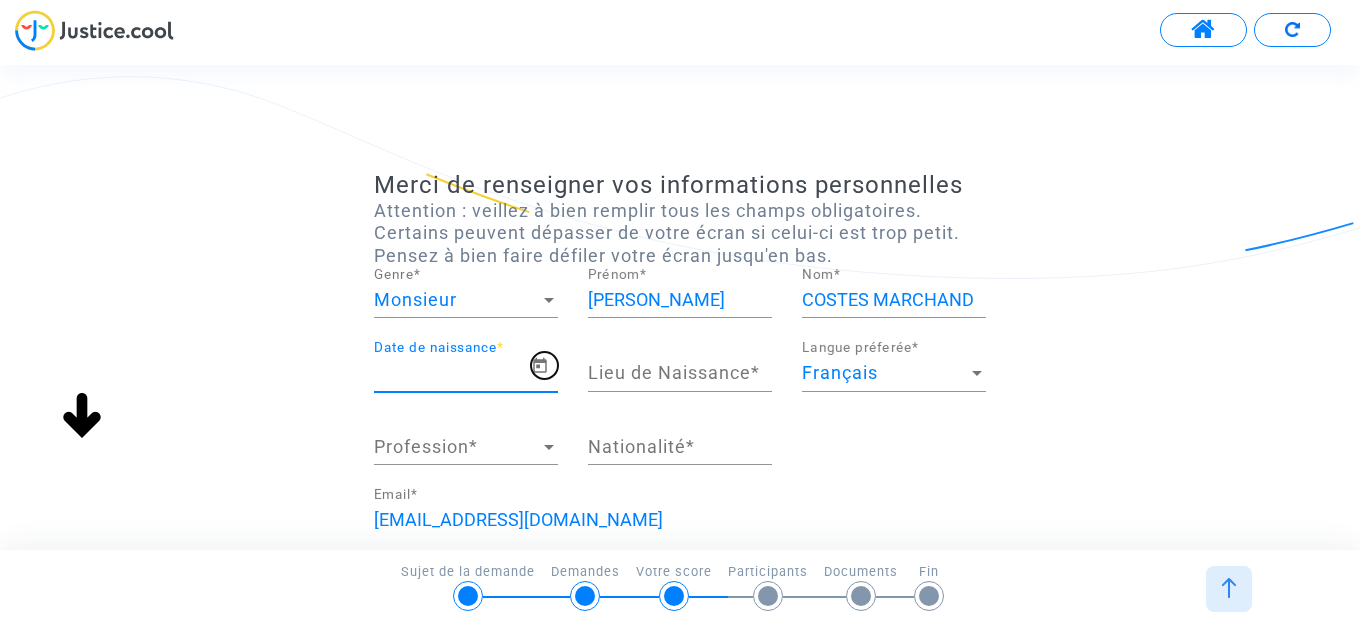click 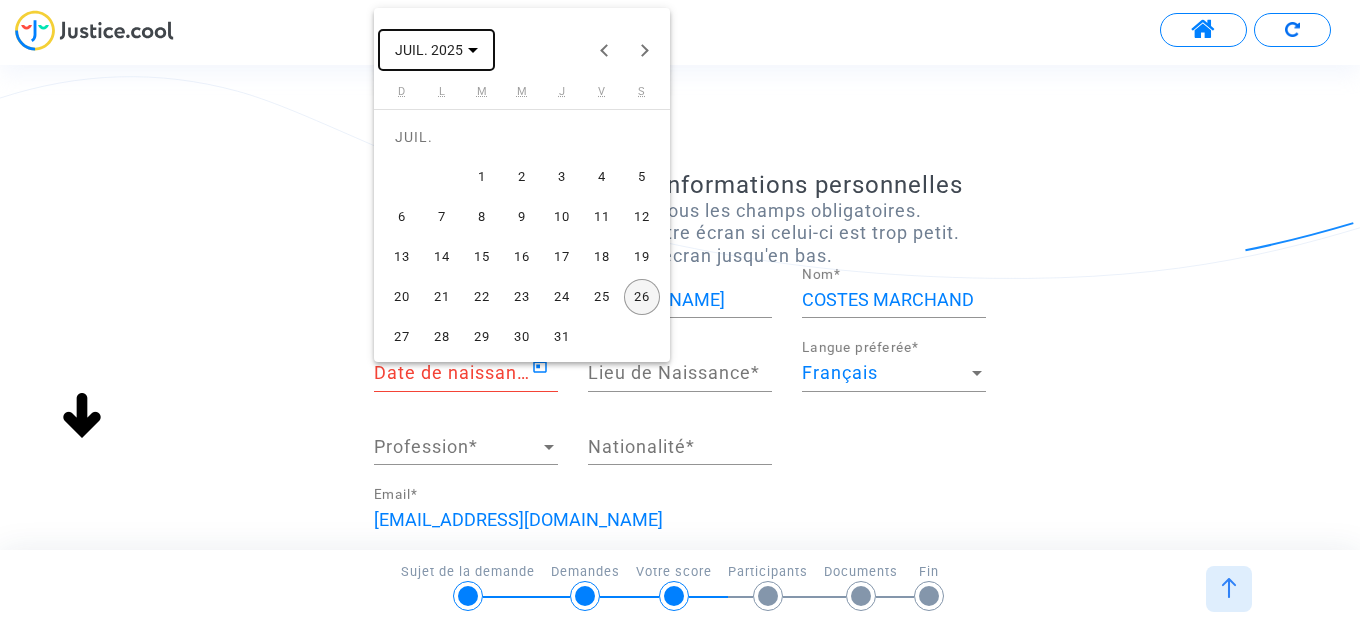 click on "JUIL. 2025" at bounding box center (436, 49) 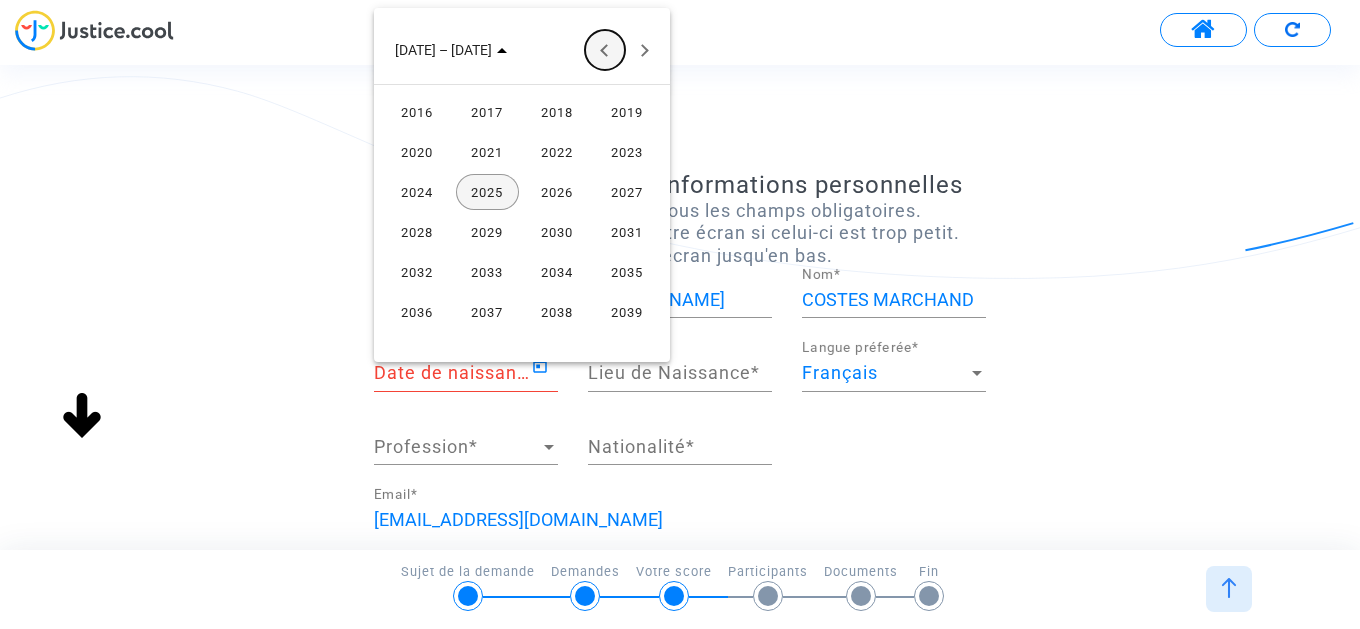 click at bounding box center [605, 50] 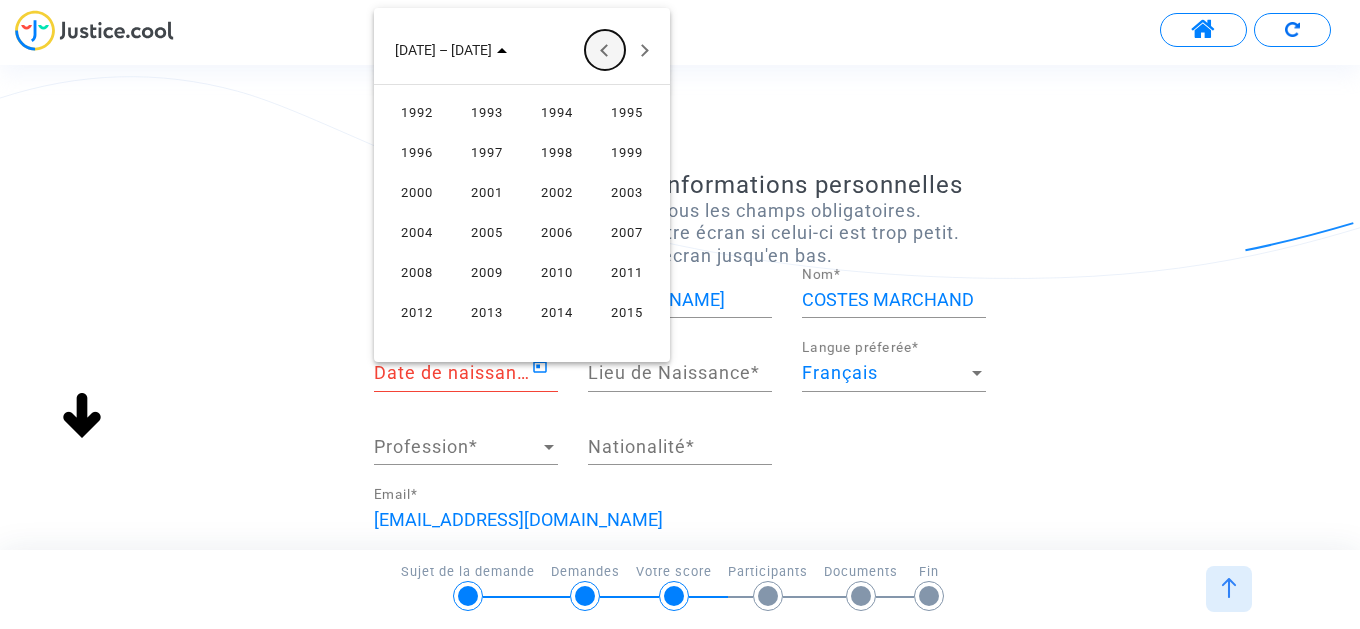 click at bounding box center [605, 50] 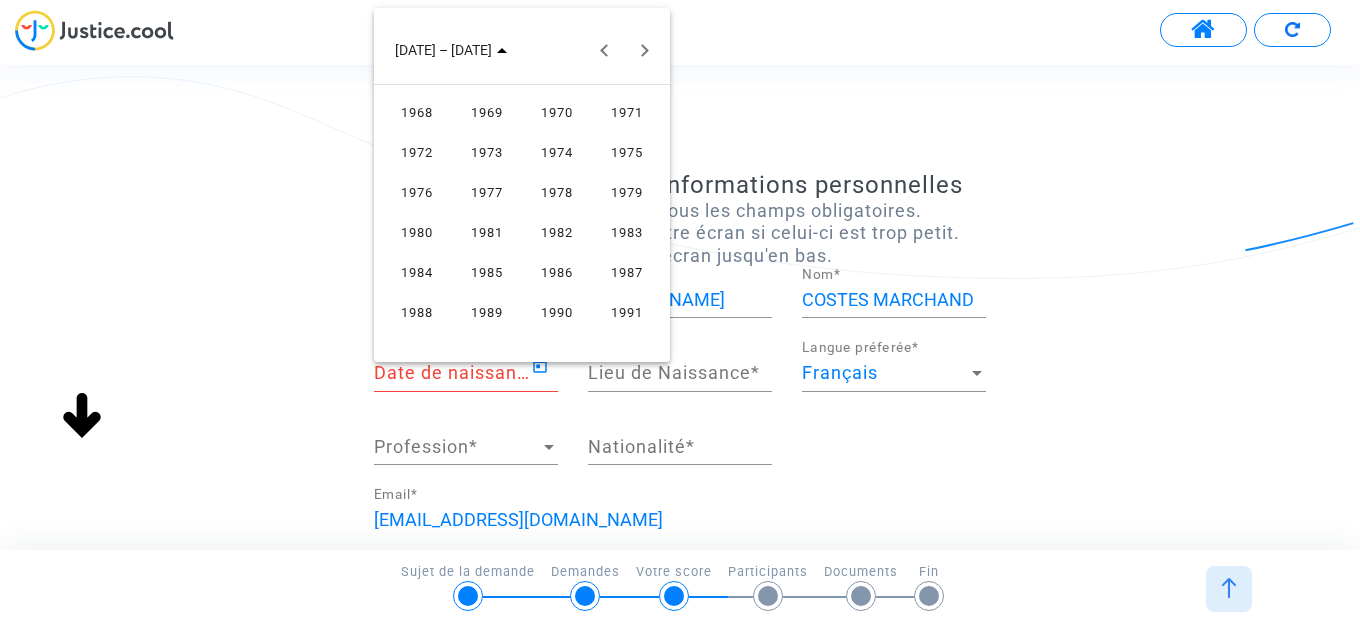 click on "1973" at bounding box center (487, 152) 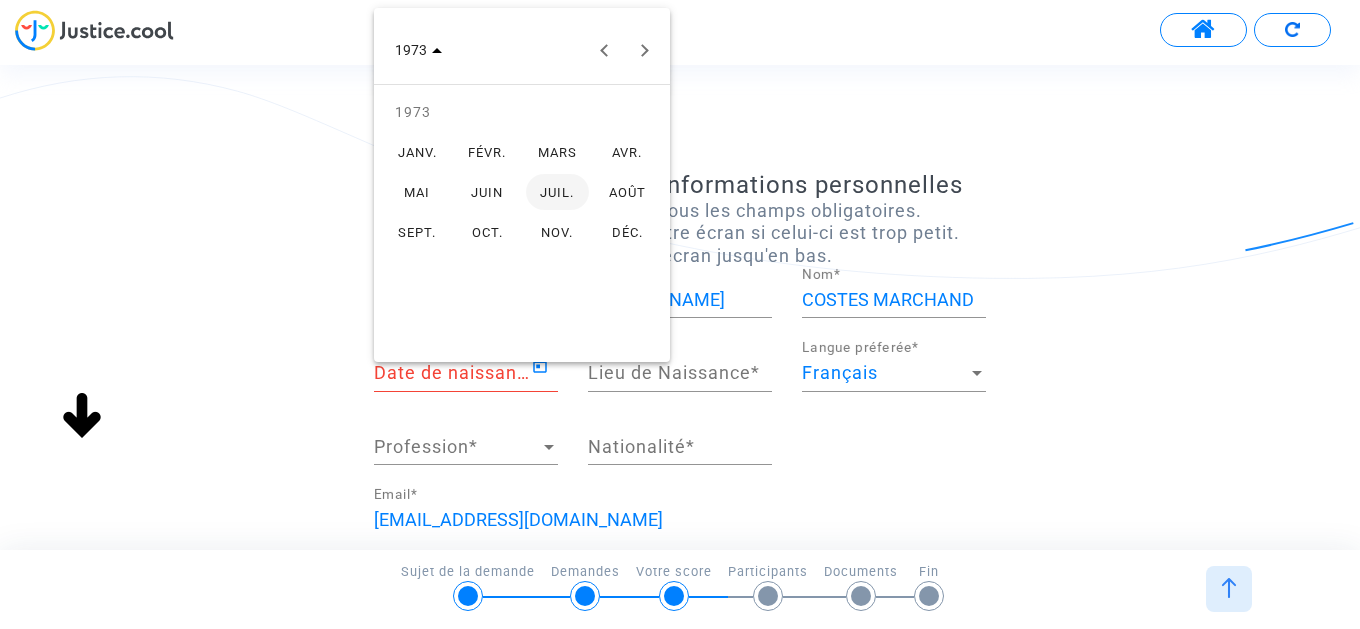 click on "AOÛT" at bounding box center (627, 192) 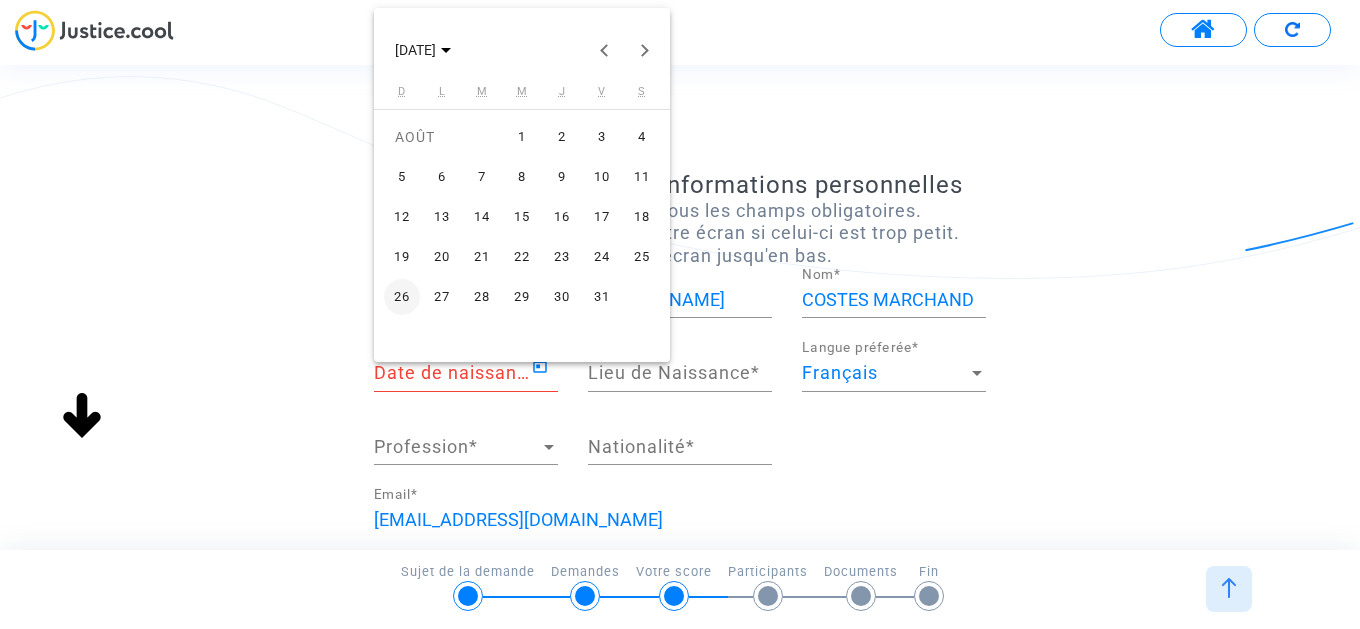 click on "10" at bounding box center [602, 177] 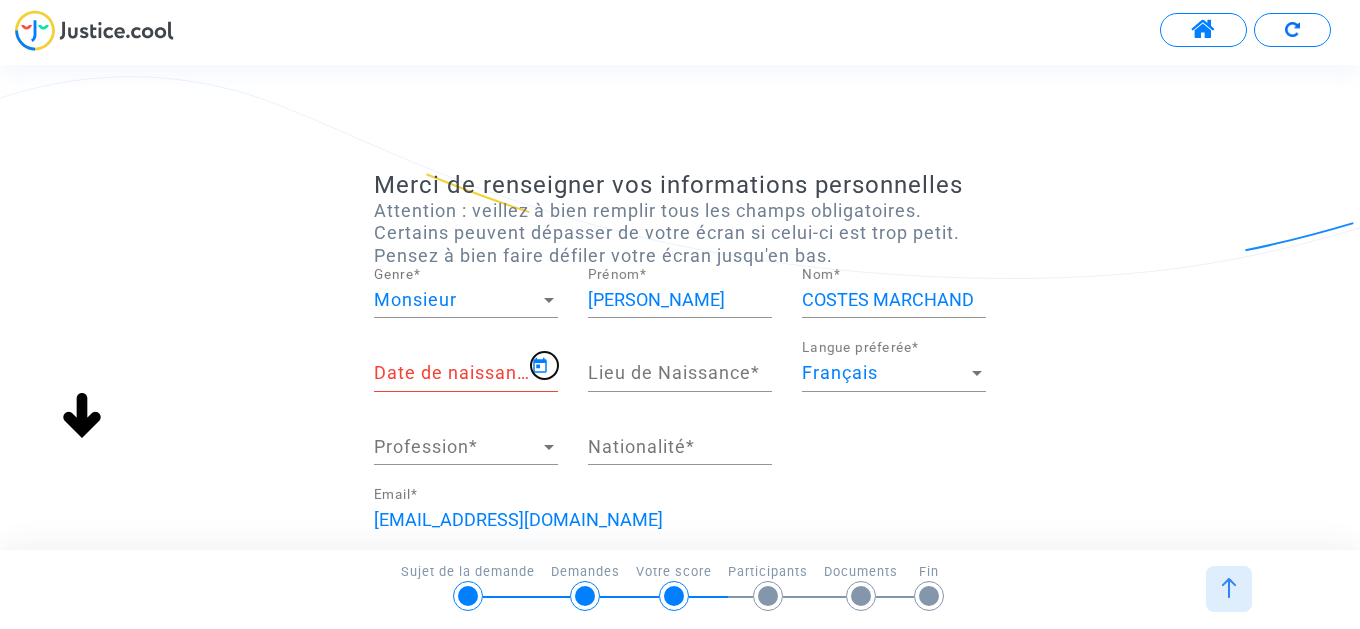 type on "[DATE]" 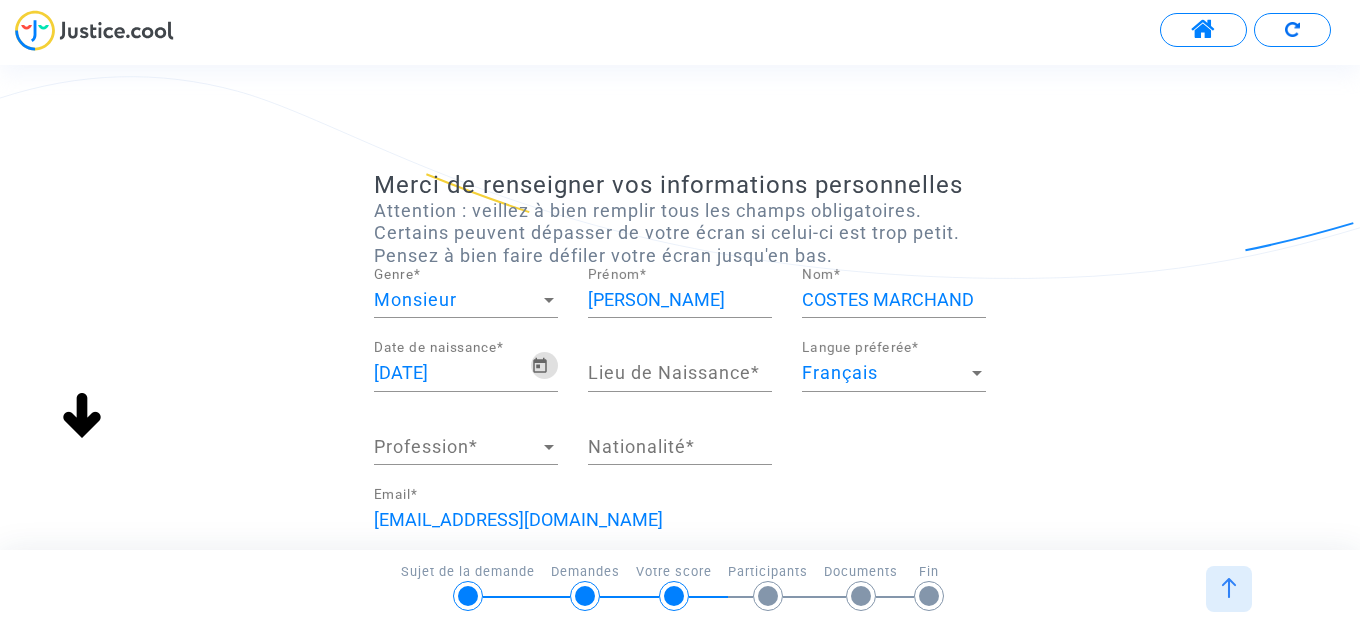 click on "Lieu de Naissance  *" at bounding box center [680, 373] 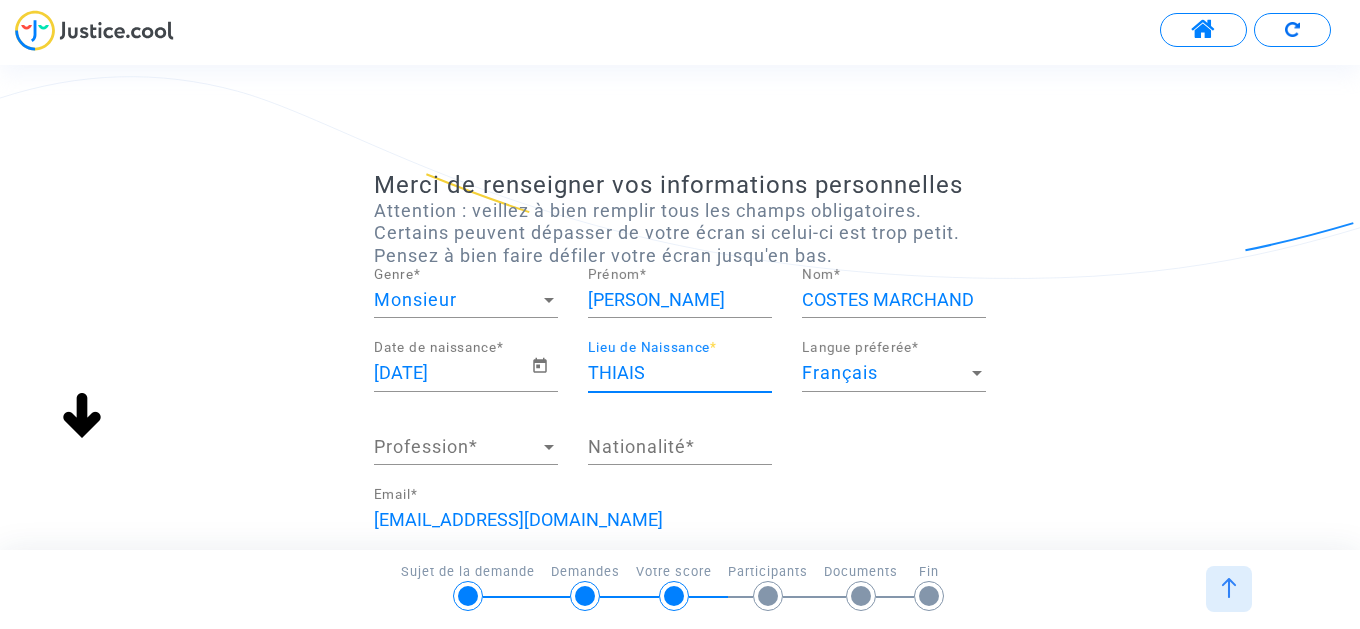 type on "THIAIS" 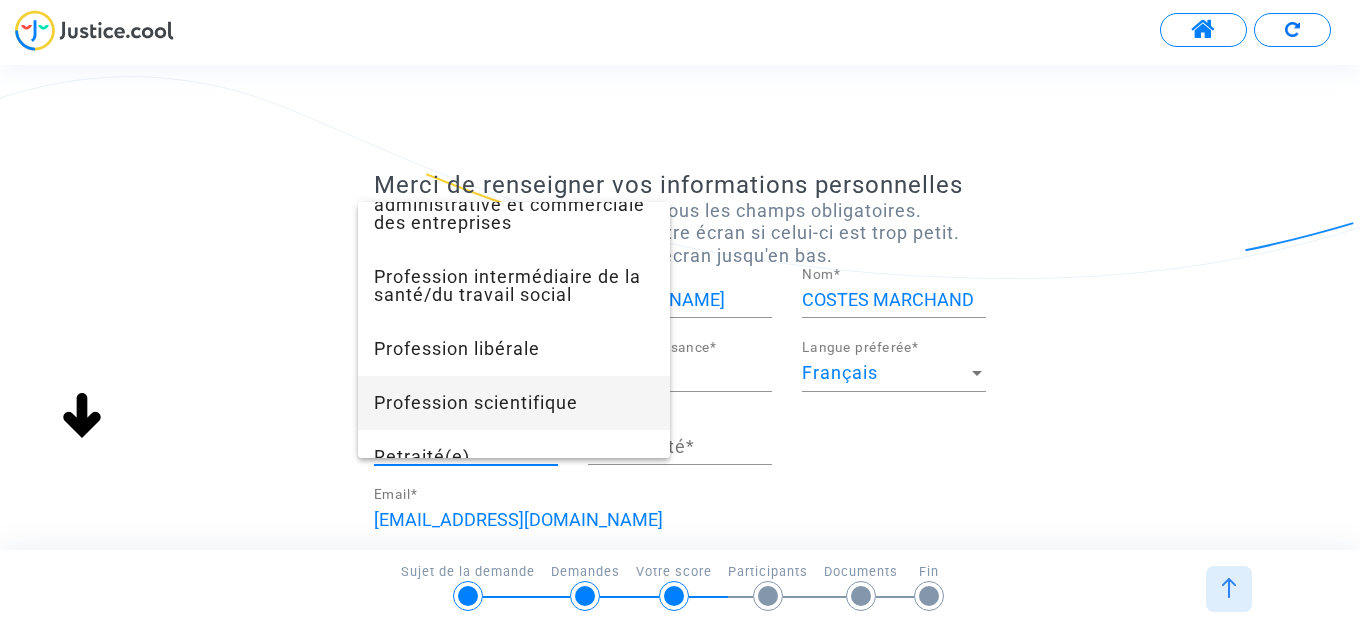 scroll, scrollTop: 1848, scrollLeft: 0, axis: vertical 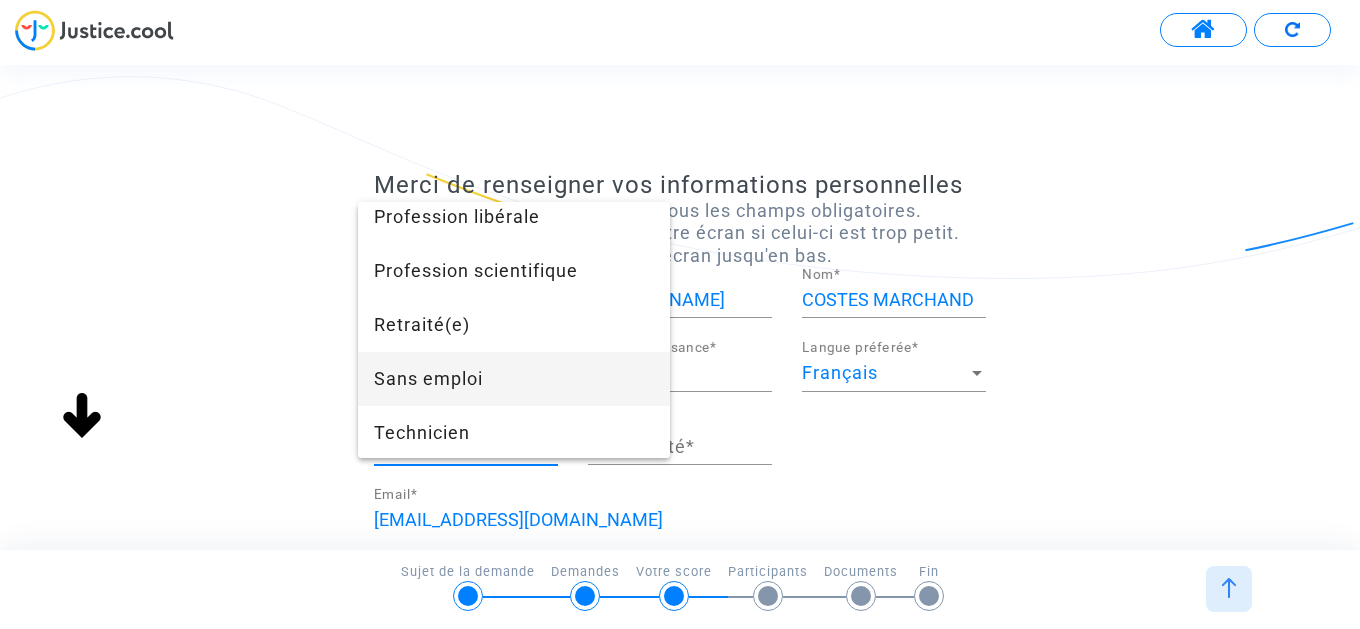 click on "Sans emploi" at bounding box center [514, 379] 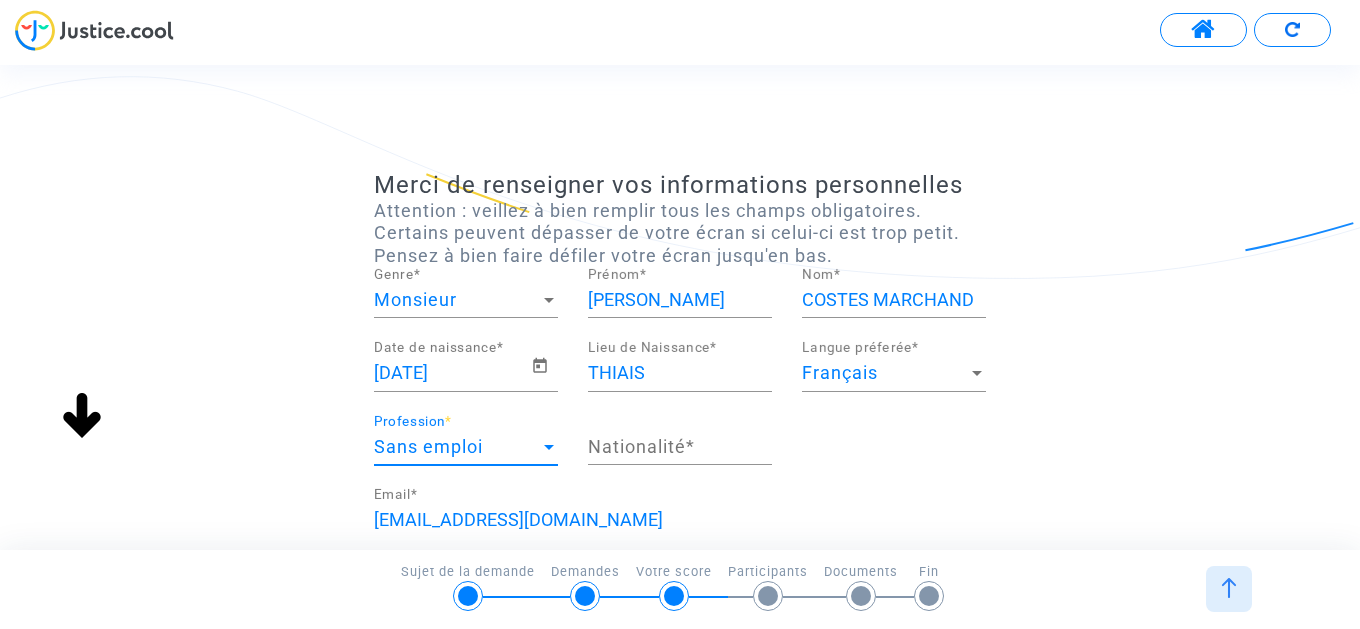 scroll, scrollTop: 1620, scrollLeft: 0, axis: vertical 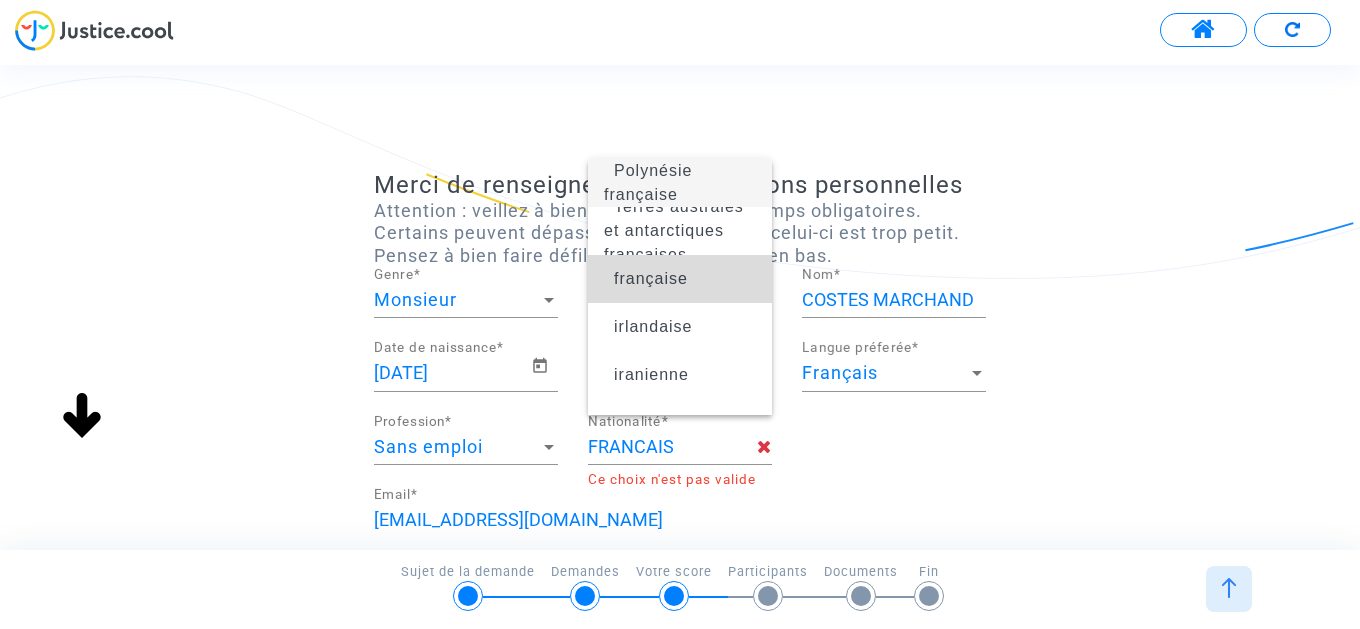click on "française" at bounding box center (680, 279) 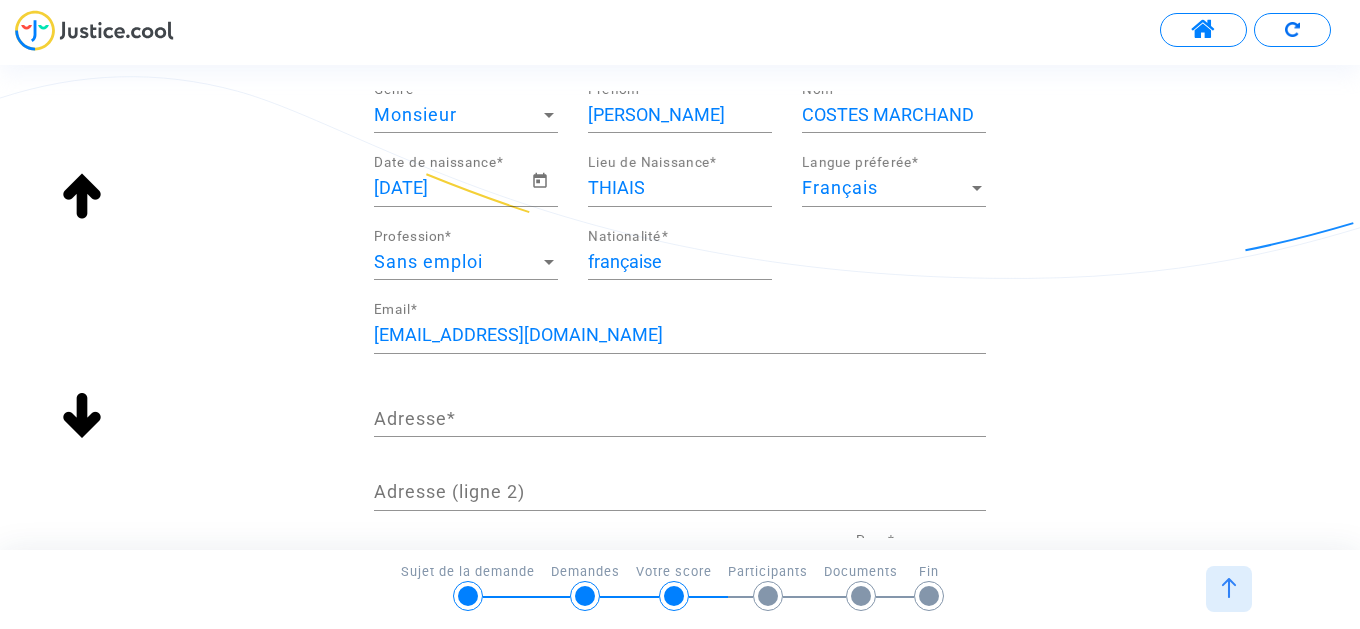 scroll, scrollTop: 228, scrollLeft: 0, axis: vertical 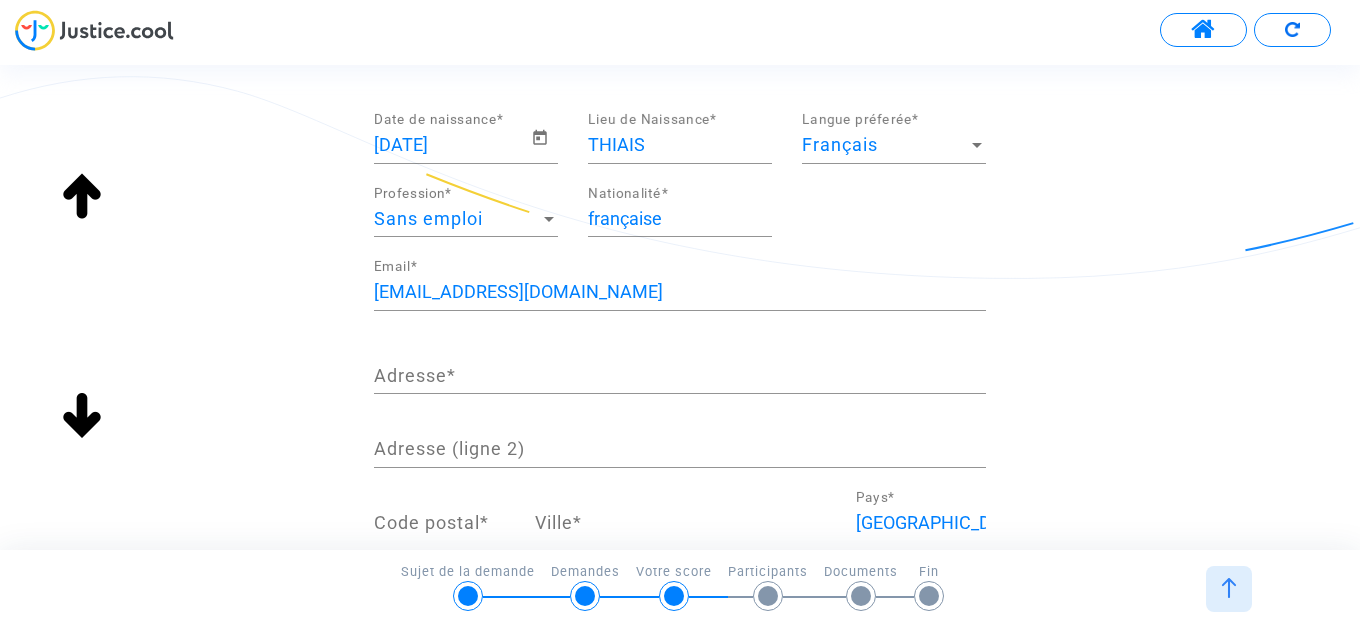 click on "Adresse  *" 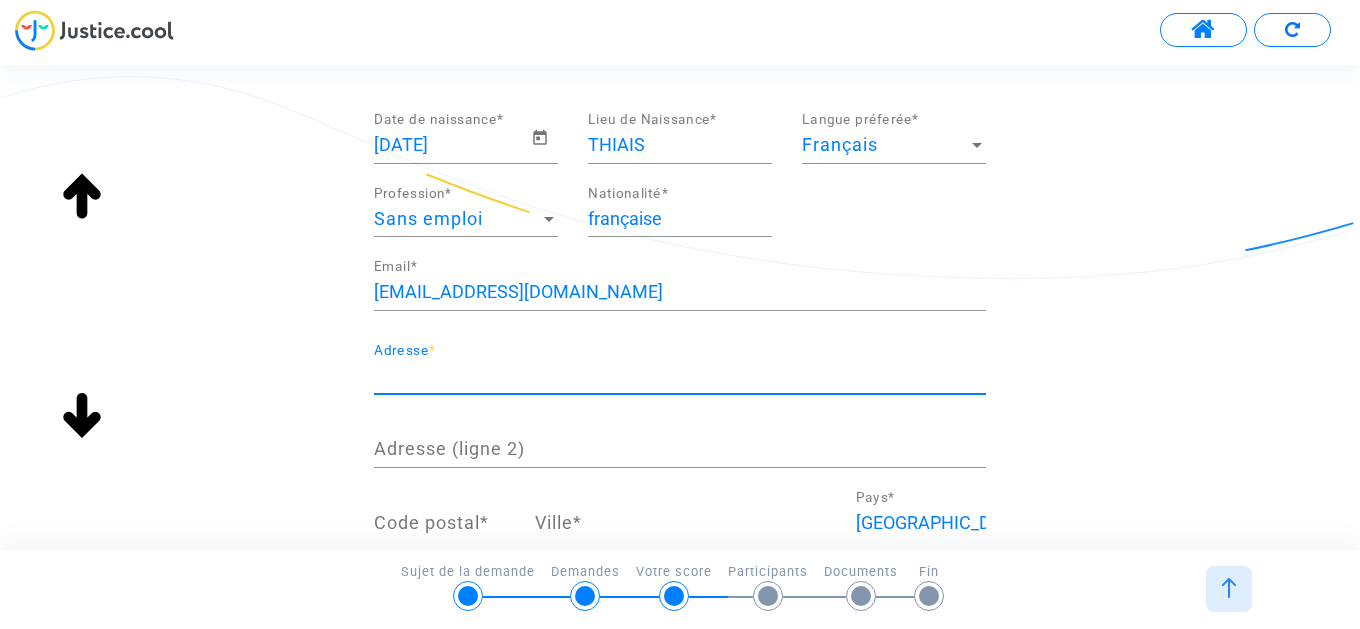 click on "Adresse  *" at bounding box center [680, 376] 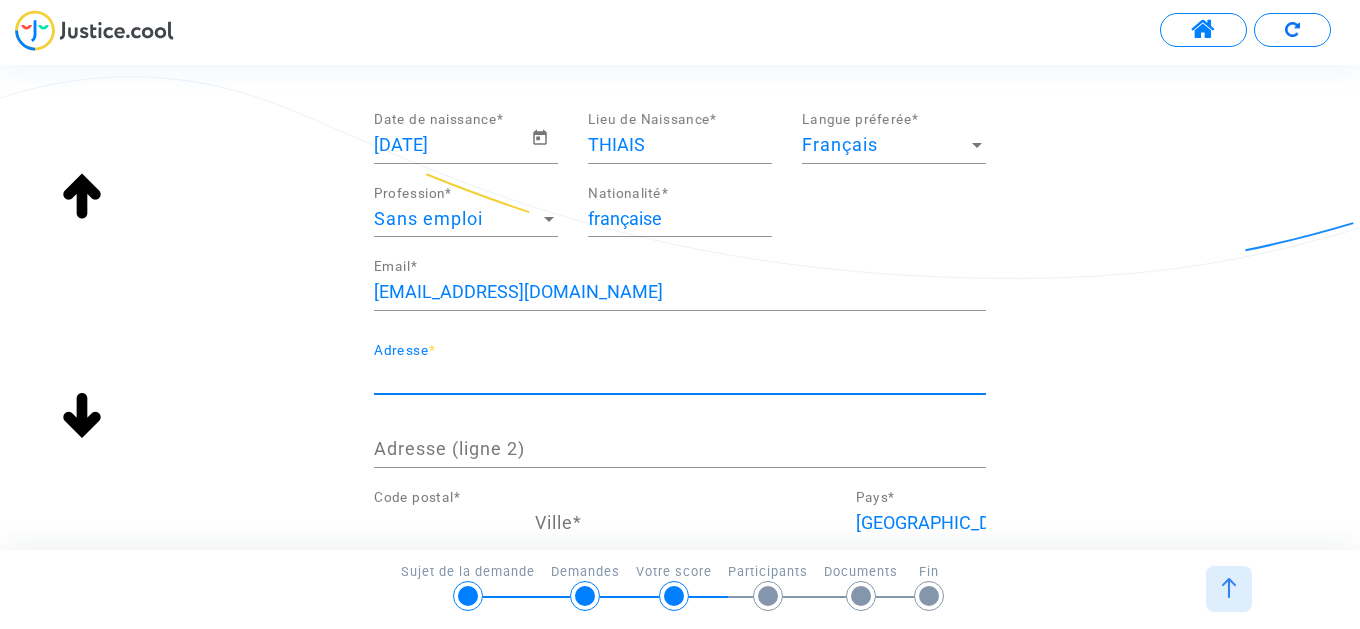 type on "[GEOGRAPHIC_DATA]" 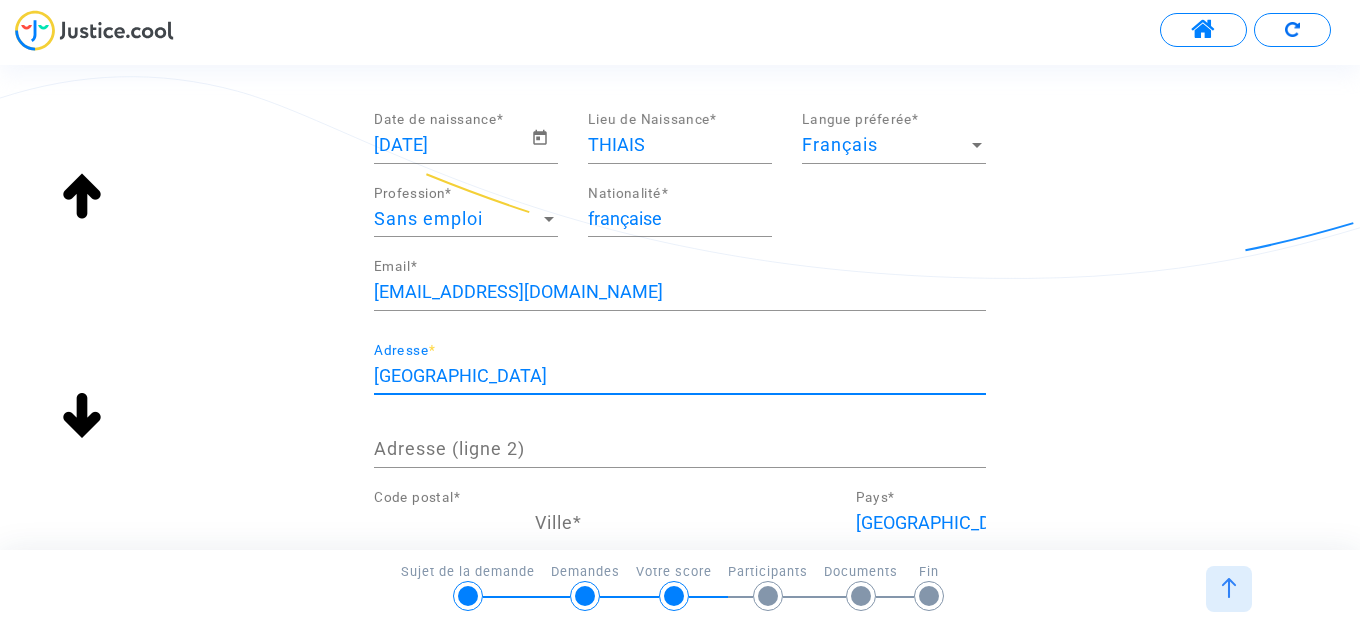 type on "45220" 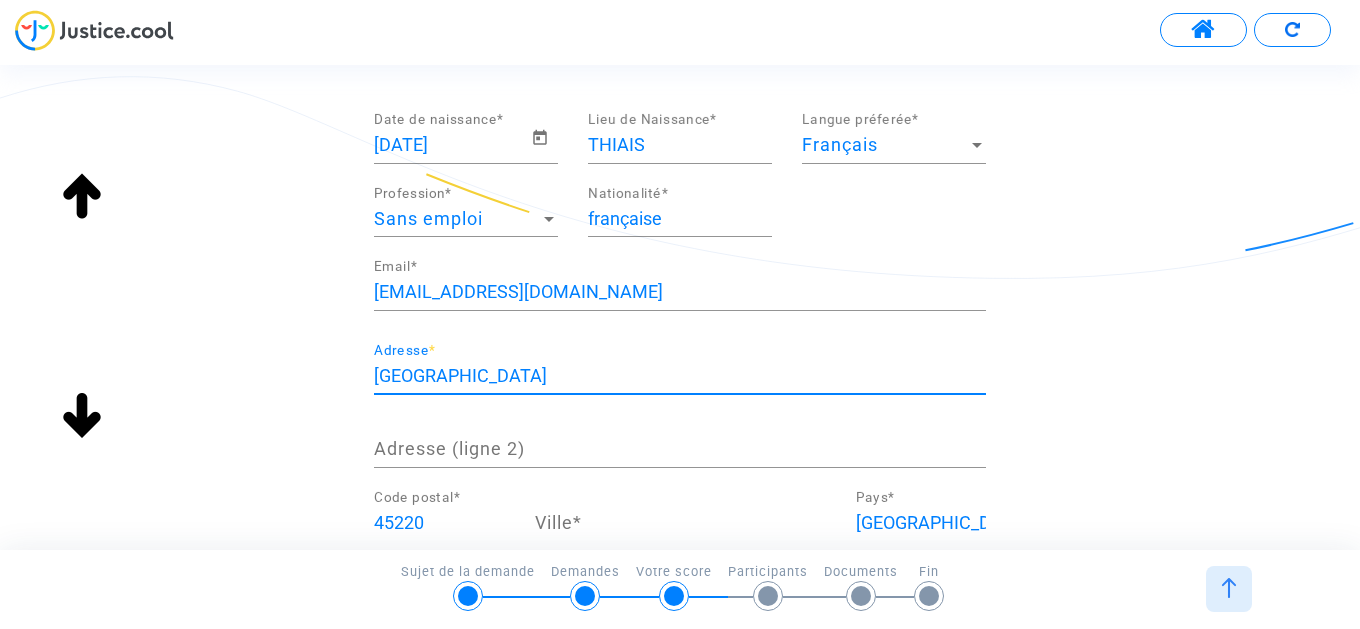 click on "[GEOGRAPHIC_DATA]" at bounding box center (680, 376) 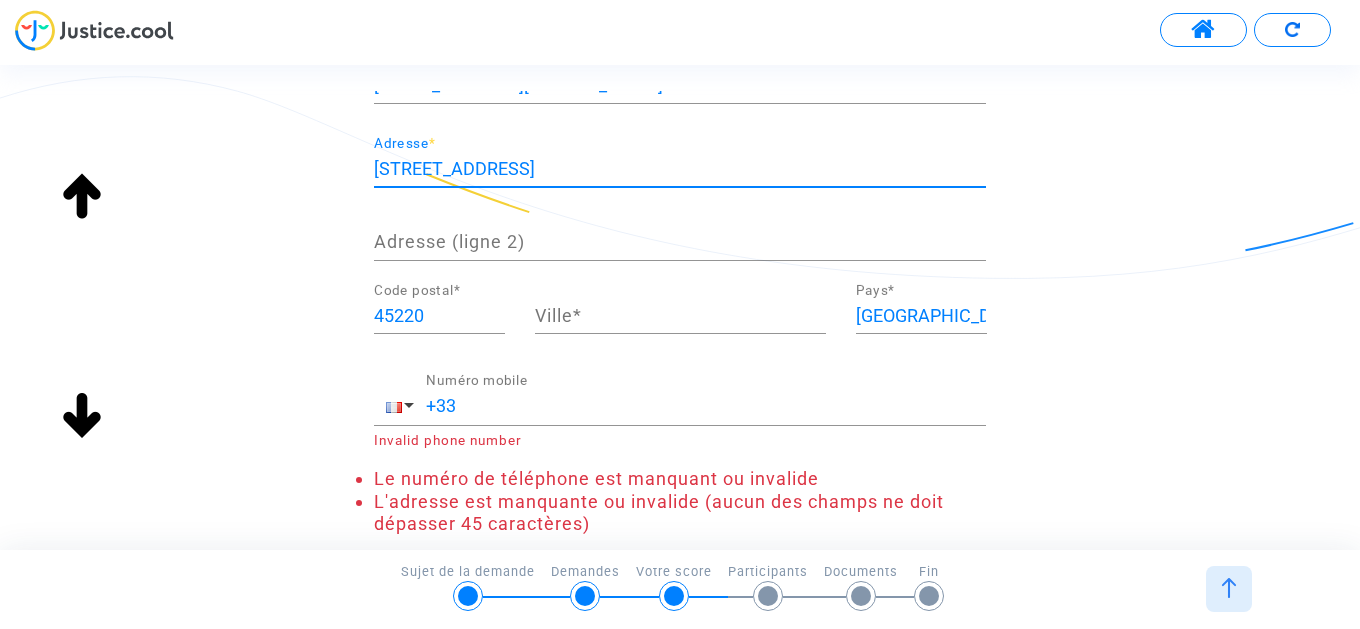 scroll, scrollTop: 456, scrollLeft: 0, axis: vertical 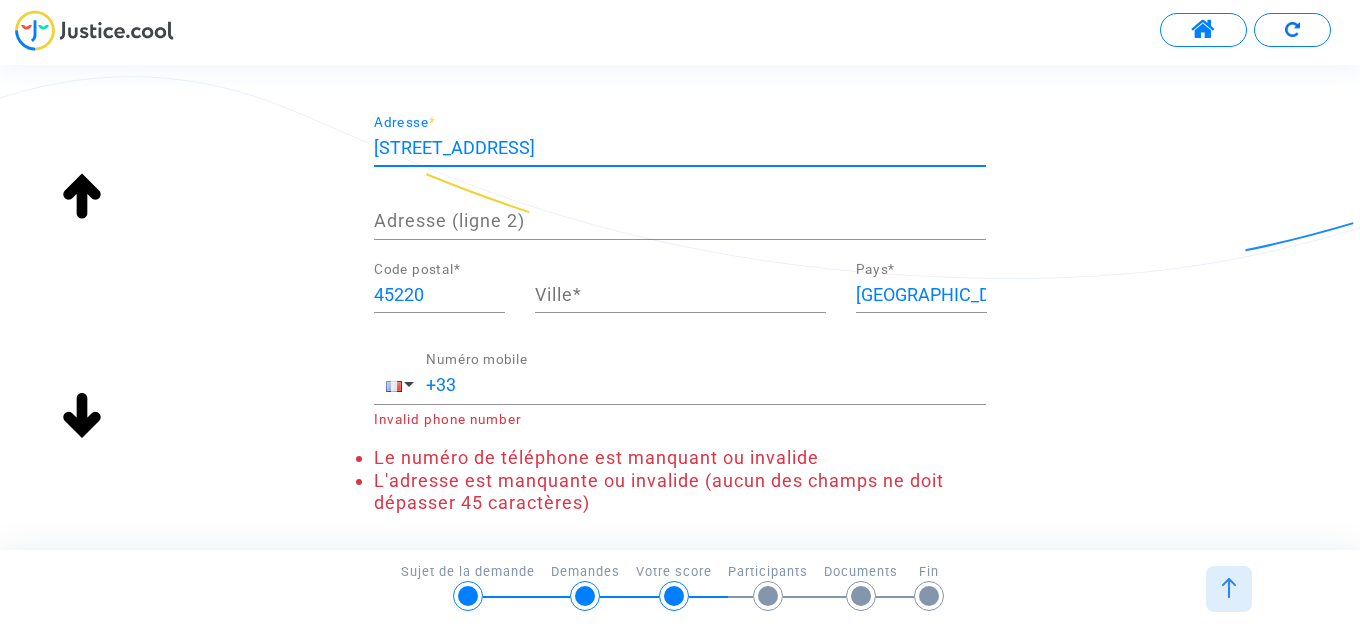 type on "[STREET_ADDRESS]" 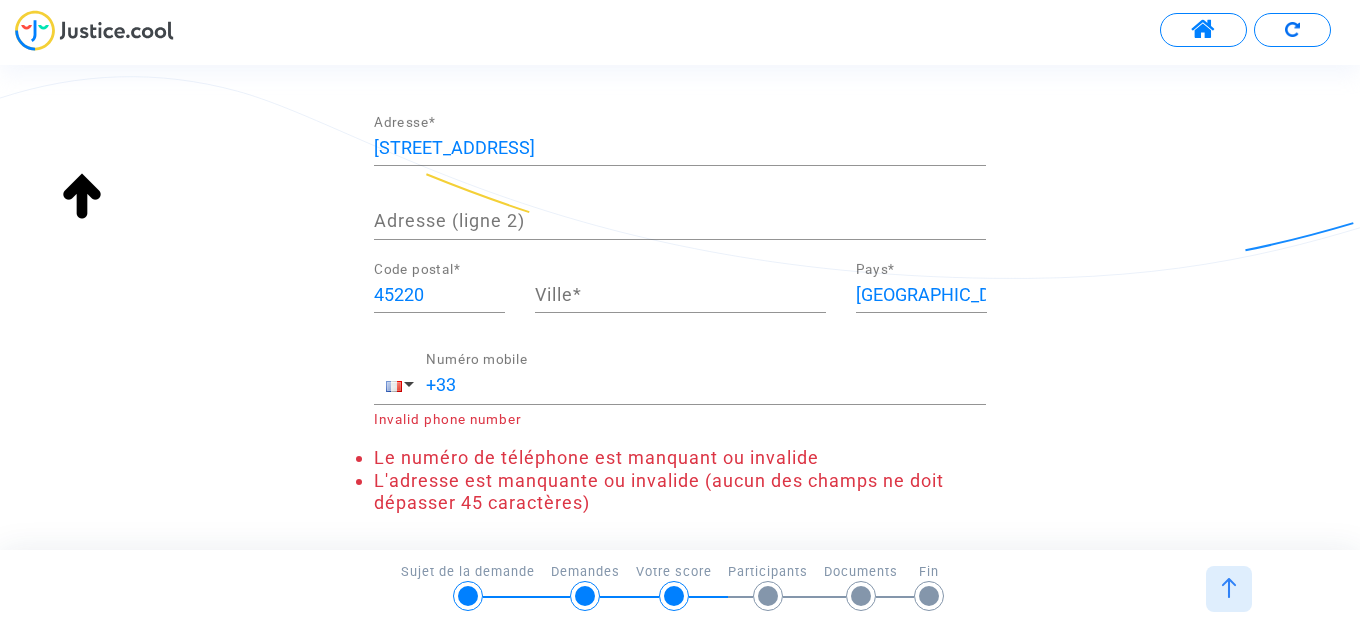 click on "Ville  *" 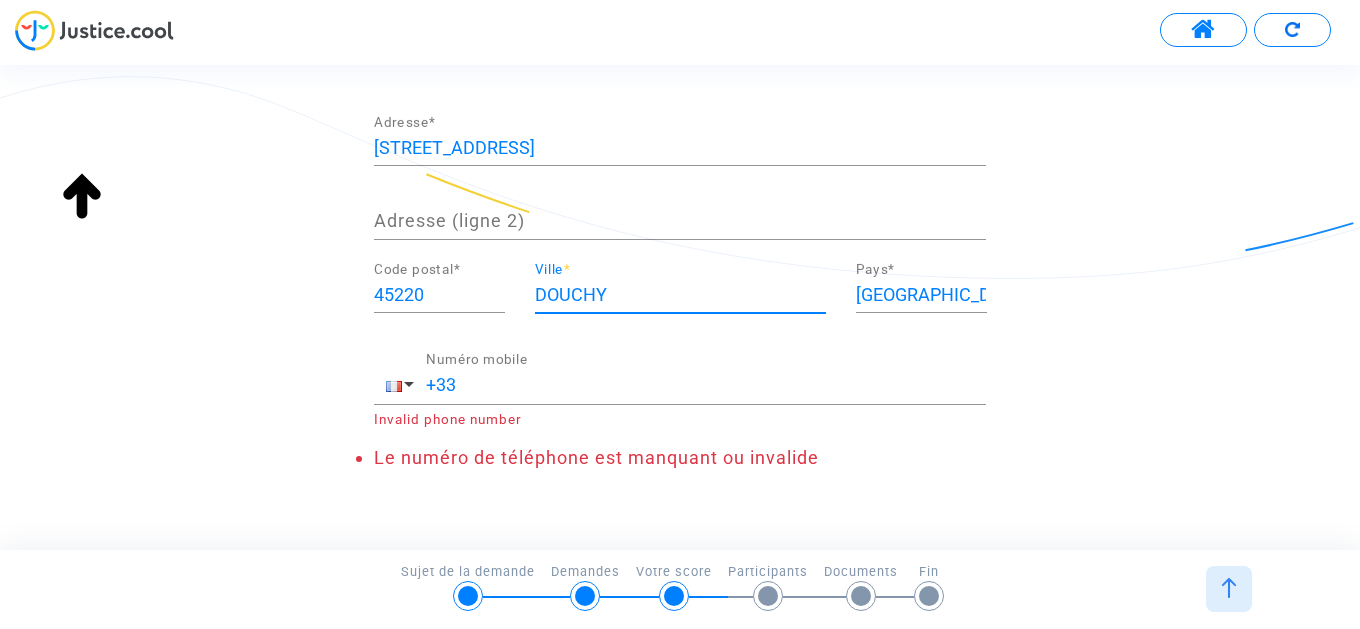 type on "DOUCHY" 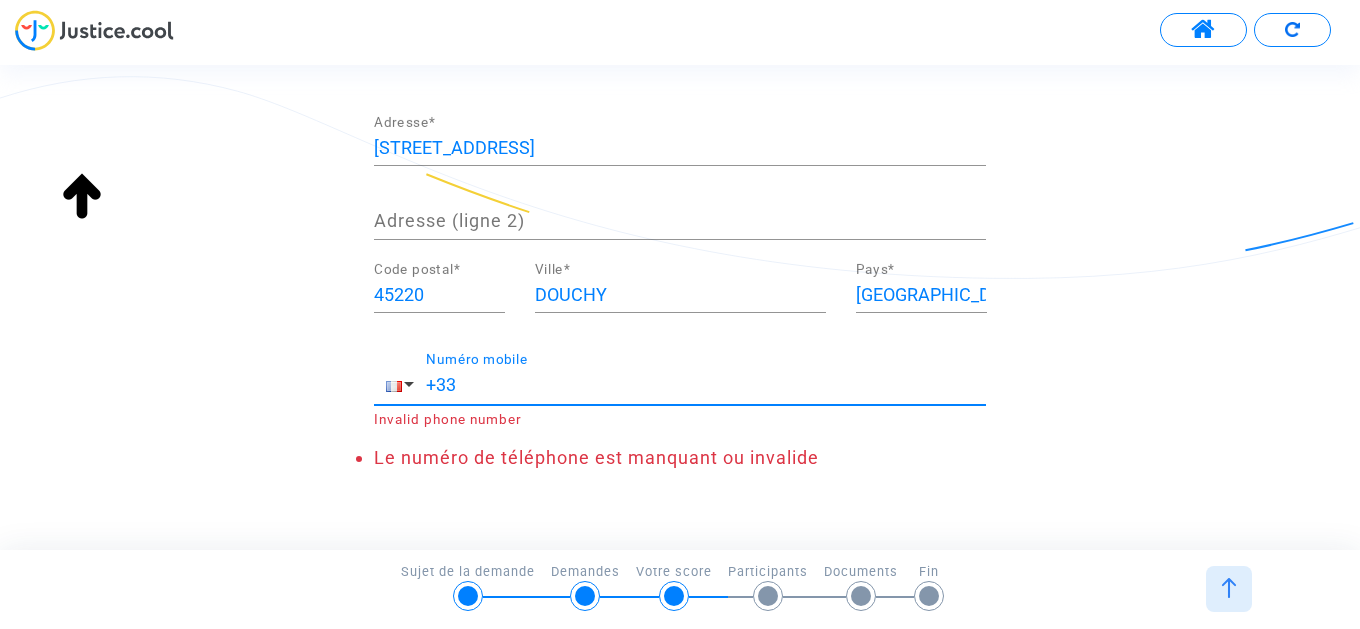 click on "+33" at bounding box center (706, 385) 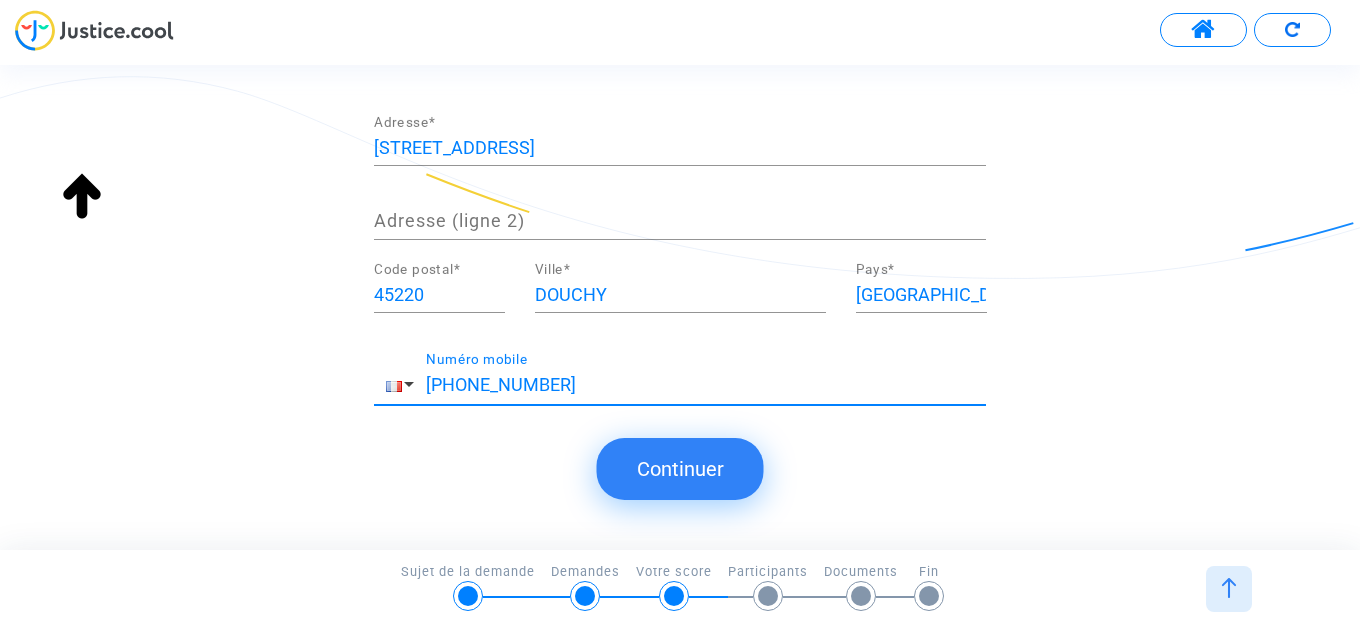 type on "[PHONE_NUMBER]" 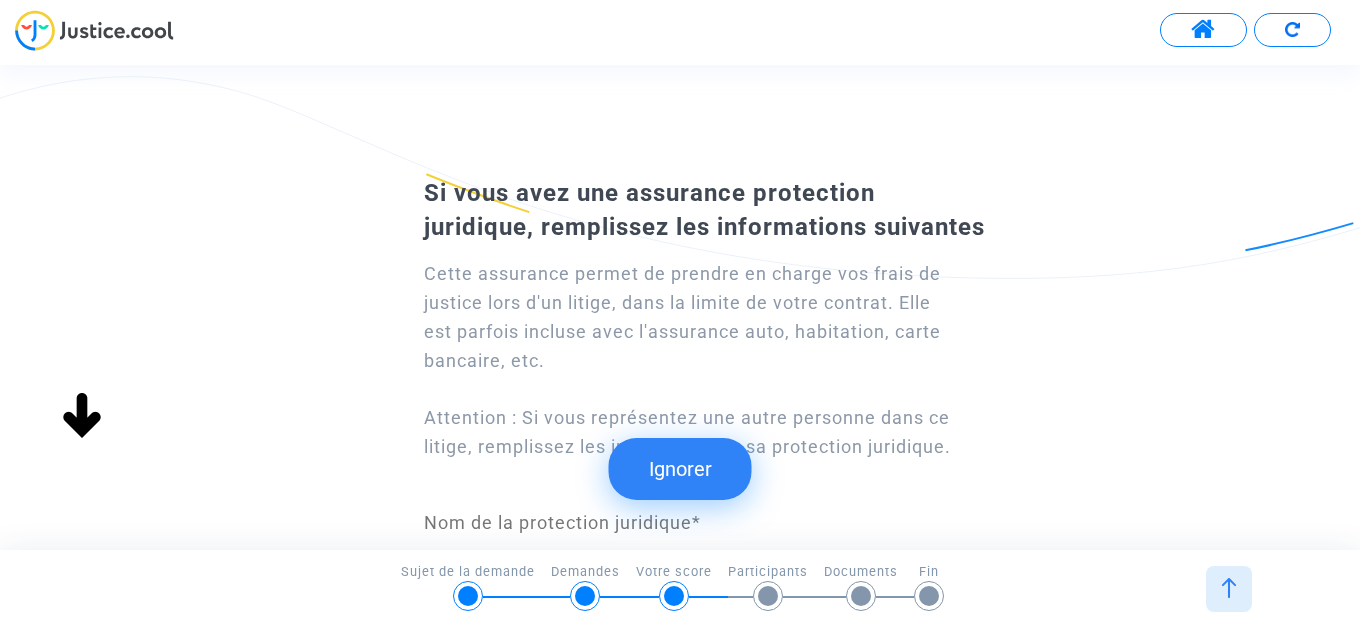 scroll, scrollTop: 0, scrollLeft: 0, axis: both 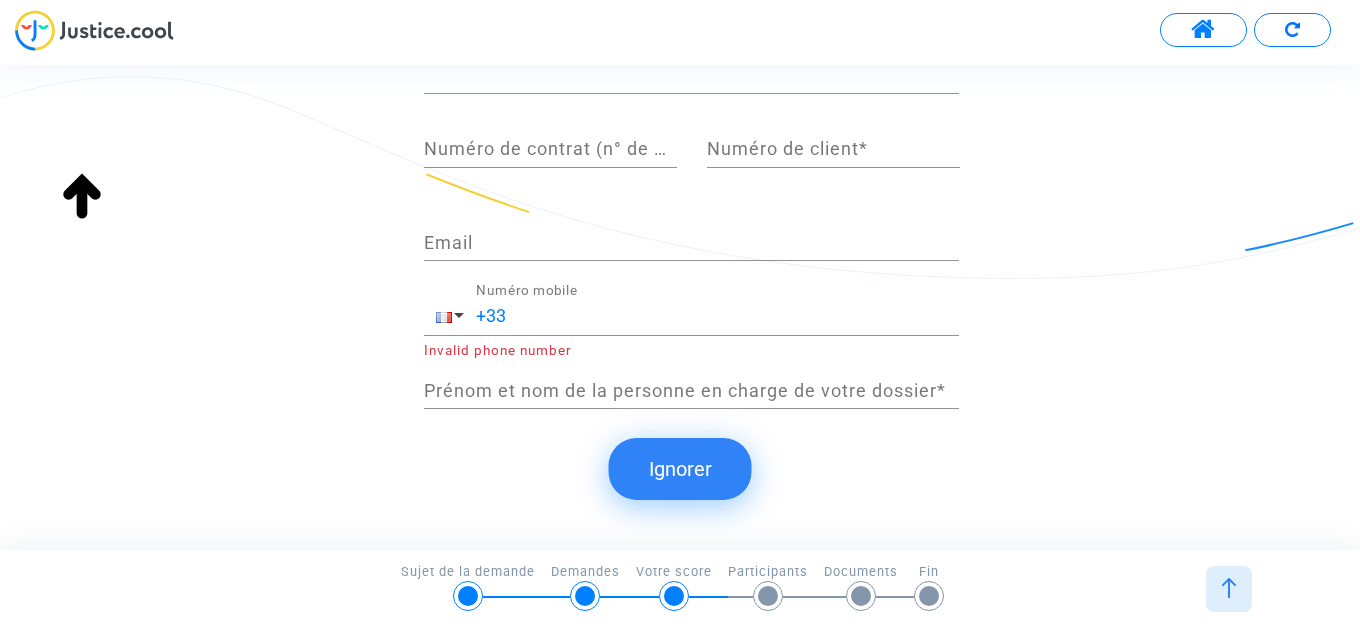 click on "Ignorer" 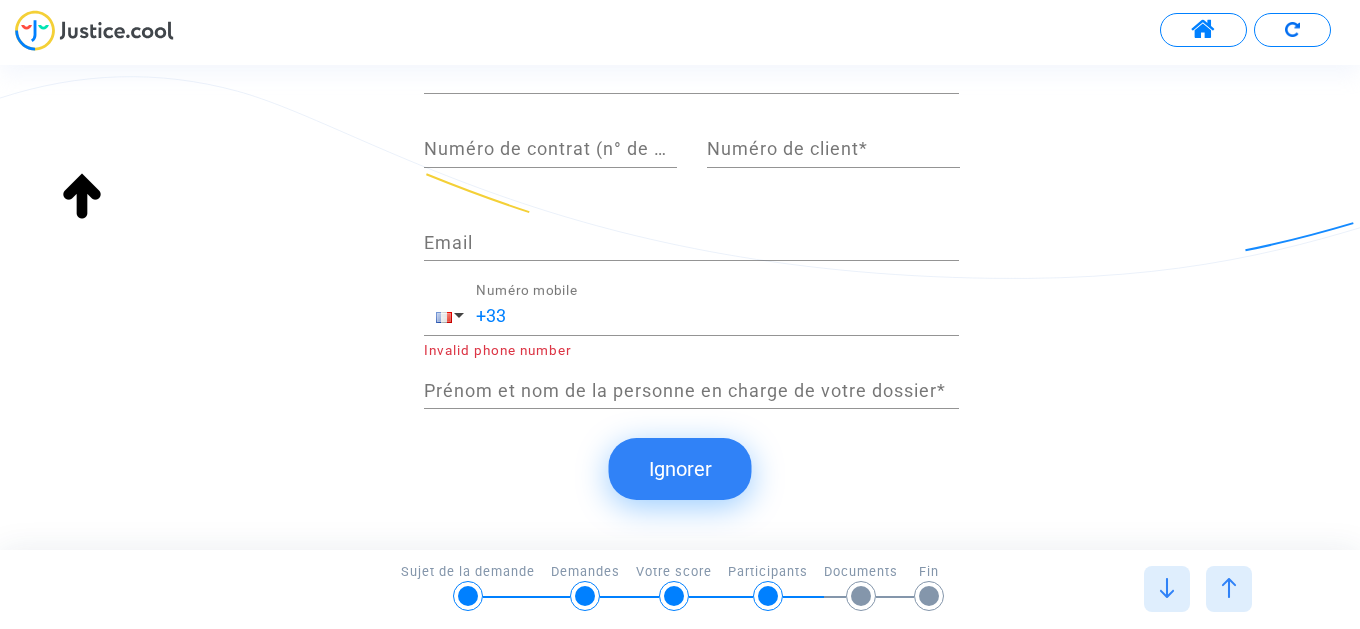 scroll, scrollTop: 0, scrollLeft: 0, axis: both 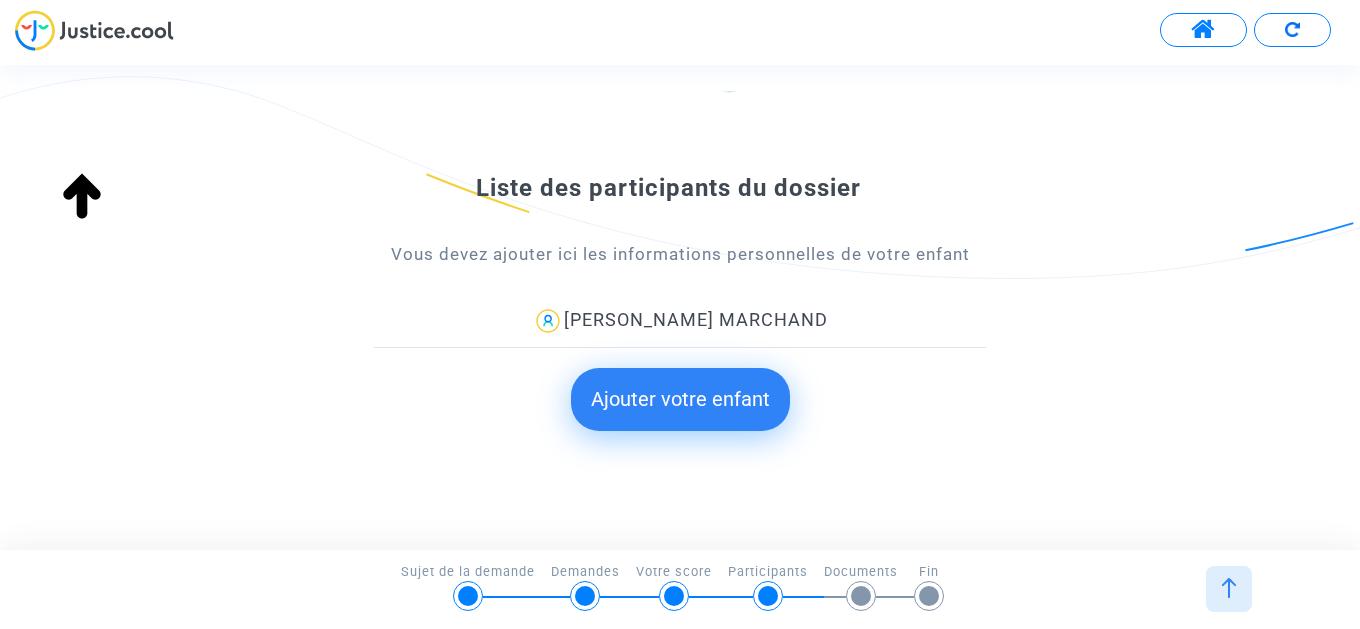 click on "Ajouter votre enfant" 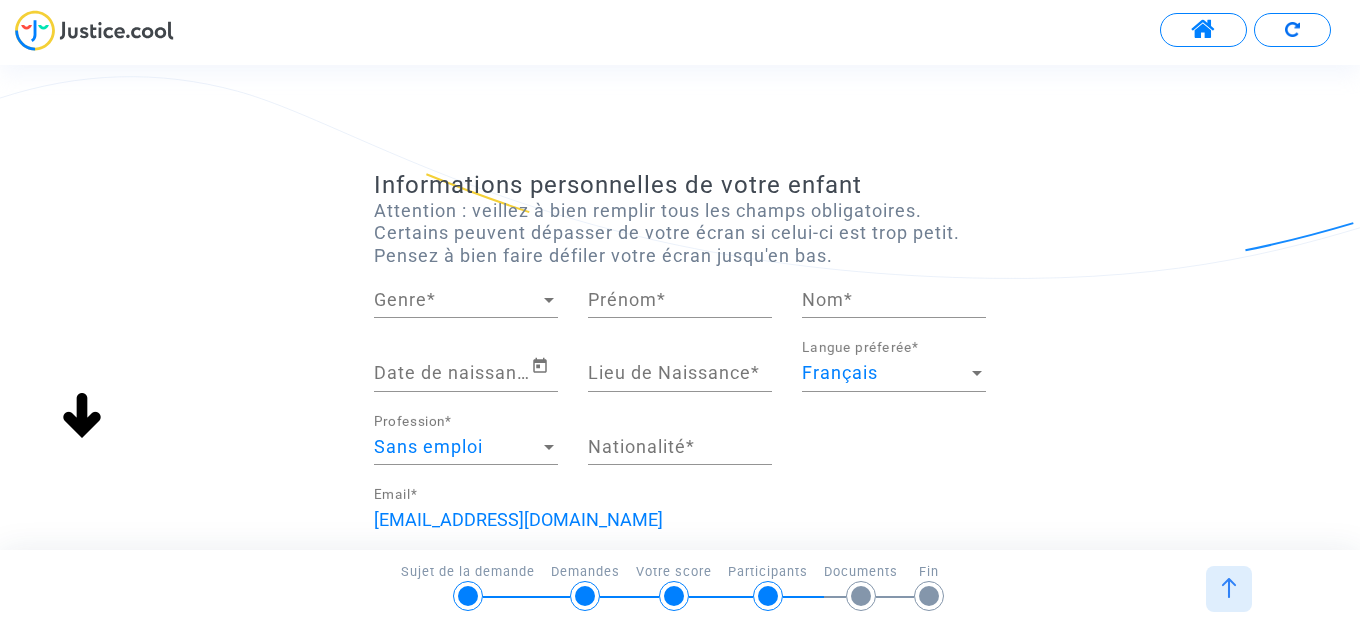 scroll, scrollTop: 0, scrollLeft: 0, axis: both 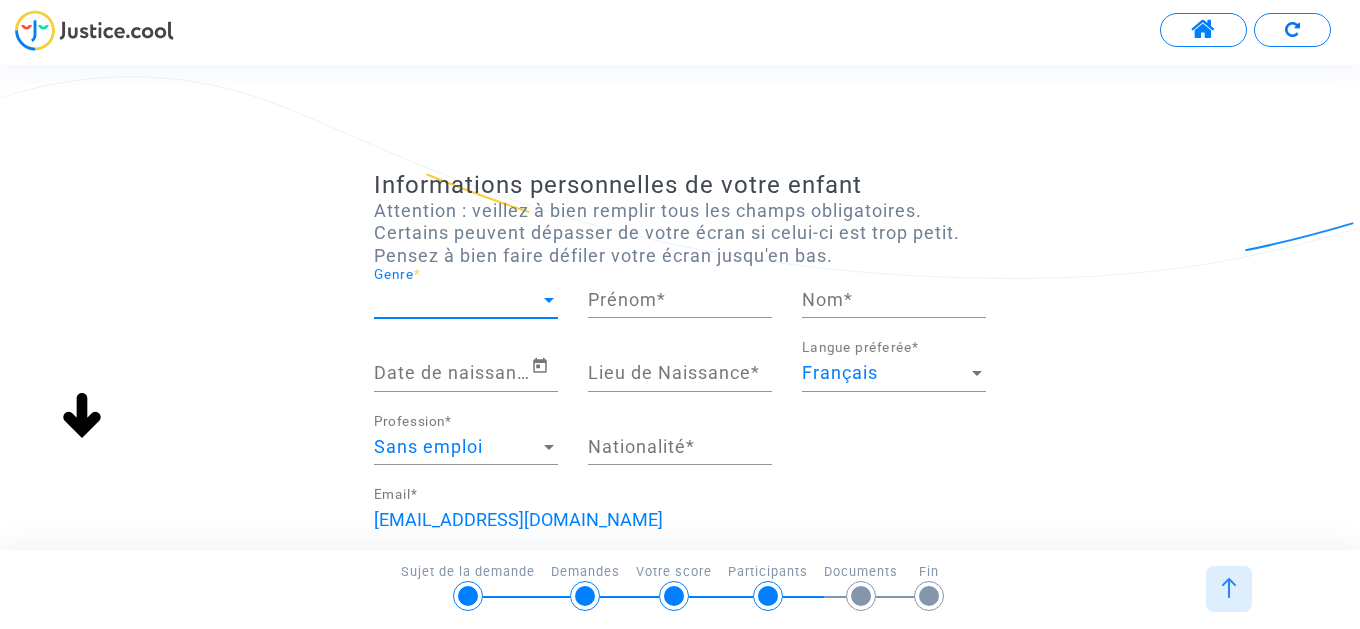 click at bounding box center [549, 300] 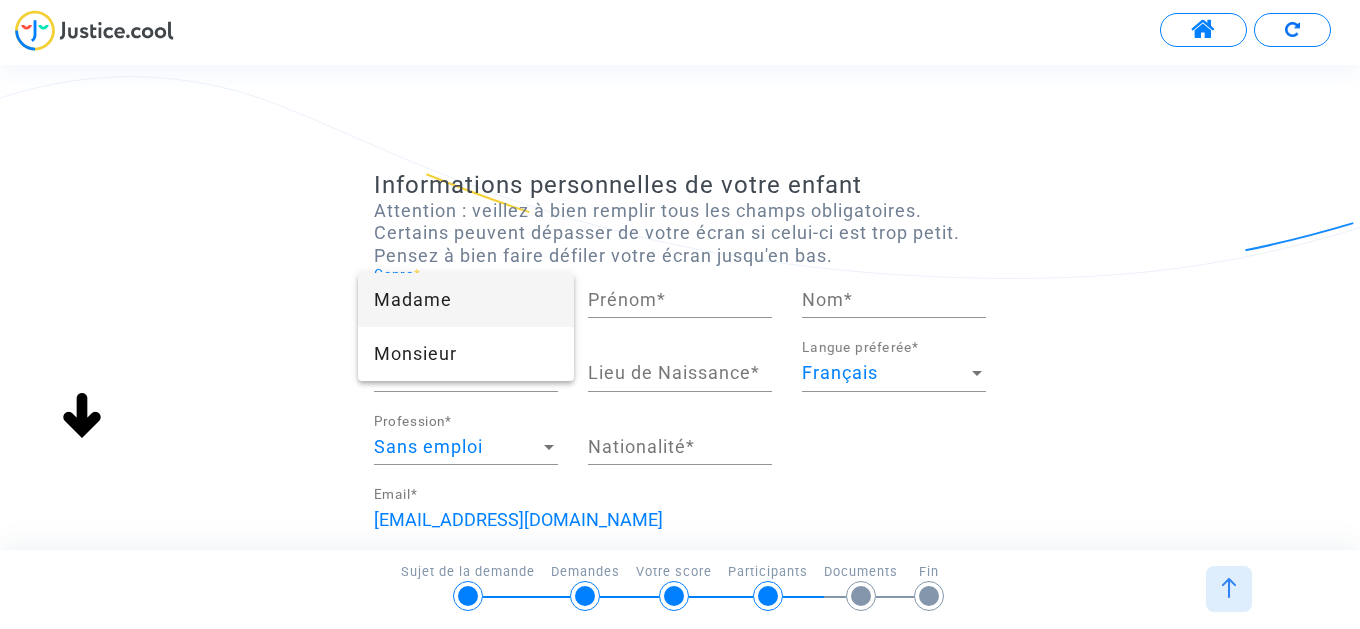click on "Madame" at bounding box center [466, 300] 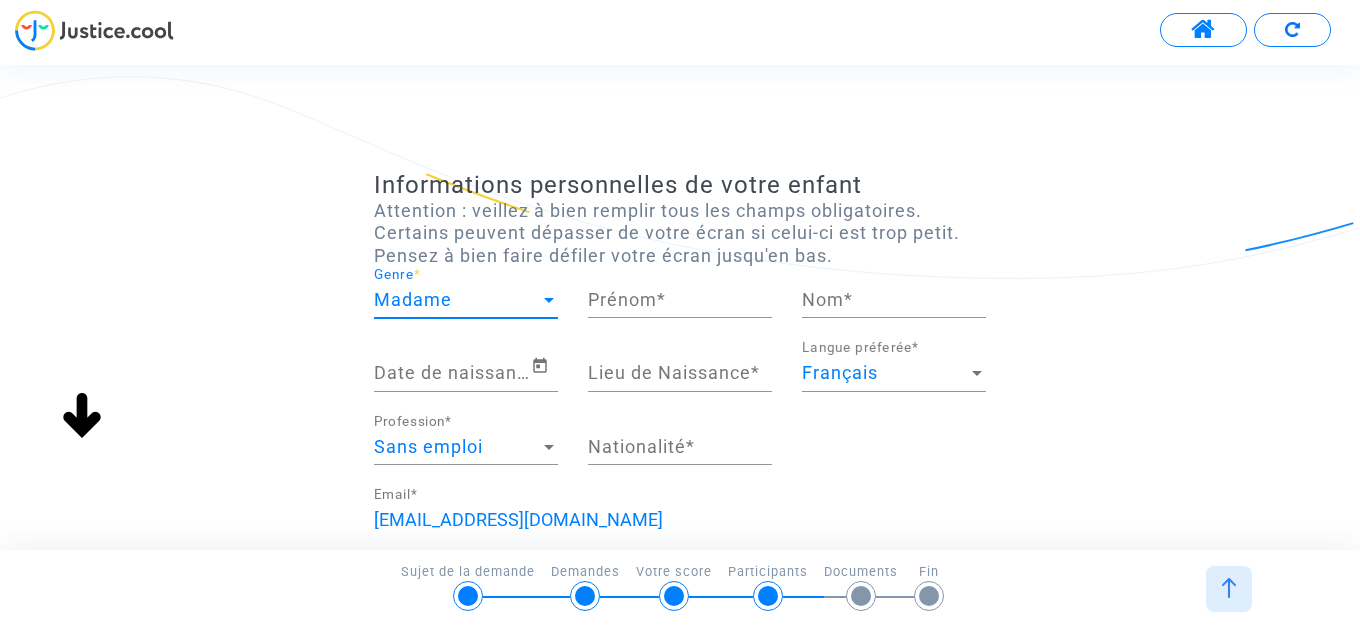 click on "Prénom  *" at bounding box center [680, 300] 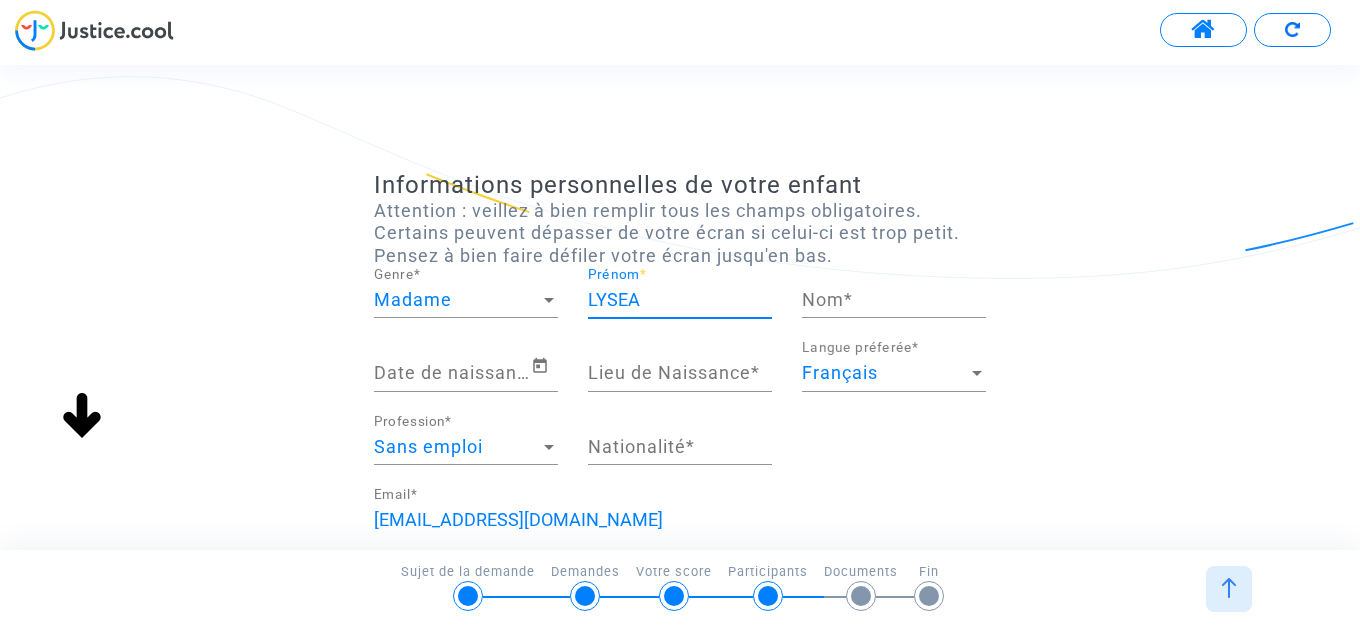 type on "LYSEA" 